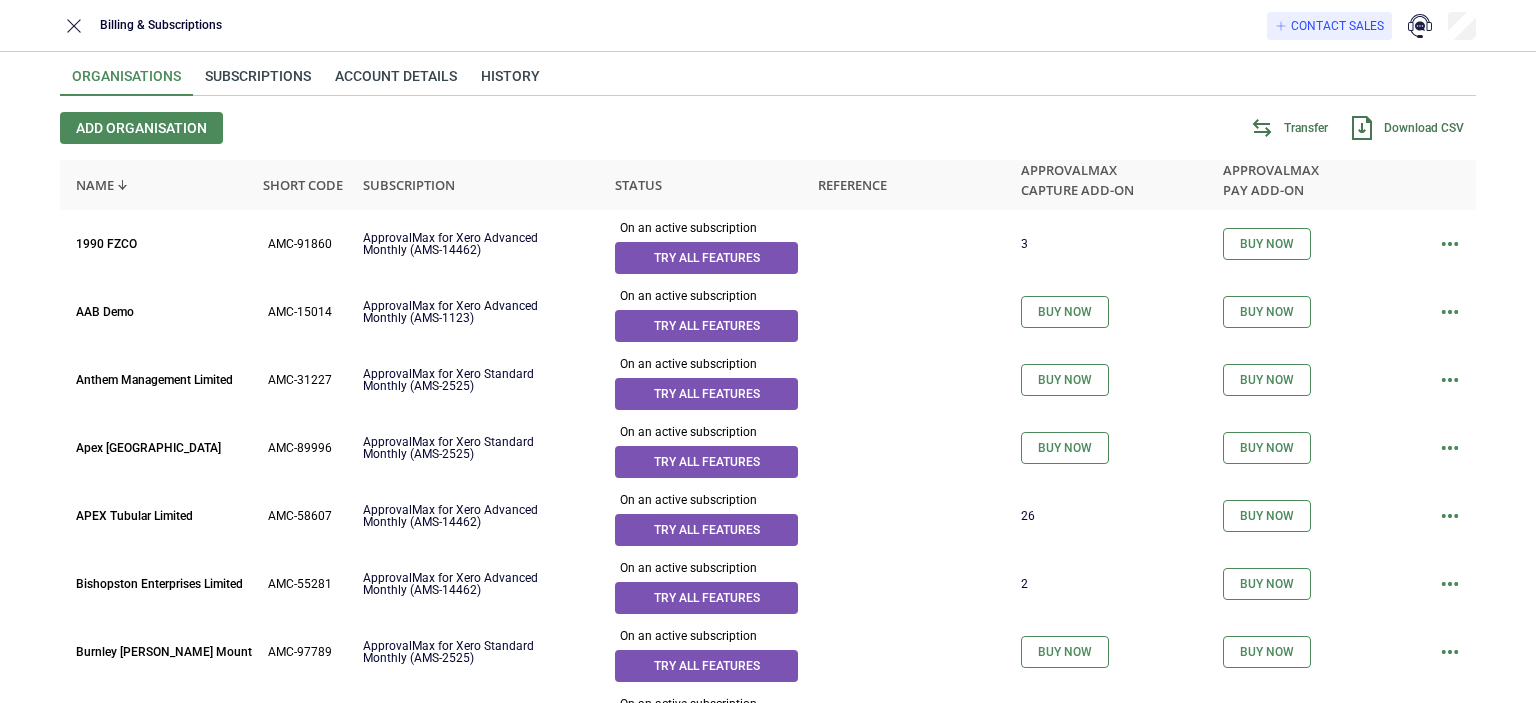 scroll, scrollTop: 0, scrollLeft: 0, axis: both 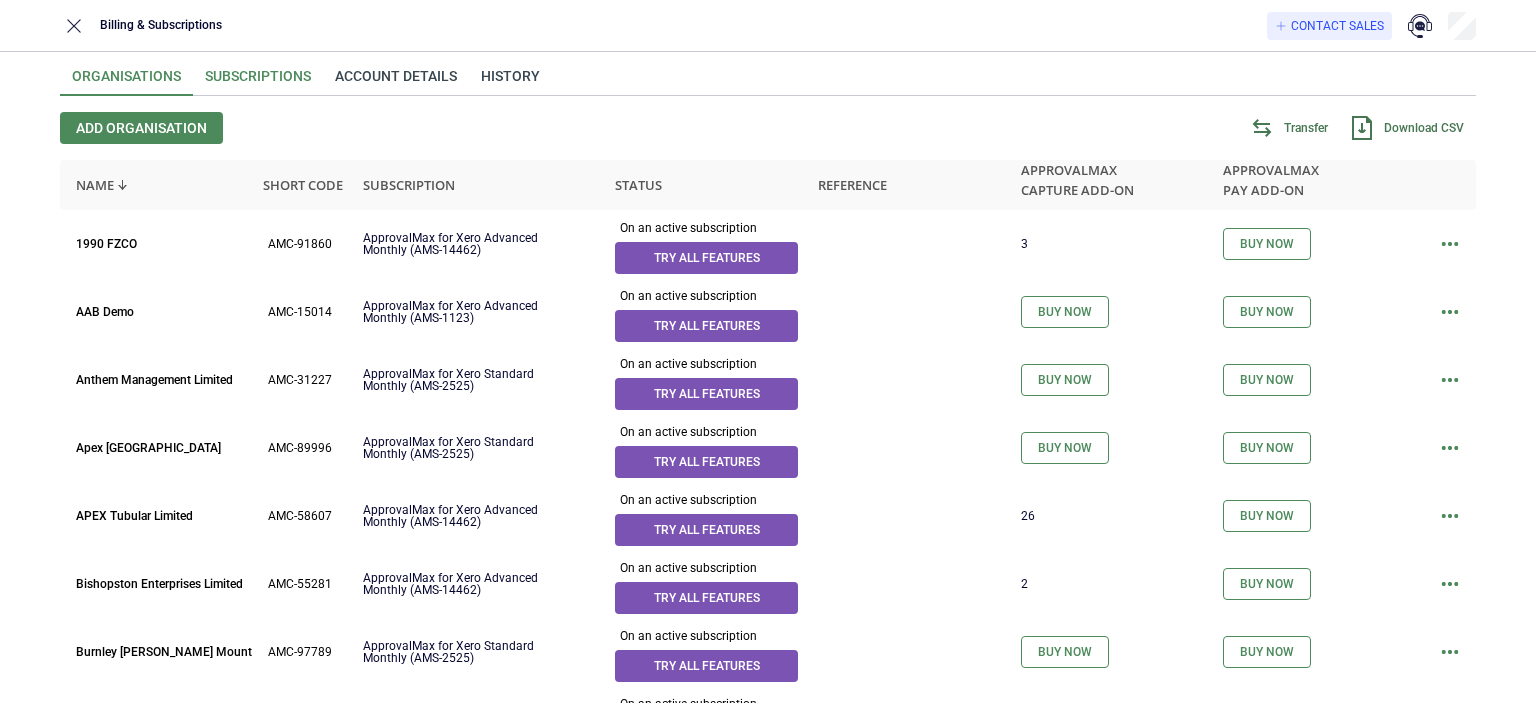 click on "Subscriptions" at bounding box center (258, 82) 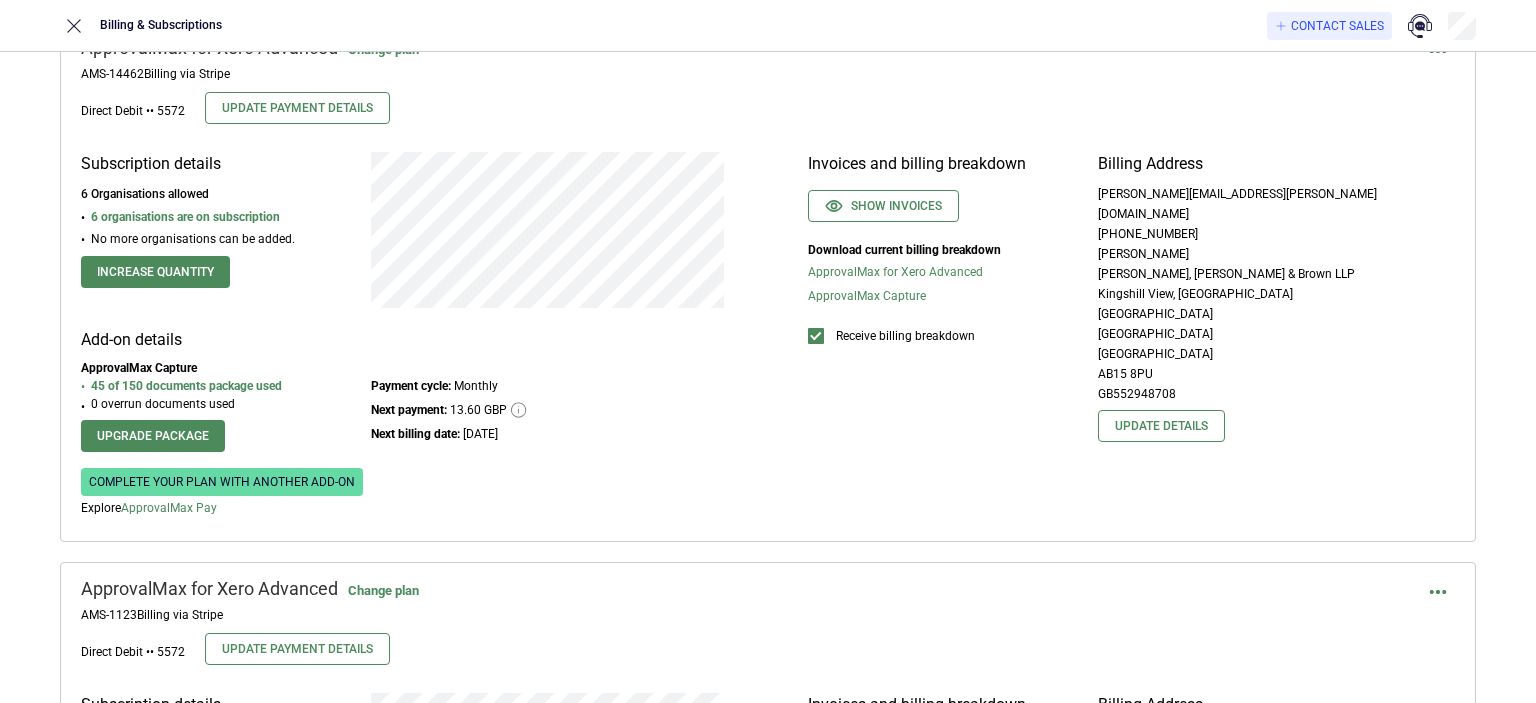 scroll, scrollTop: 1412, scrollLeft: 0, axis: vertical 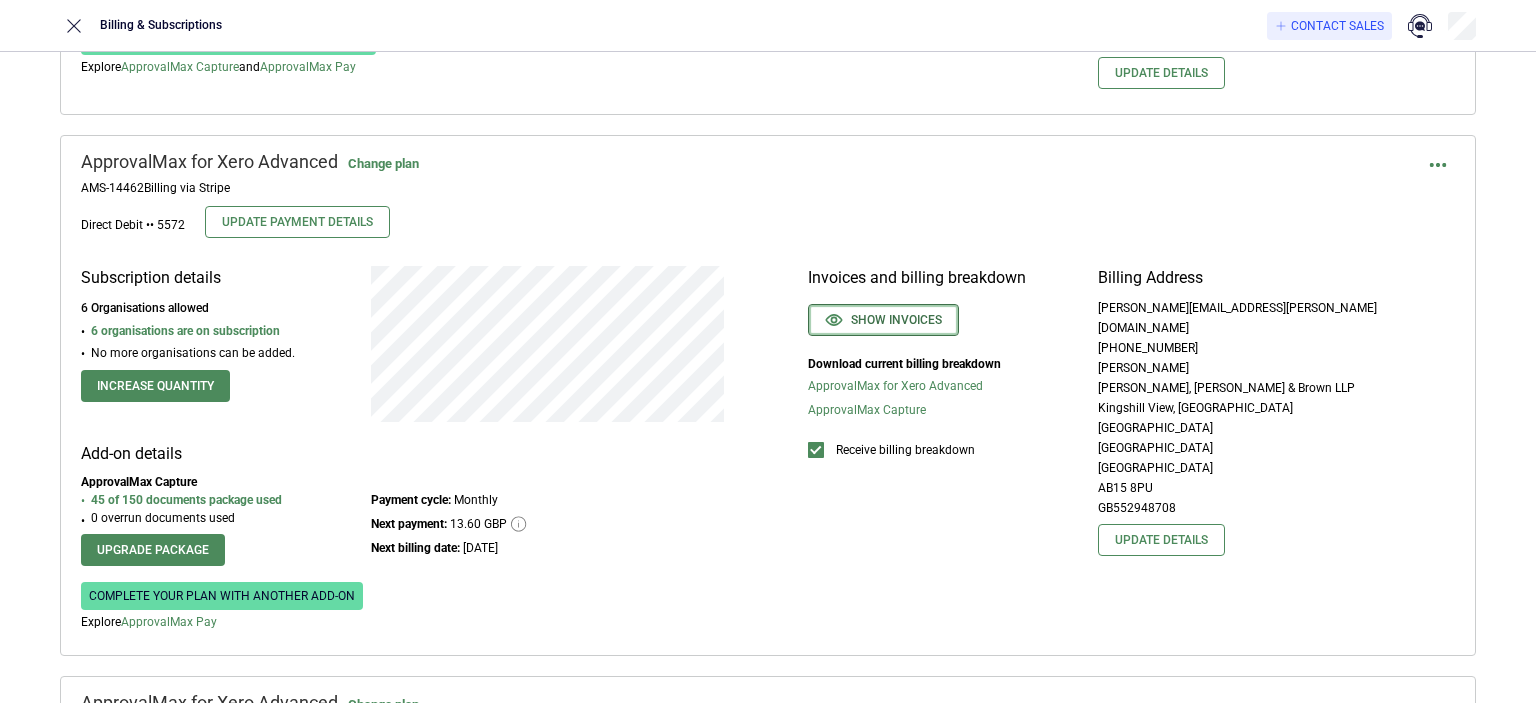 click on "Show invoices" at bounding box center (883, 320) 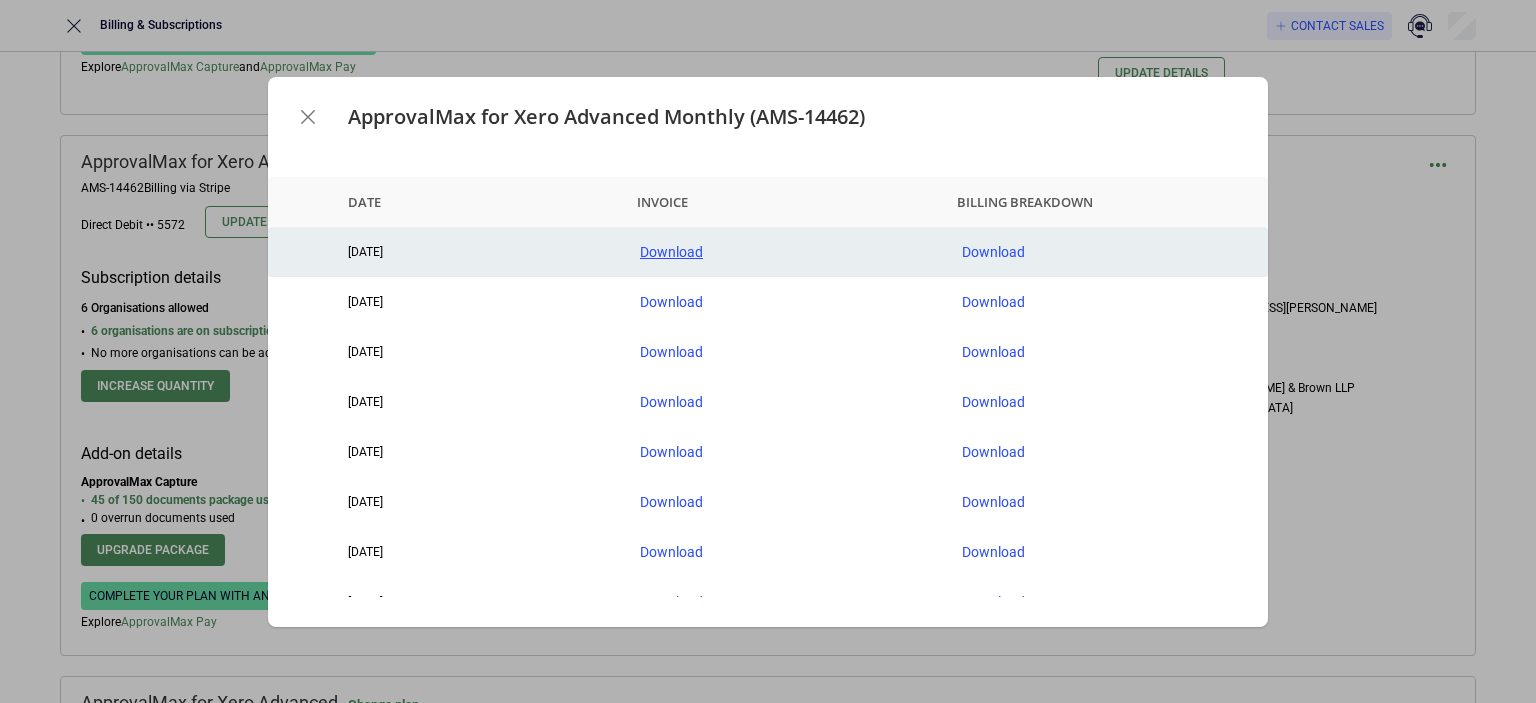 click on "Download" at bounding box center (785, 252) 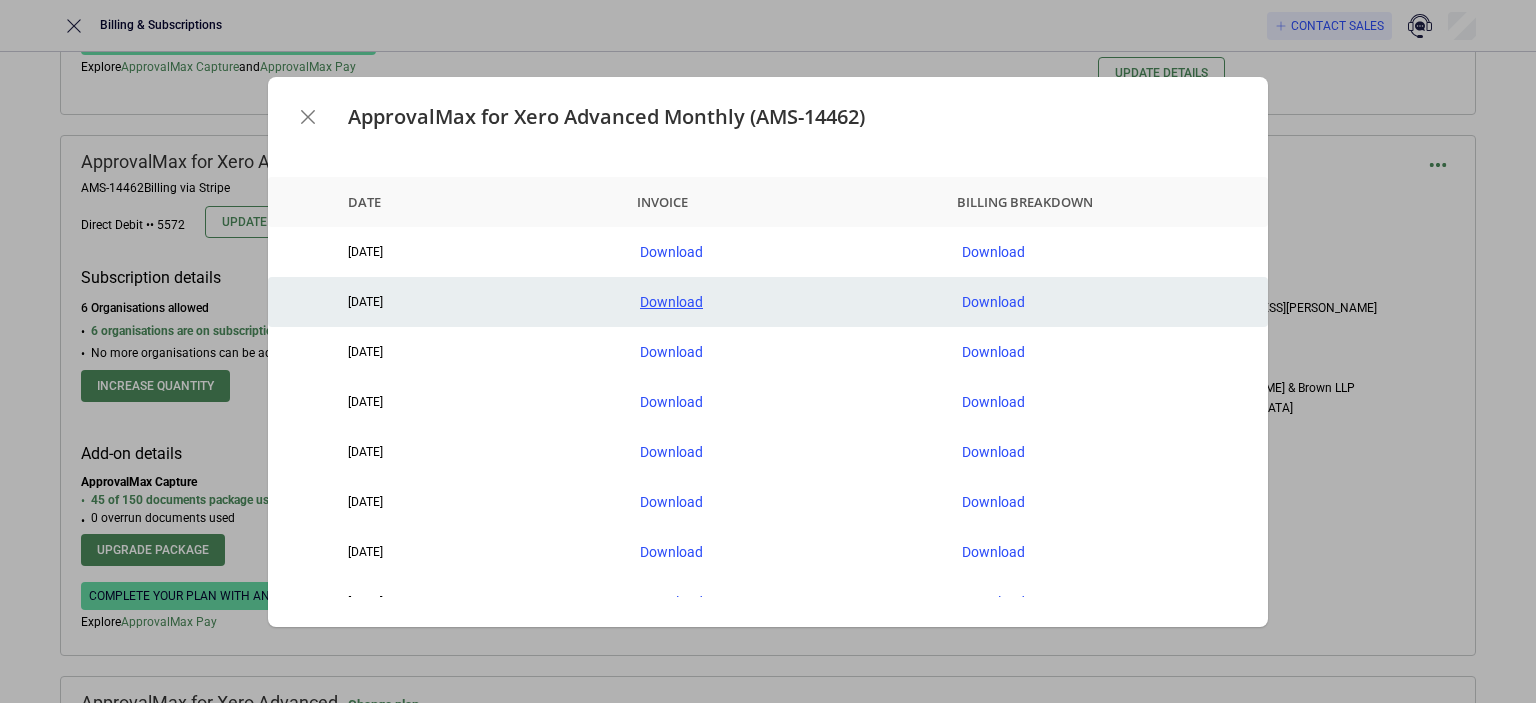 click on "Download" at bounding box center (785, 302) 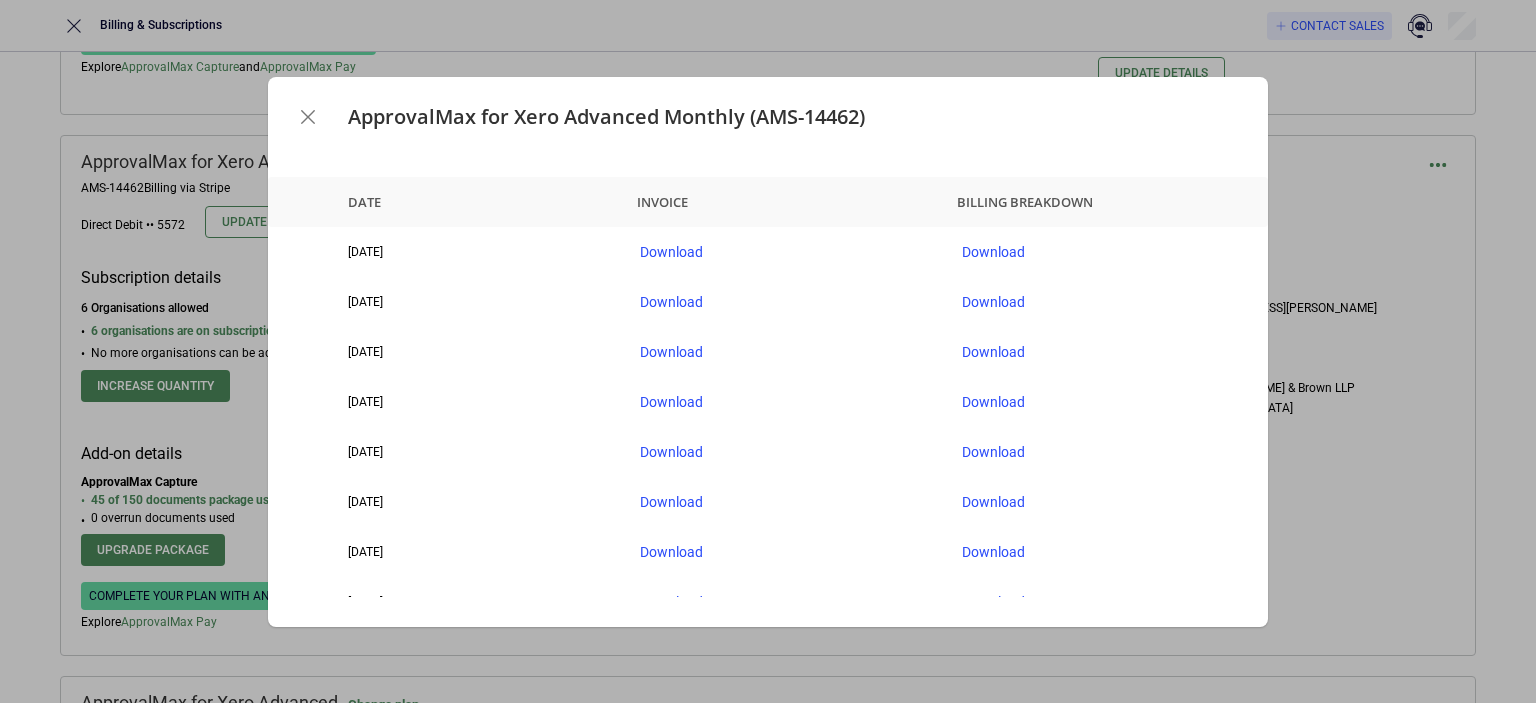 click at bounding box center [308, 117] 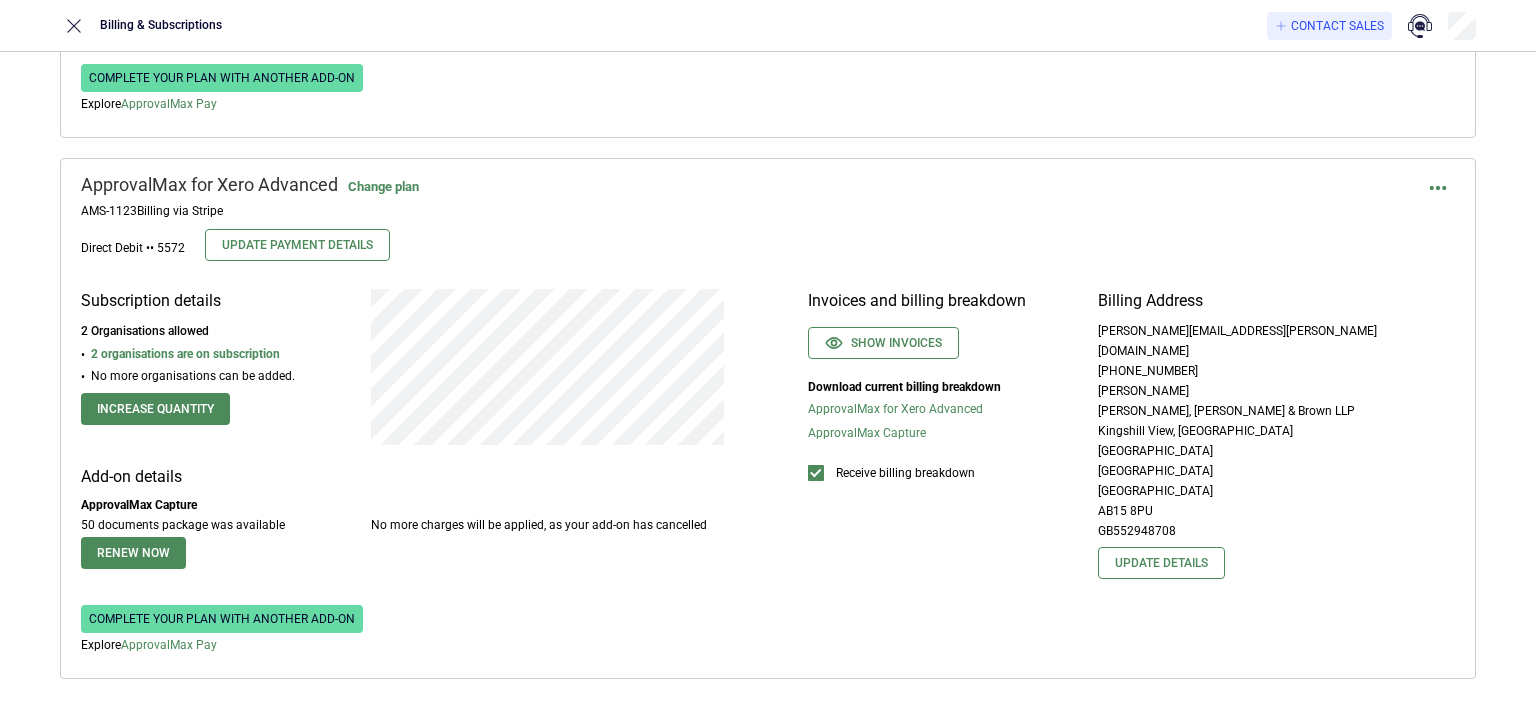 scroll, scrollTop: 1932, scrollLeft: 0, axis: vertical 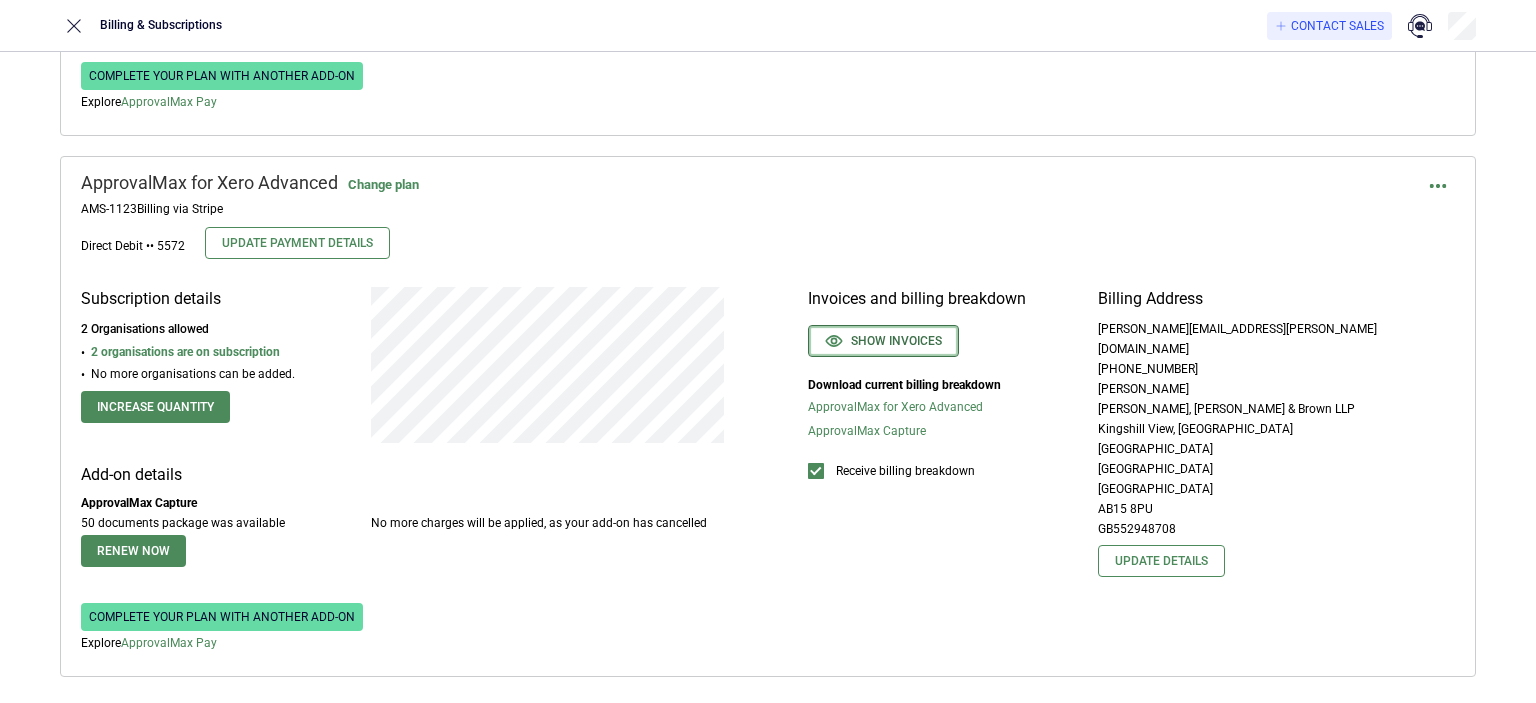 click on "Show invoices" at bounding box center (883, 341) 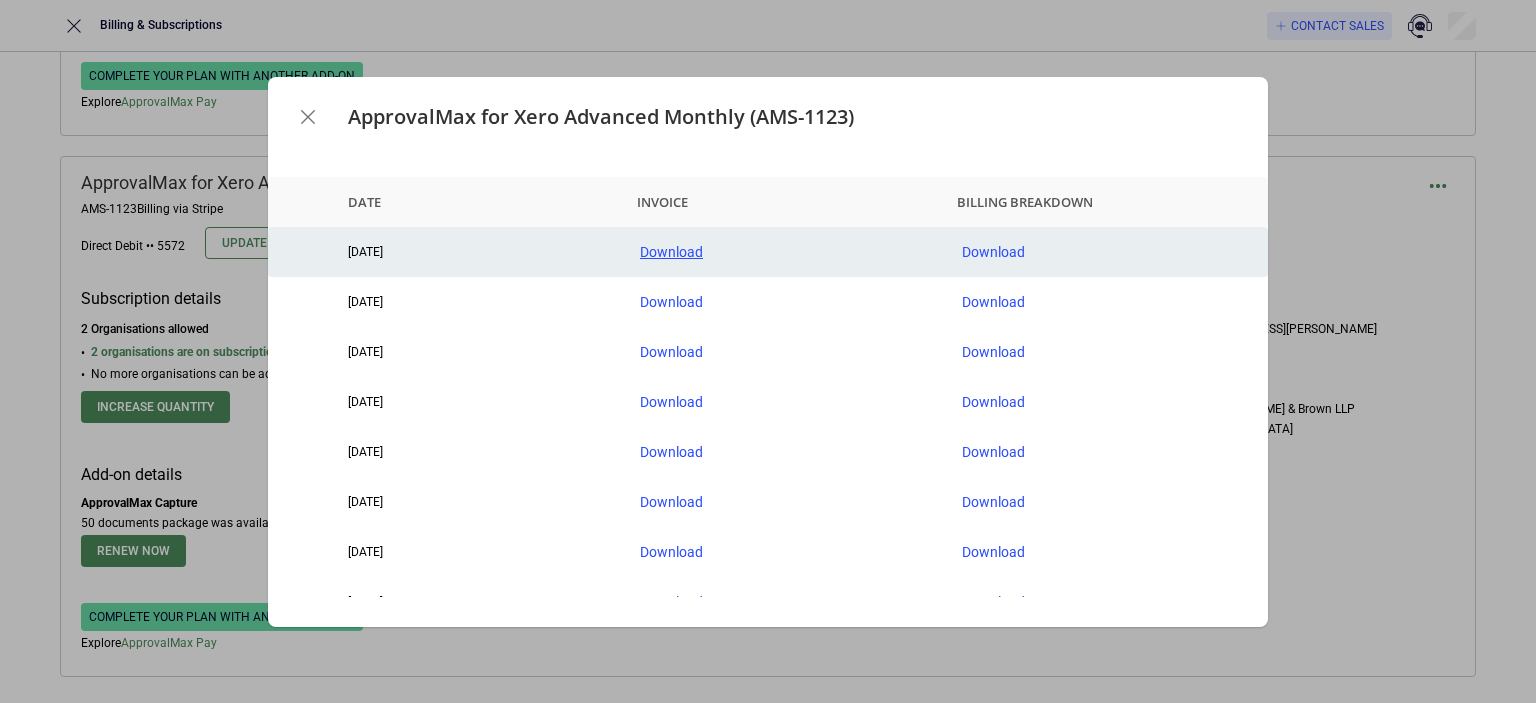 click on "Download" at bounding box center (785, 252) 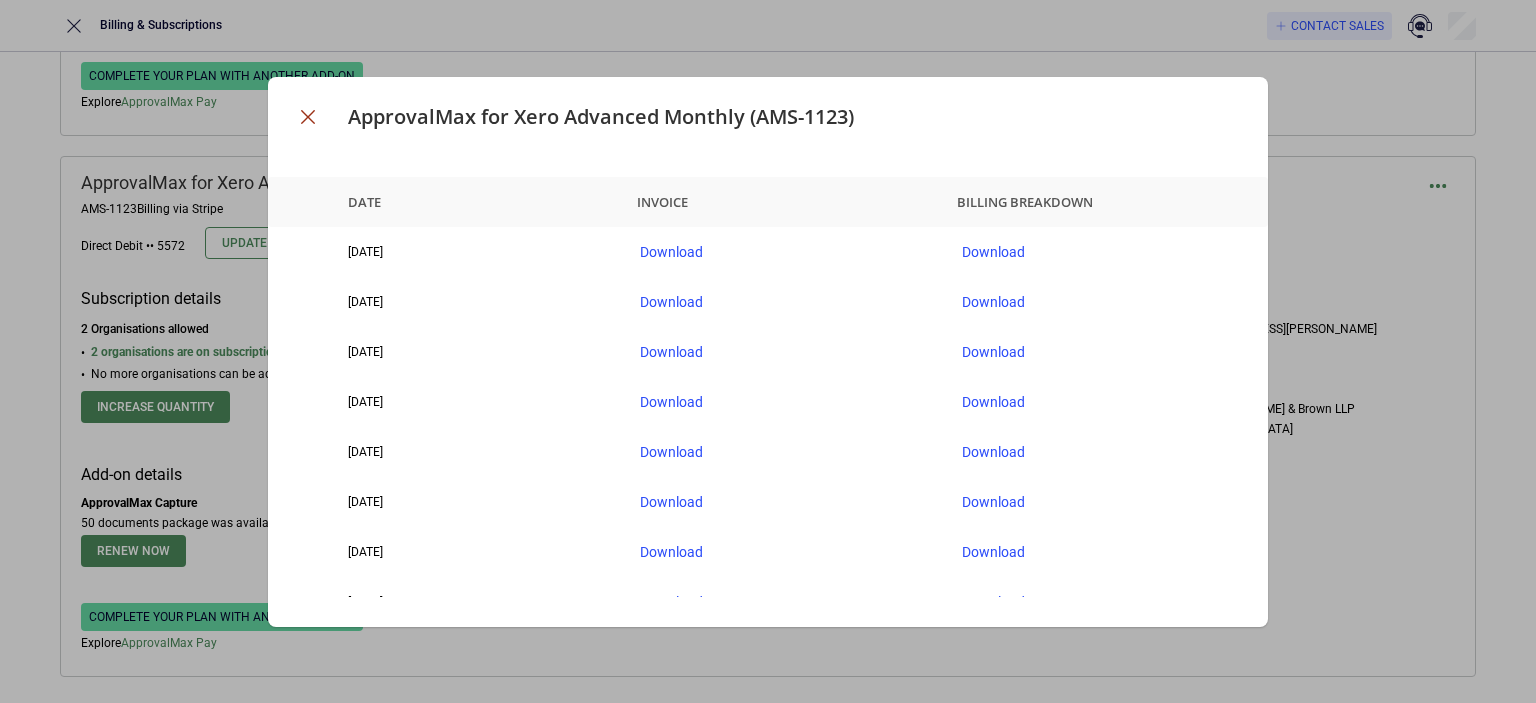click 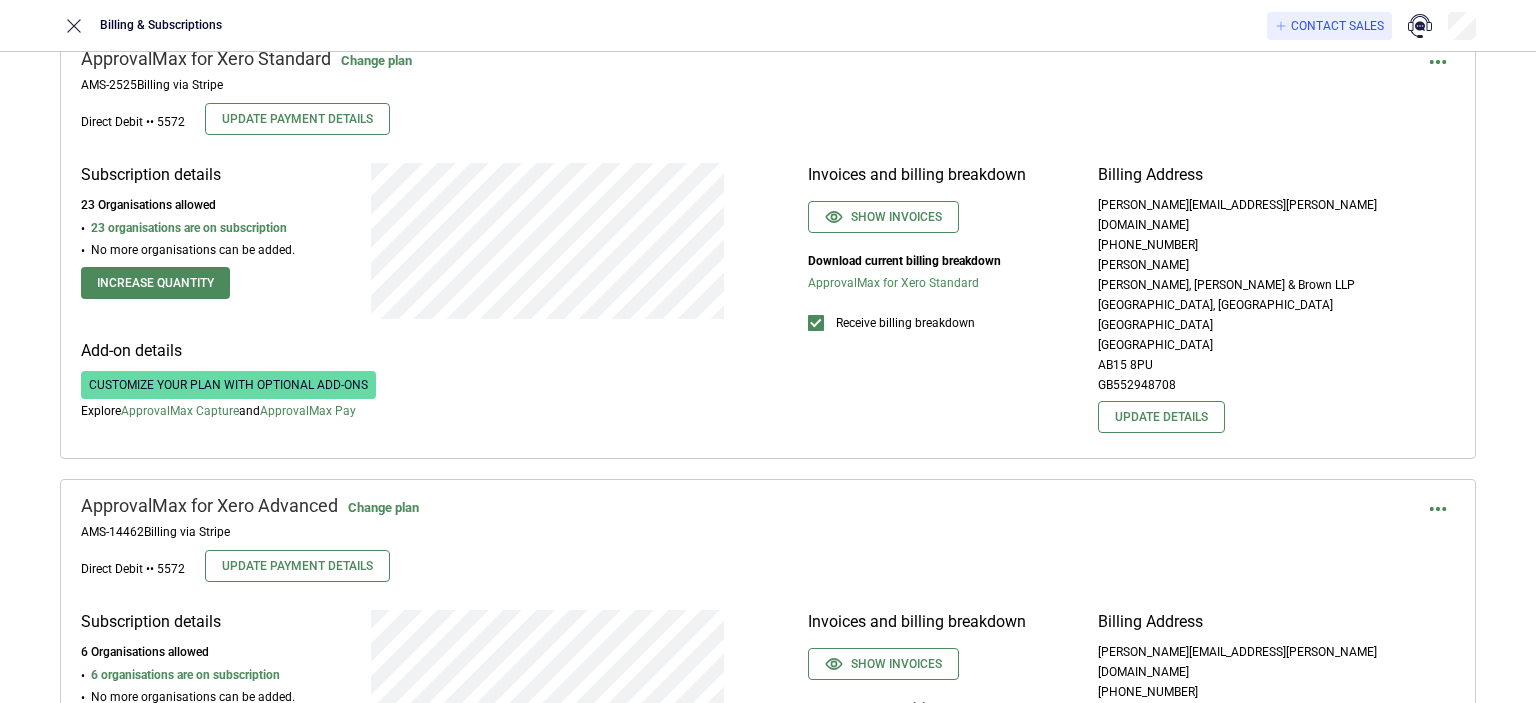 scroll, scrollTop: 850, scrollLeft: 0, axis: vertical 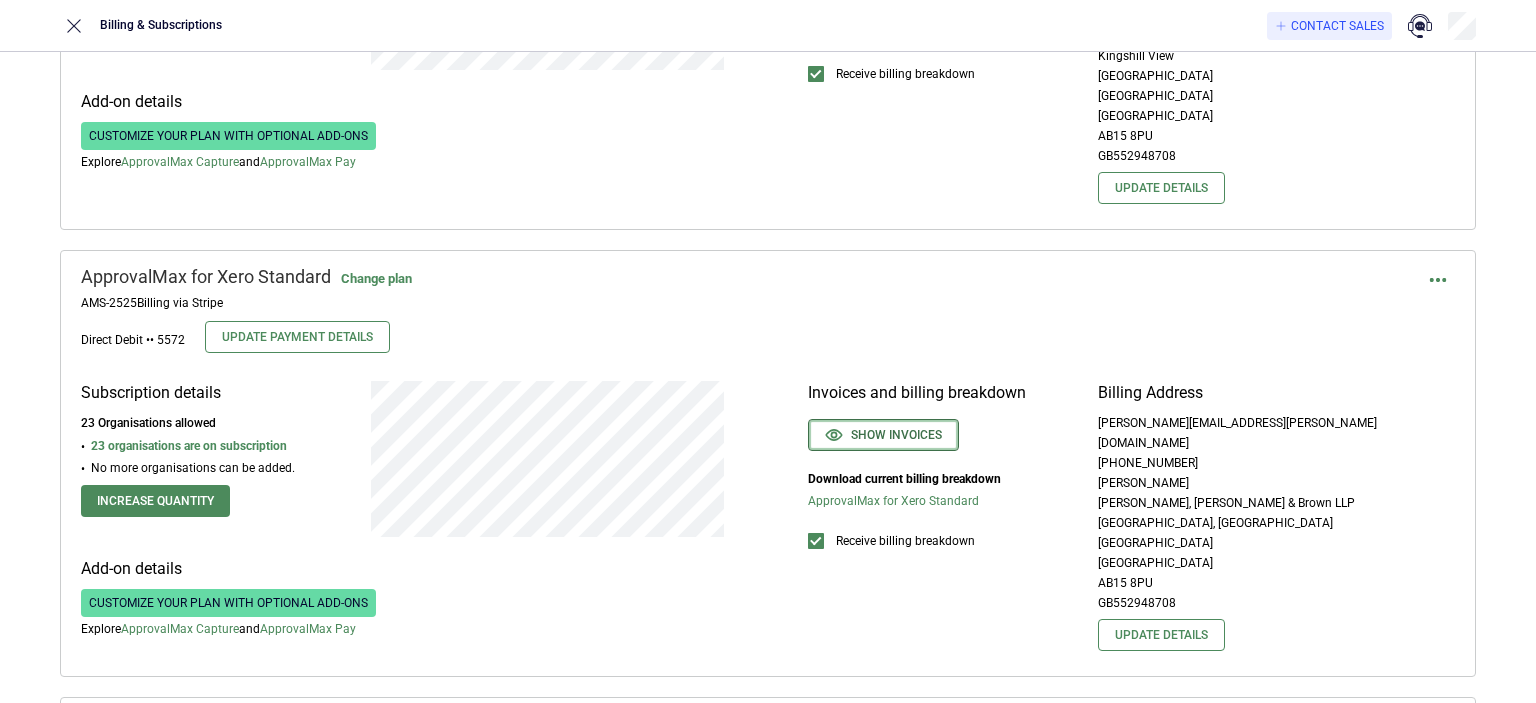click on "Show invoices" at bounding box center (883, 435) 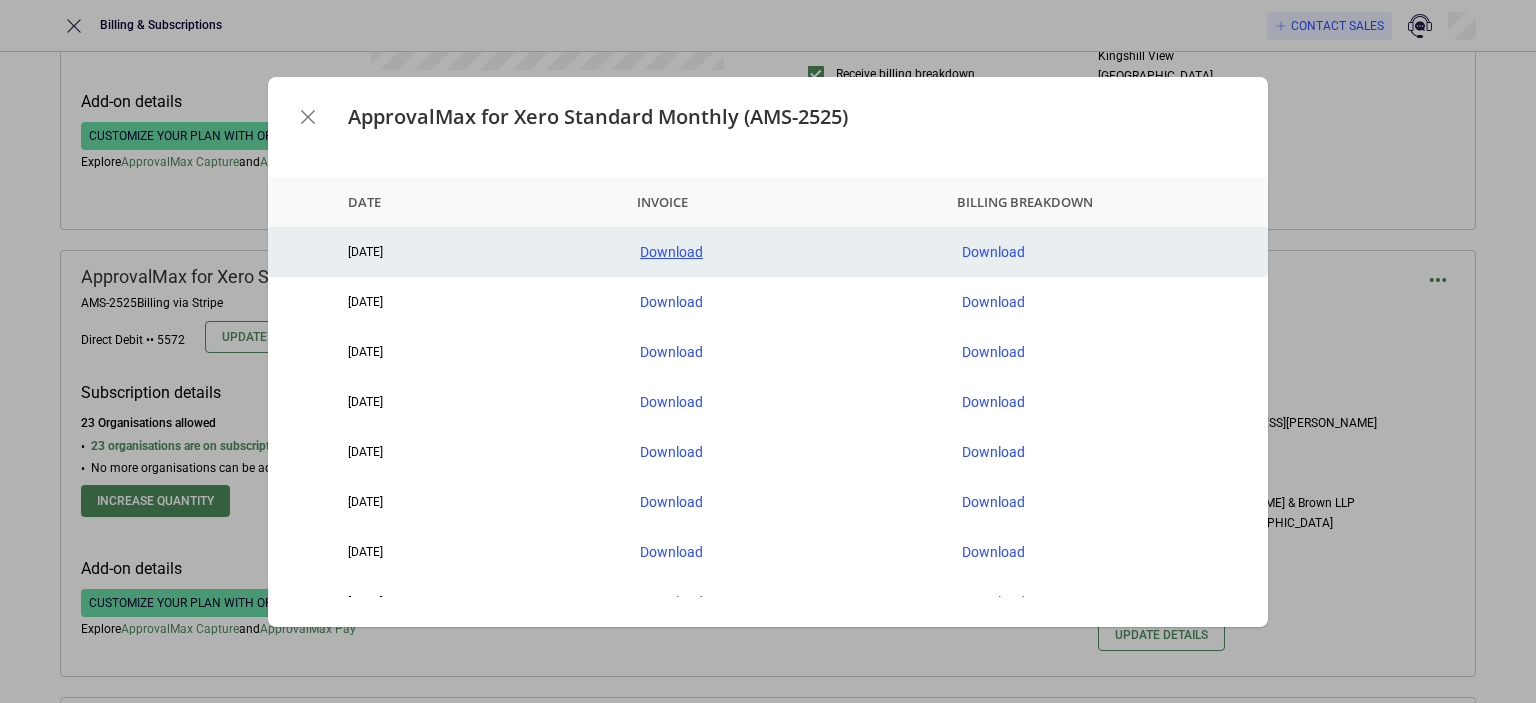 click on "Download" at bounding box center [785, 252] 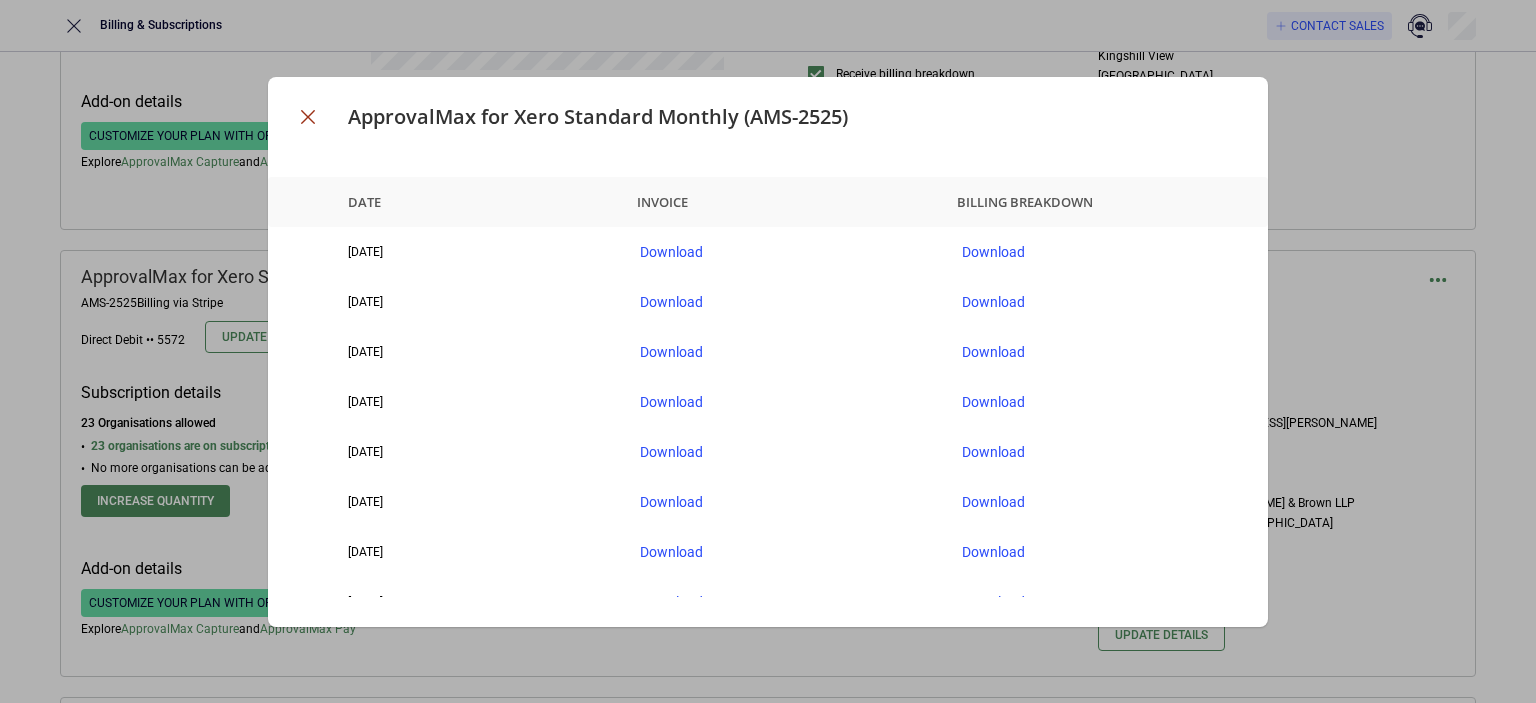 click 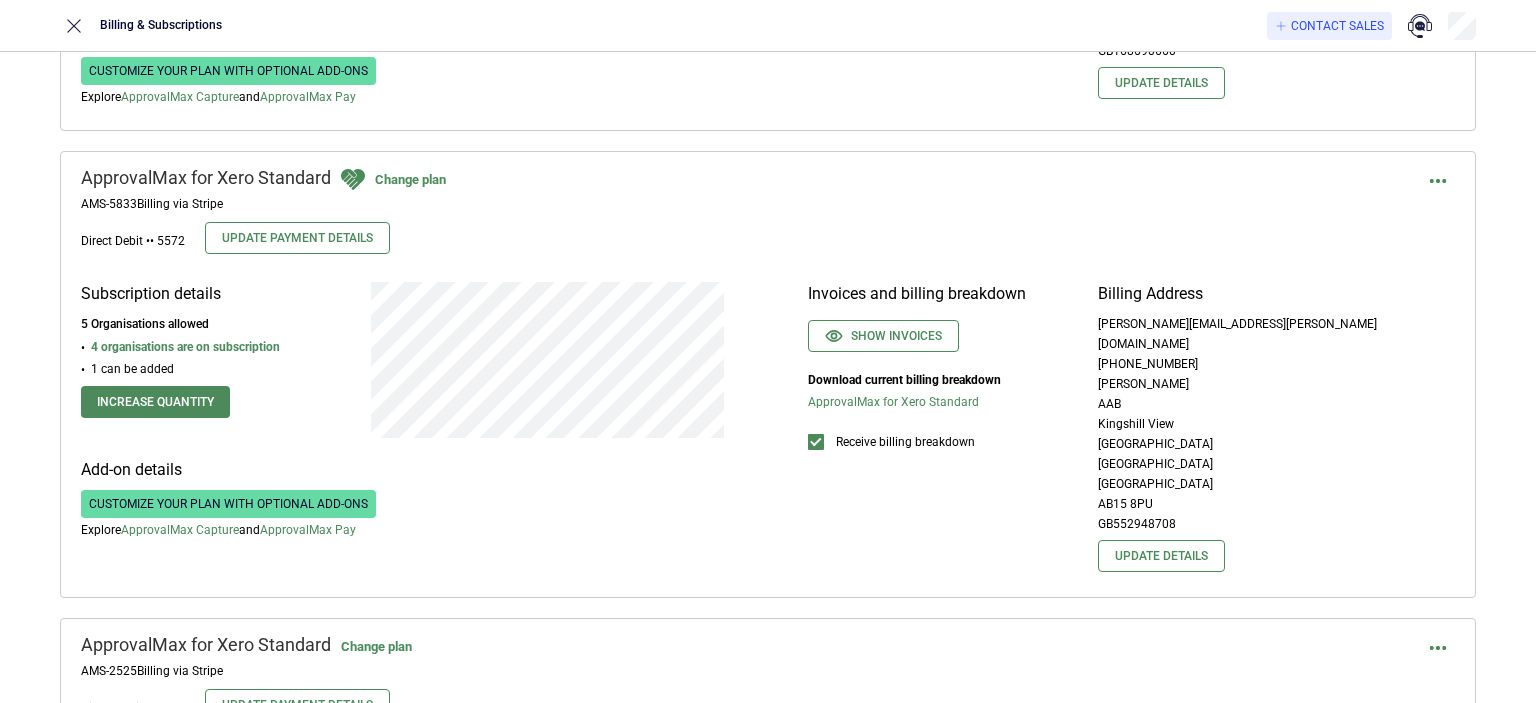 scroll, scrollTop: 462, scrollLeft: 0, axis: vertical 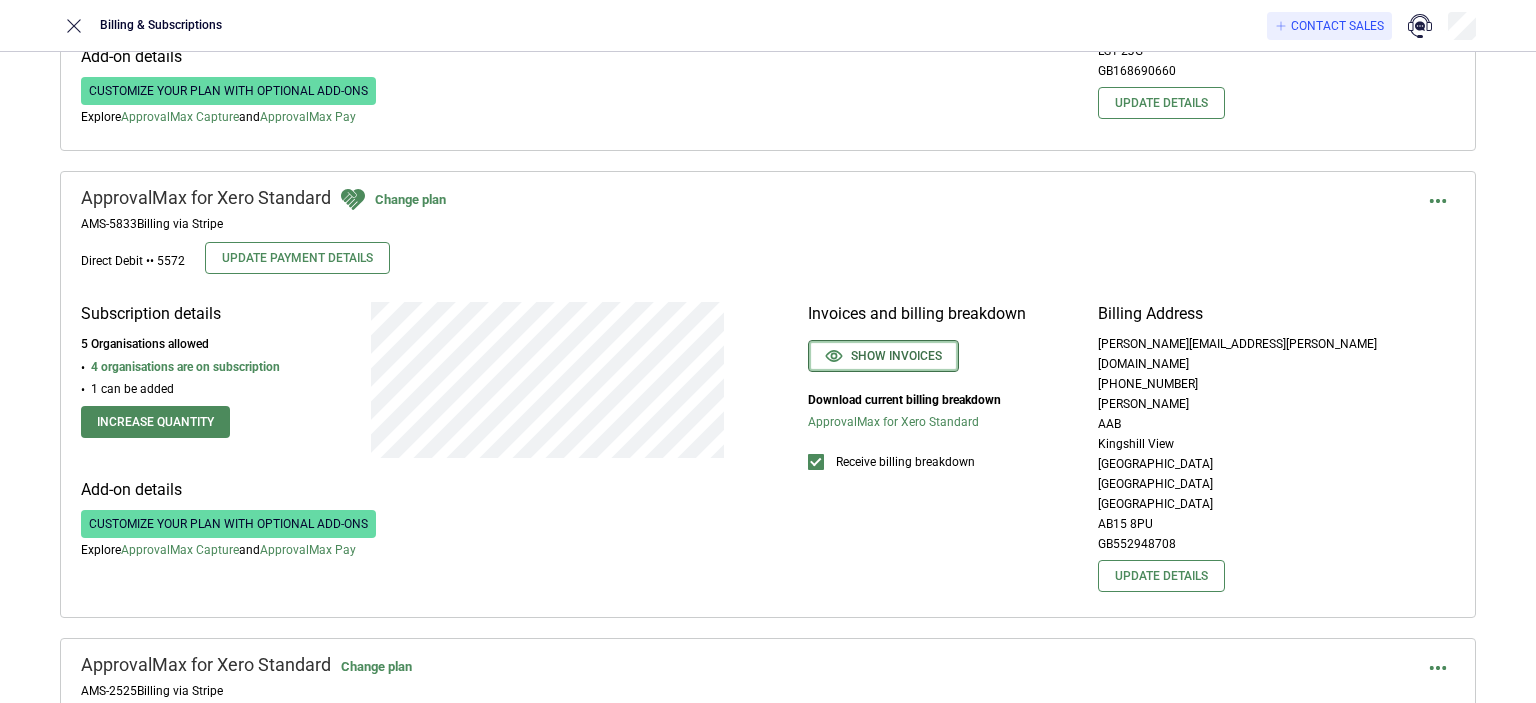 click on "Show invoices" at bounding box center [883, 356] 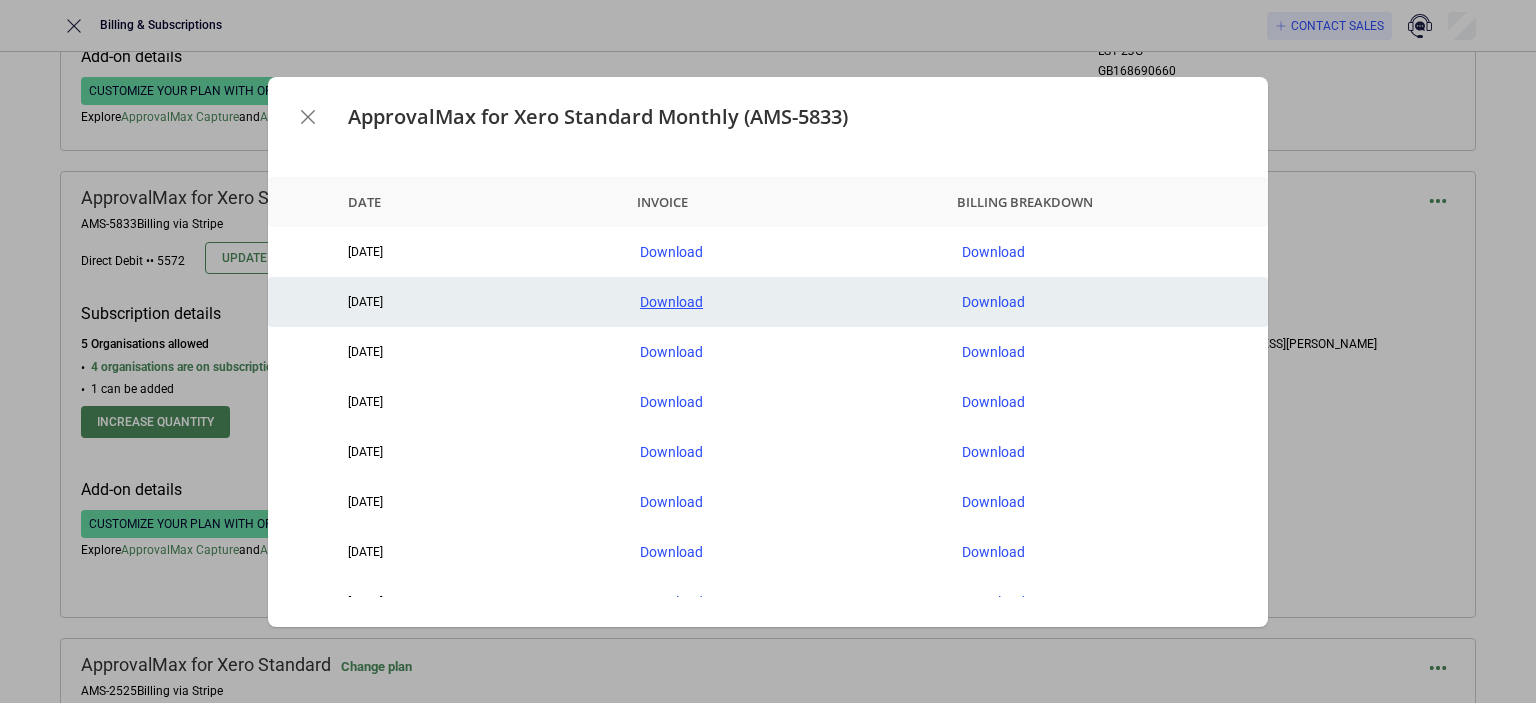 click on "Download" at bounding box center [785, 302] 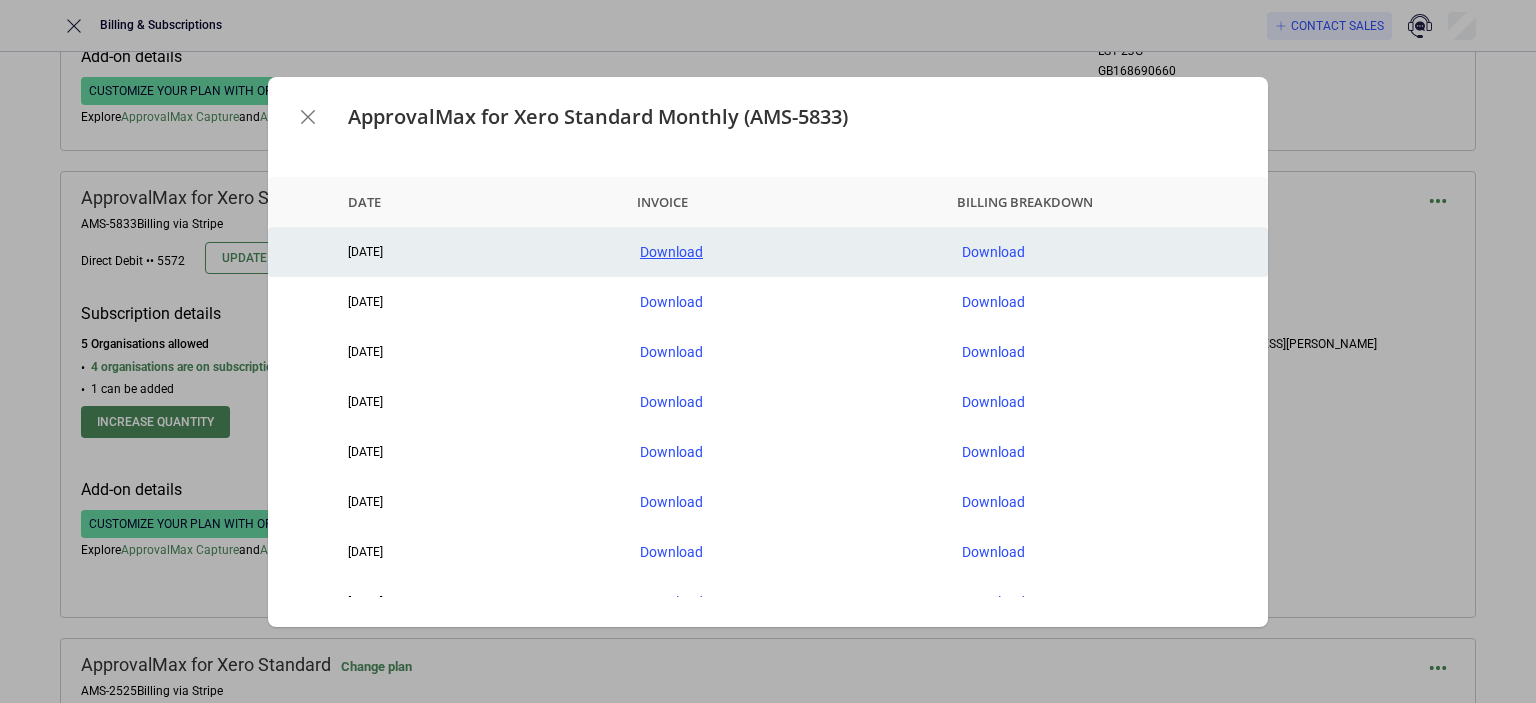 click on "Download" at bounding box center [785, 252] 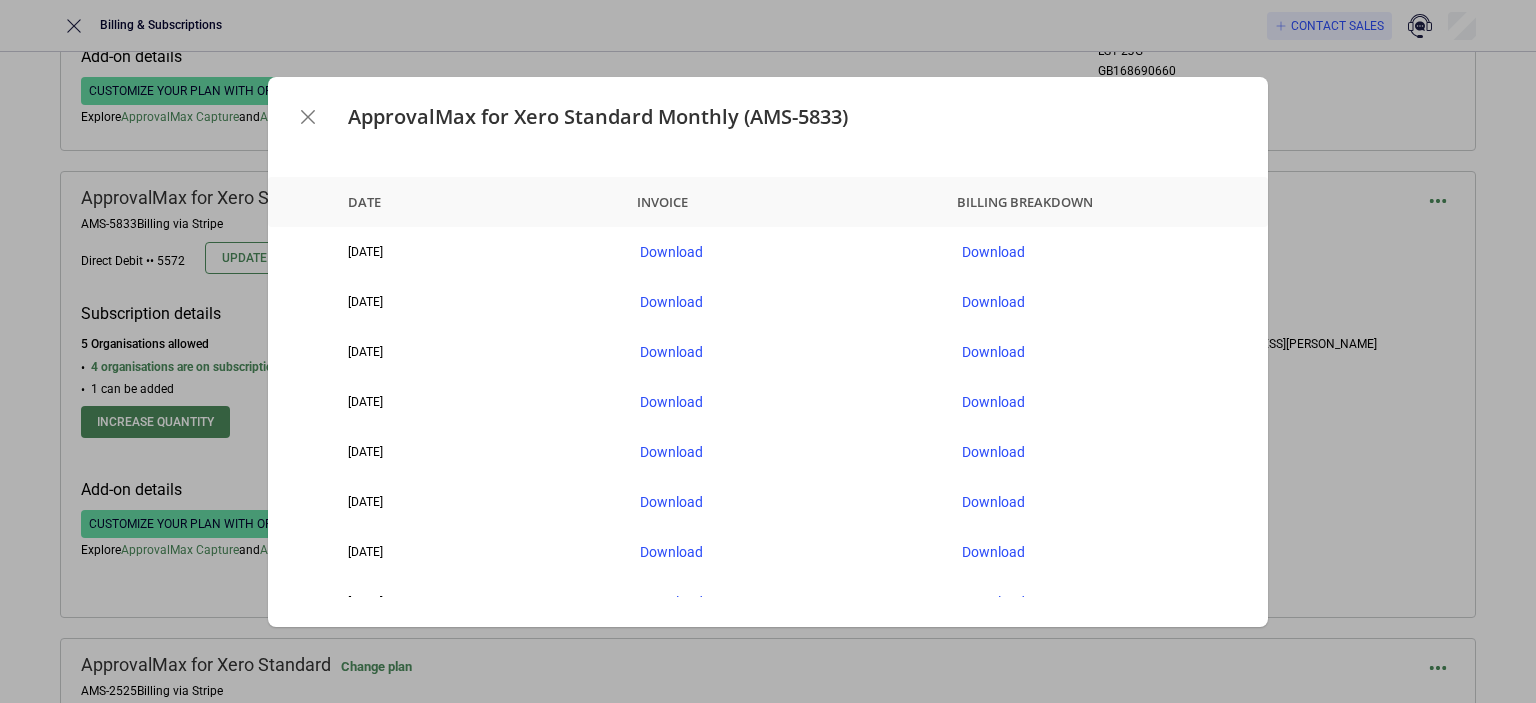 click at bounding box center [308, 117] 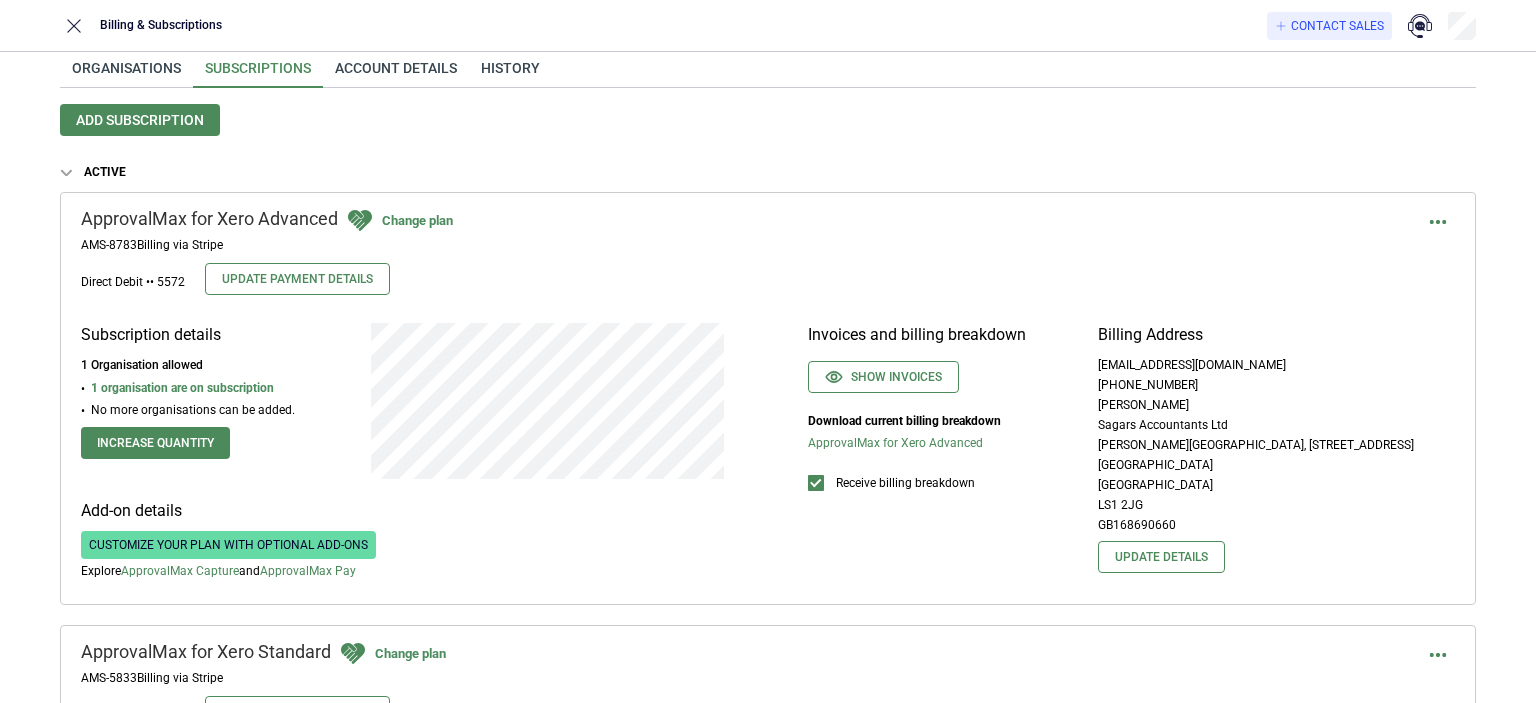 scroll, scrollTop: 2, scrollLeft: 0, axis: vertical 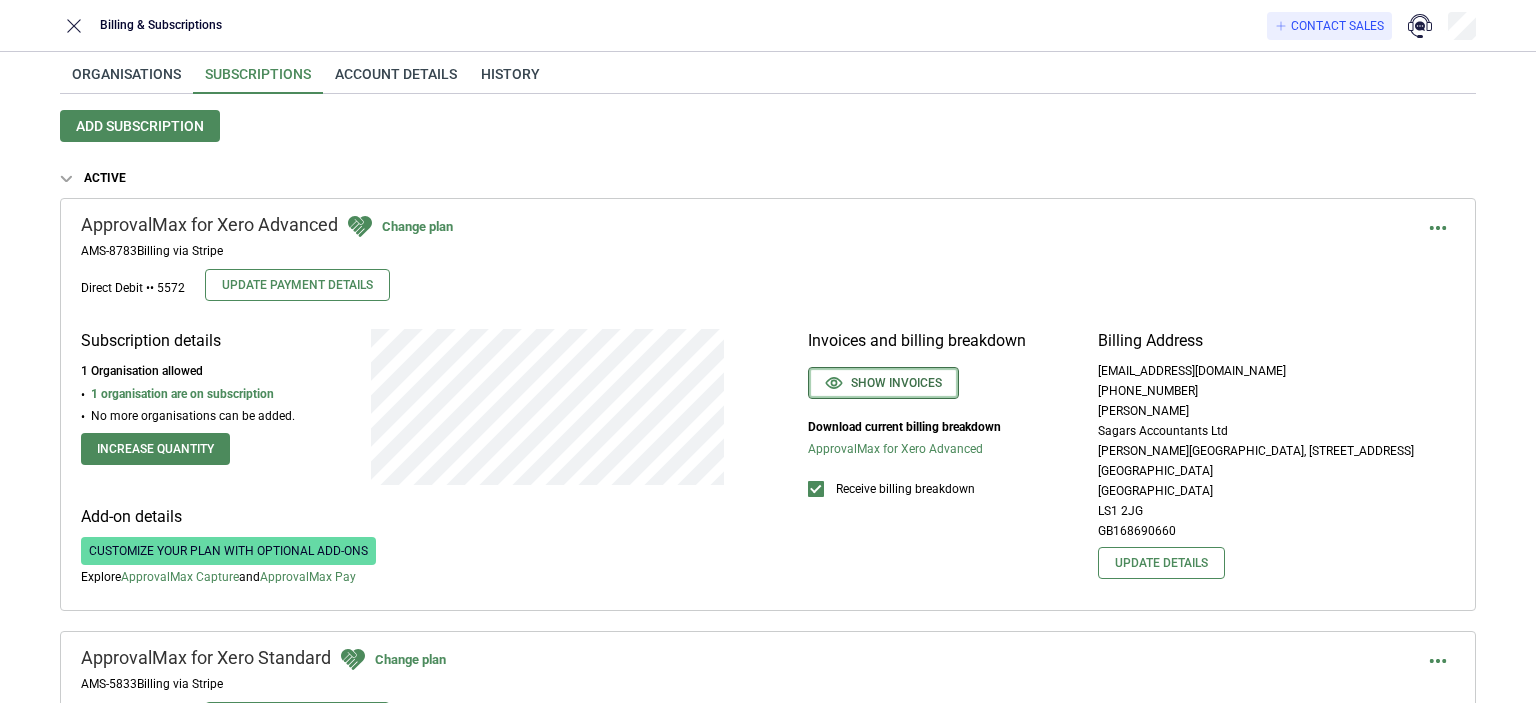 click on "Show invoices" at bounding box center (883, 383) 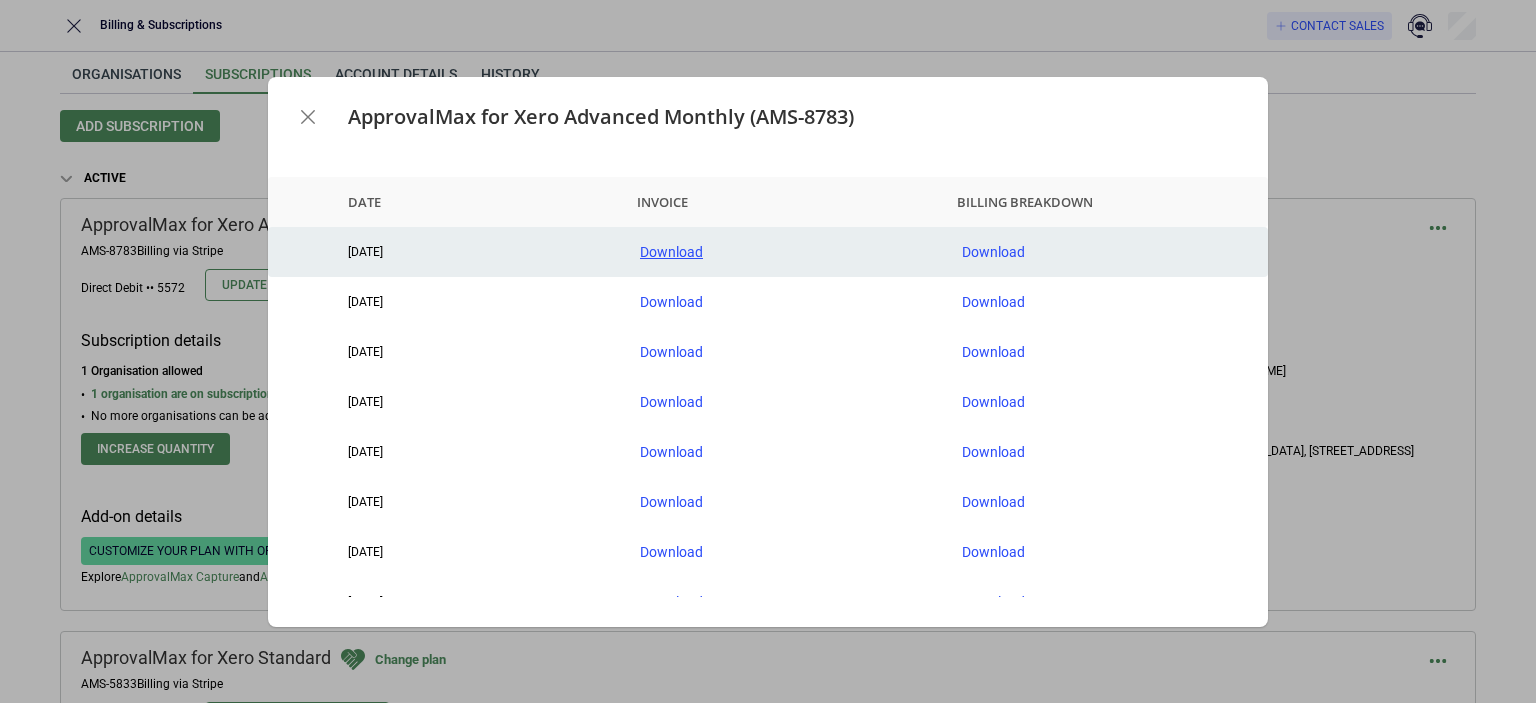 click on "Download" at bounding box center [785, 252] 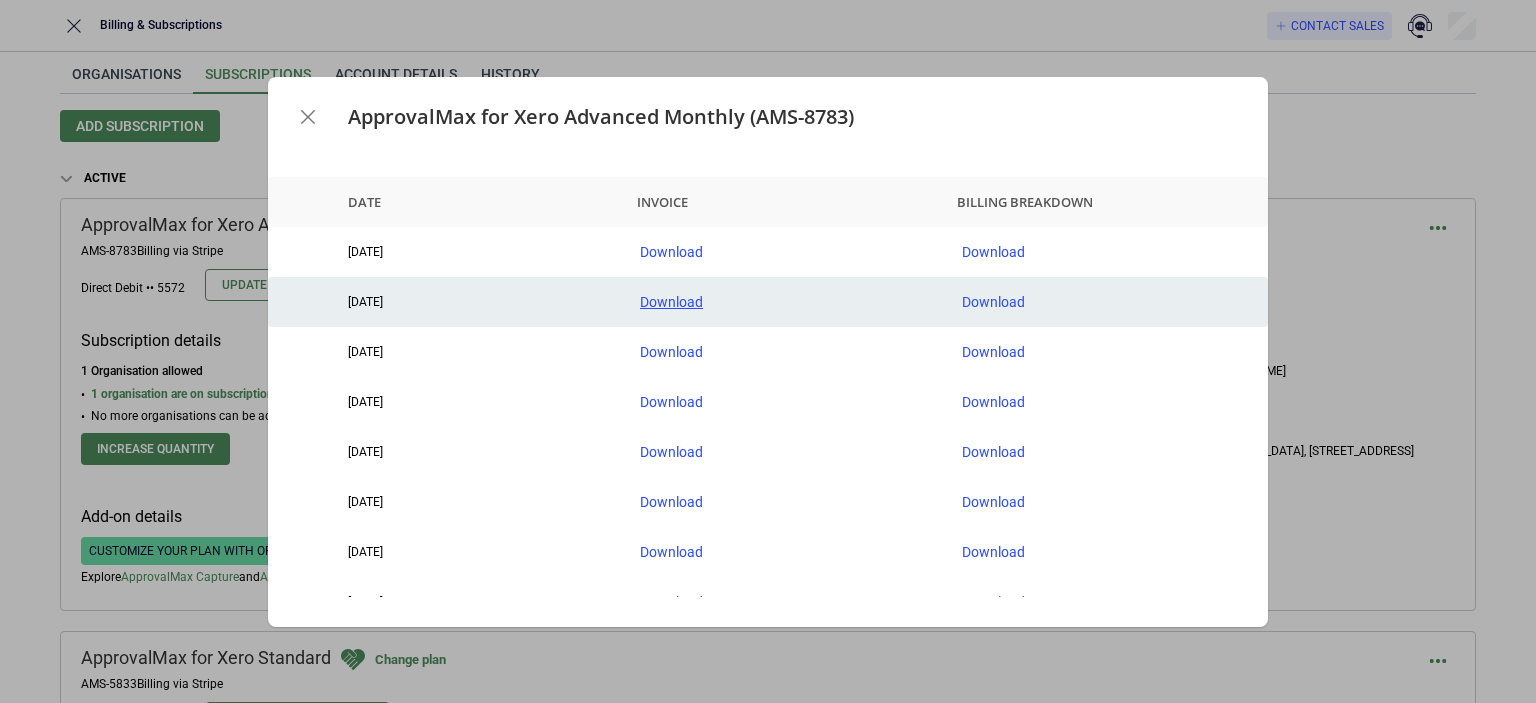 click on "Download" at bounding box center [785, 302] 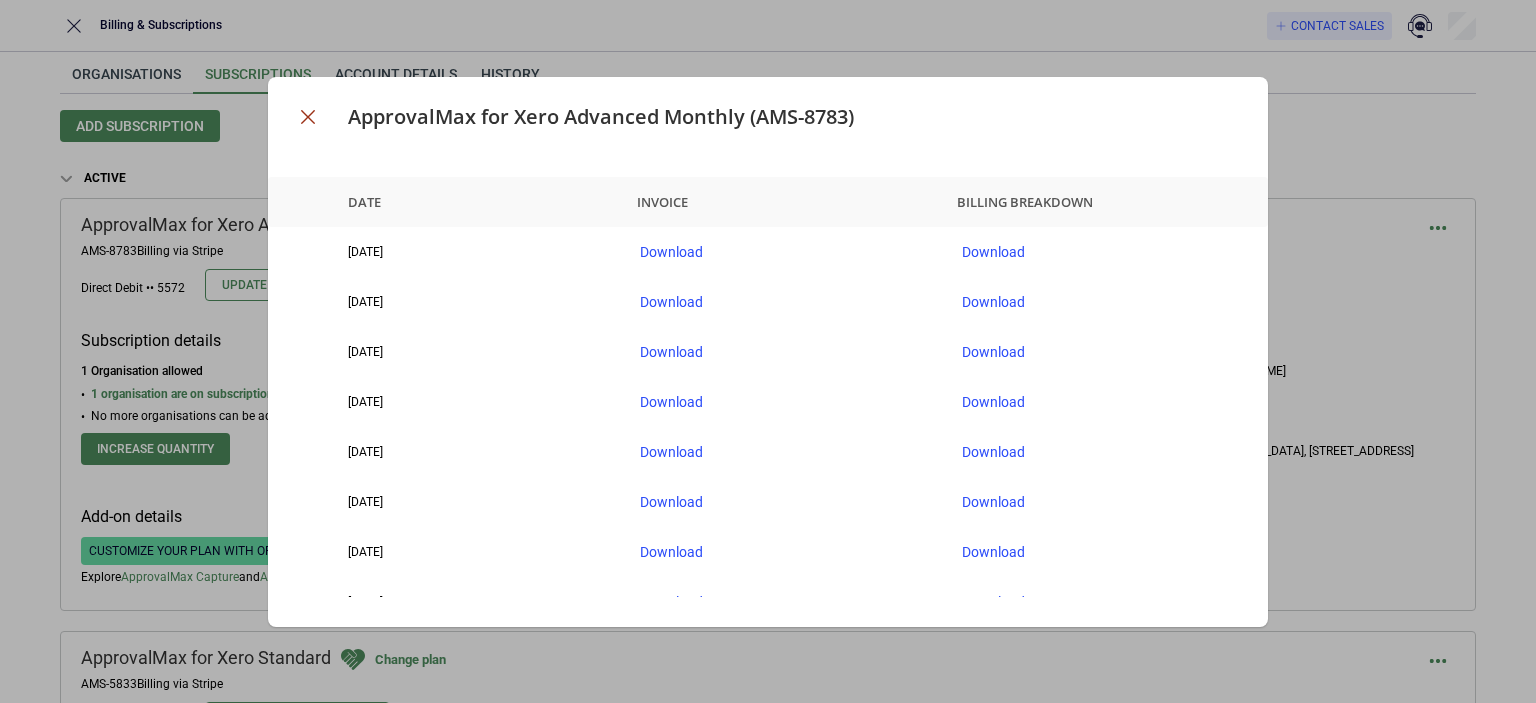 click 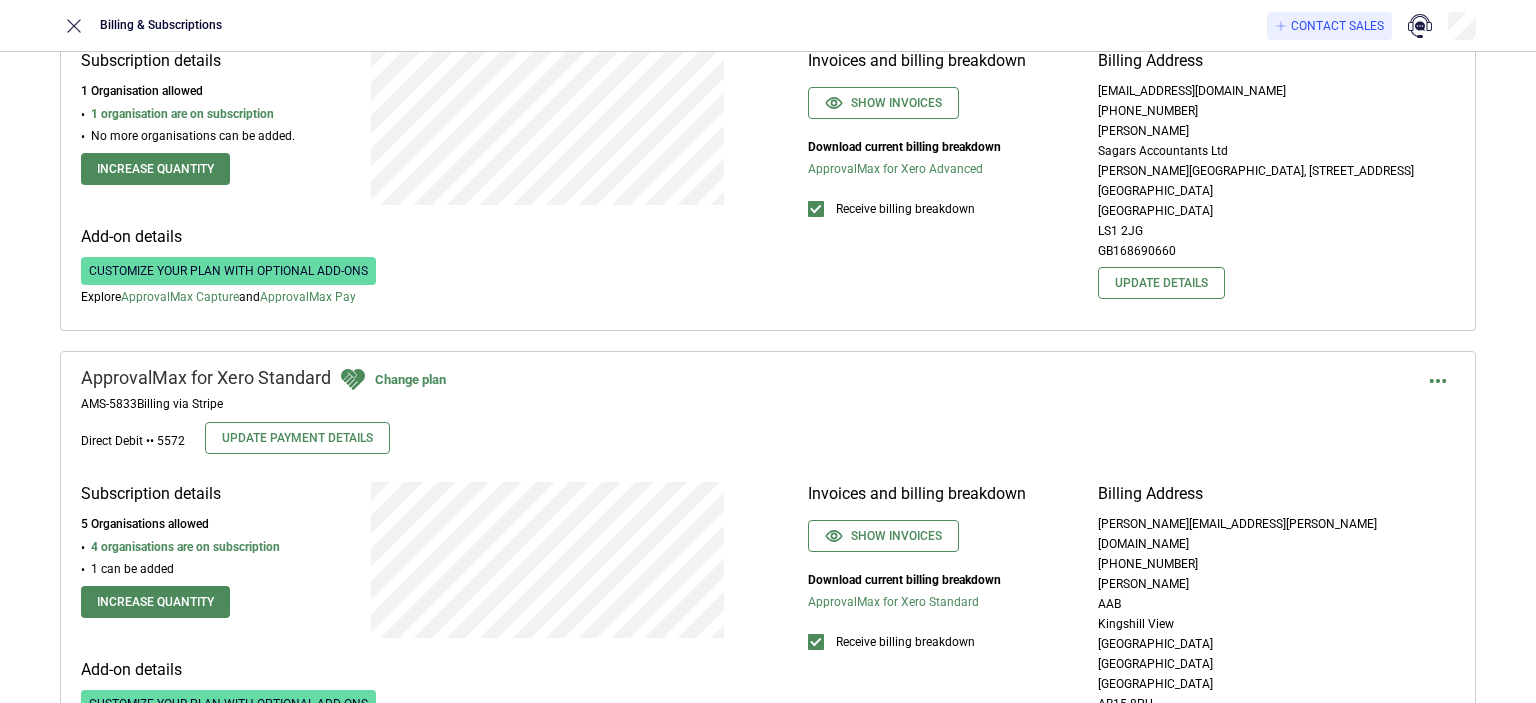 scroll, scrollTop: 402, scrollLeft: 0, axis: vertical 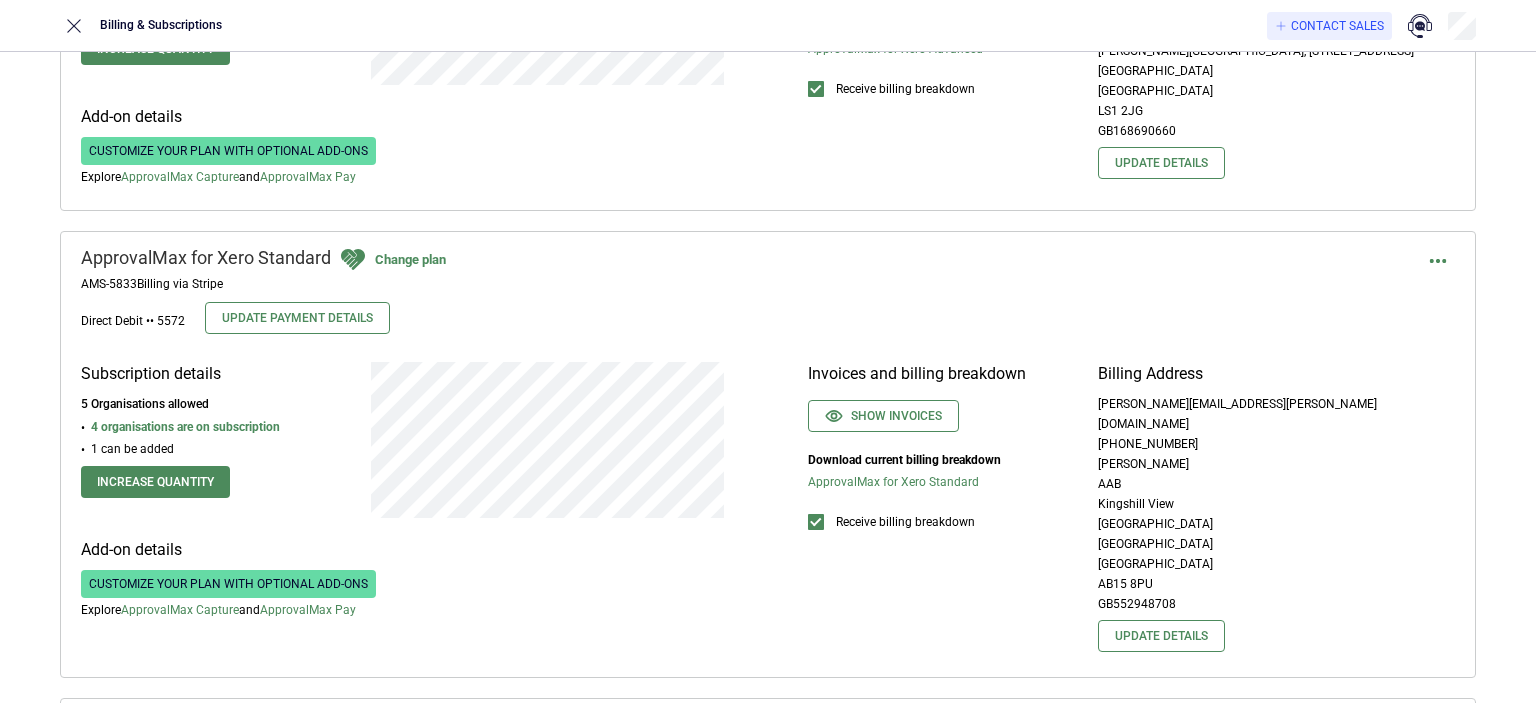click on "Show invoices" at bounding box center [933, 423] 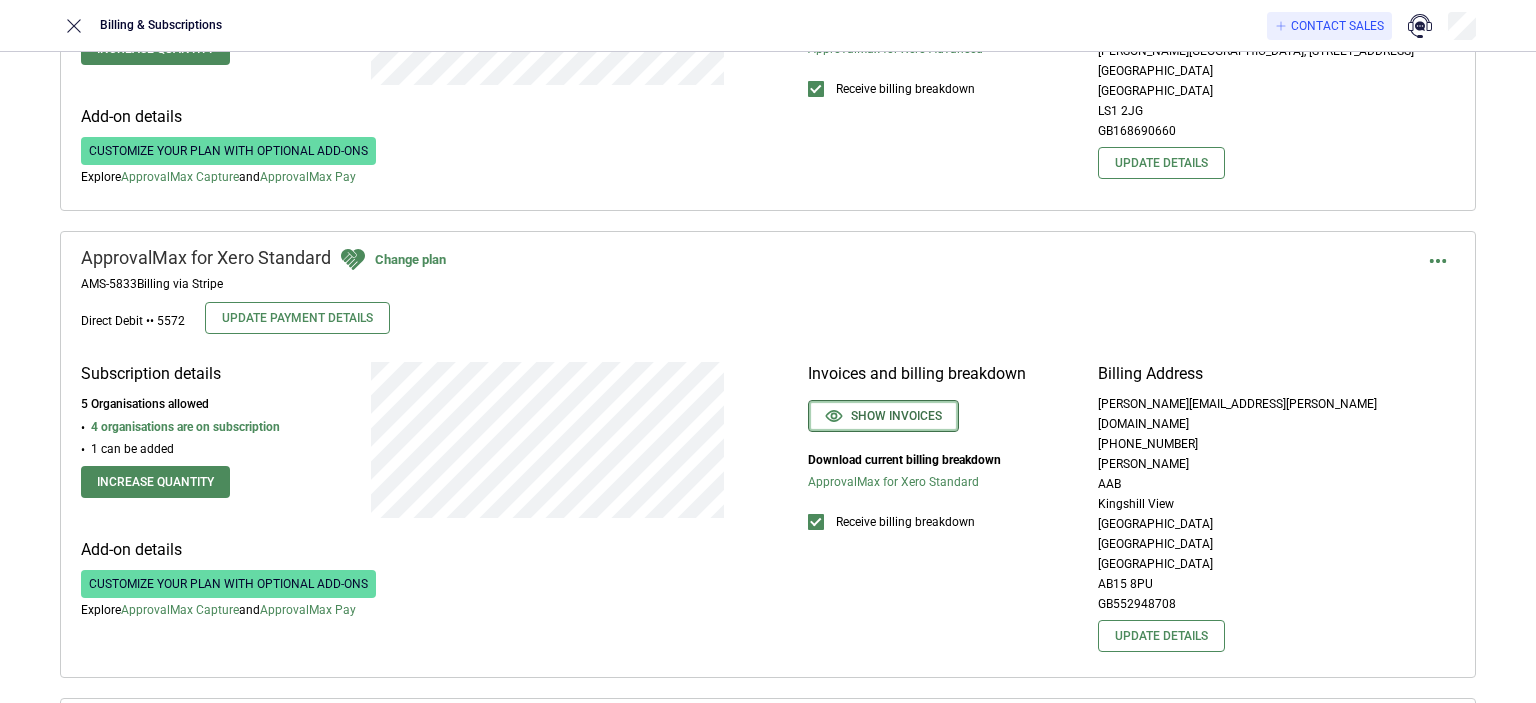 click on "Show invoices" at bounding box center (883, 416) 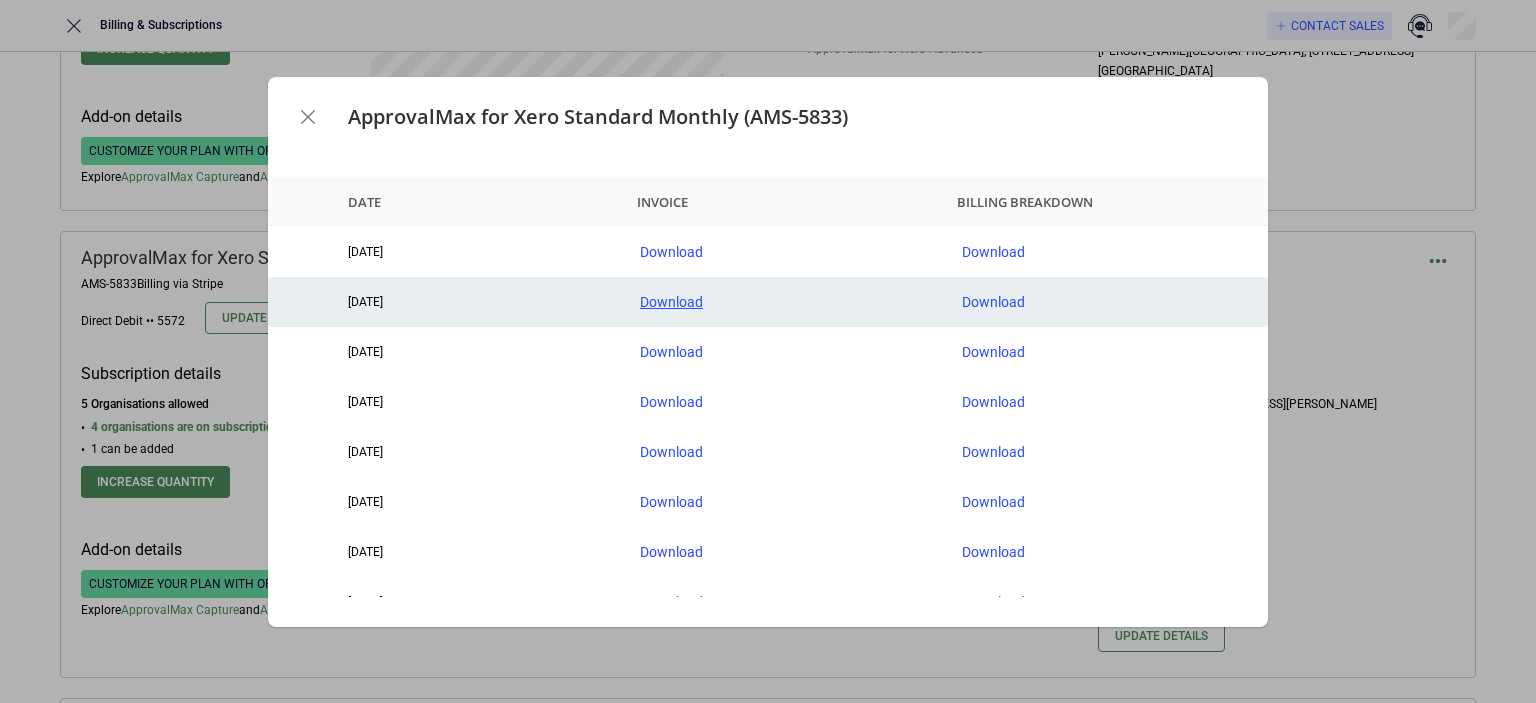 click on "Download" at bounding box center [785, 302] 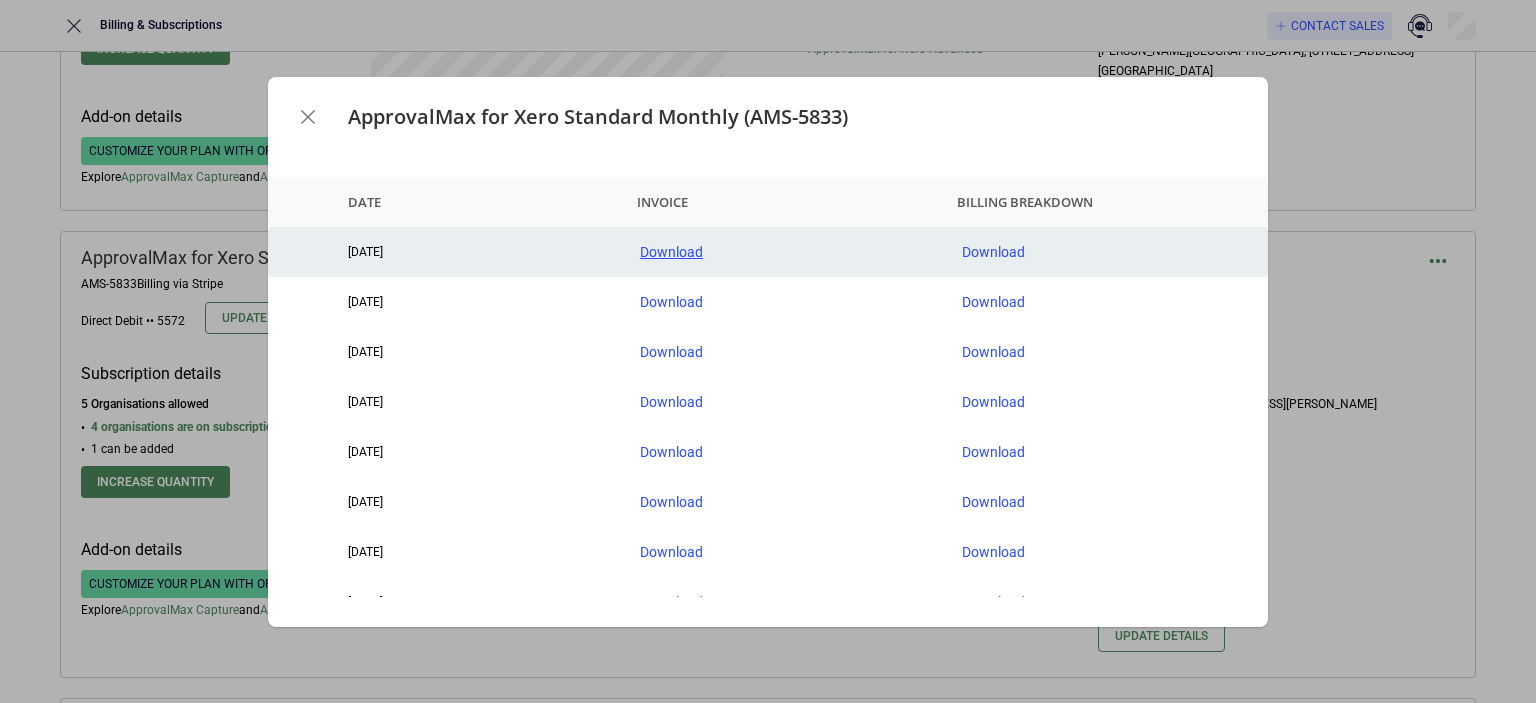 click on "Download" at bounding box center [785, 252] 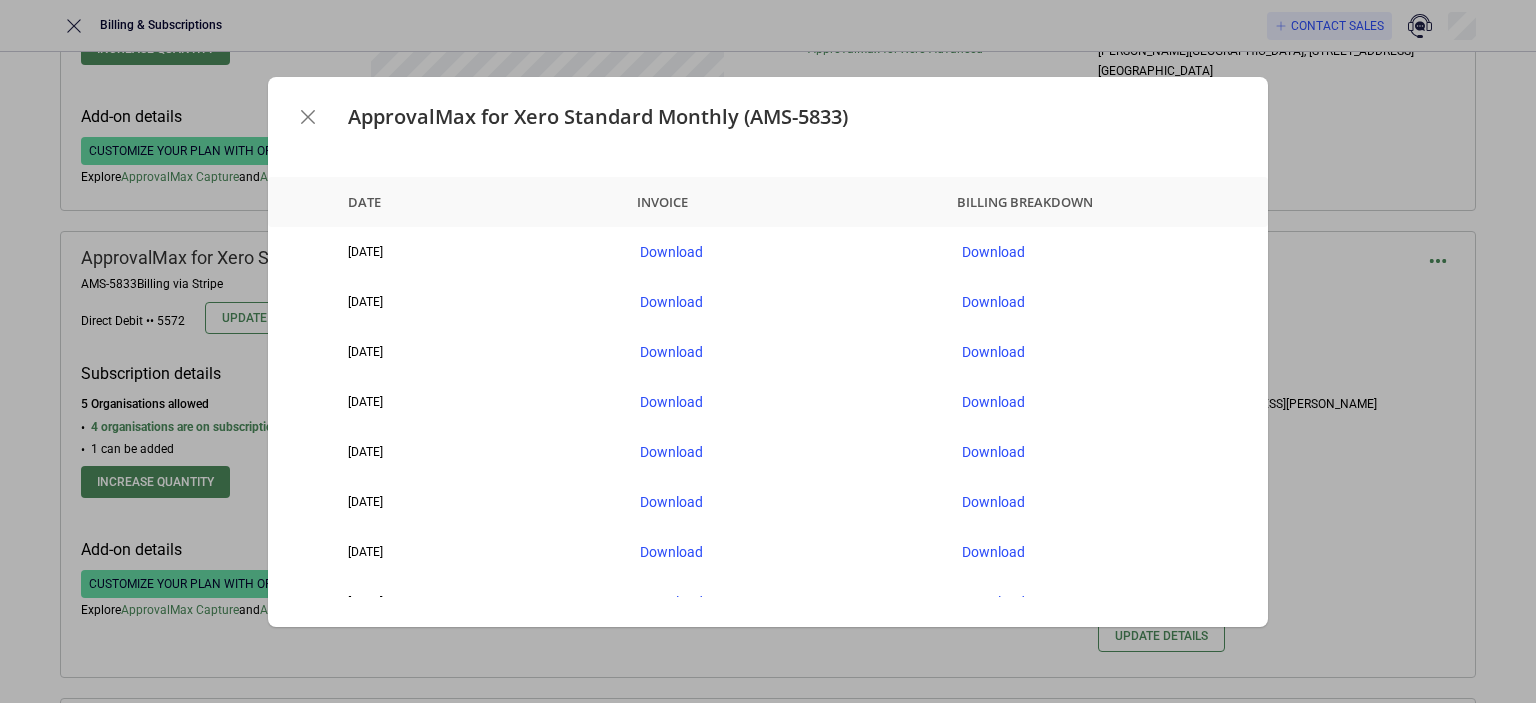 click at bounding box center (308, 117) 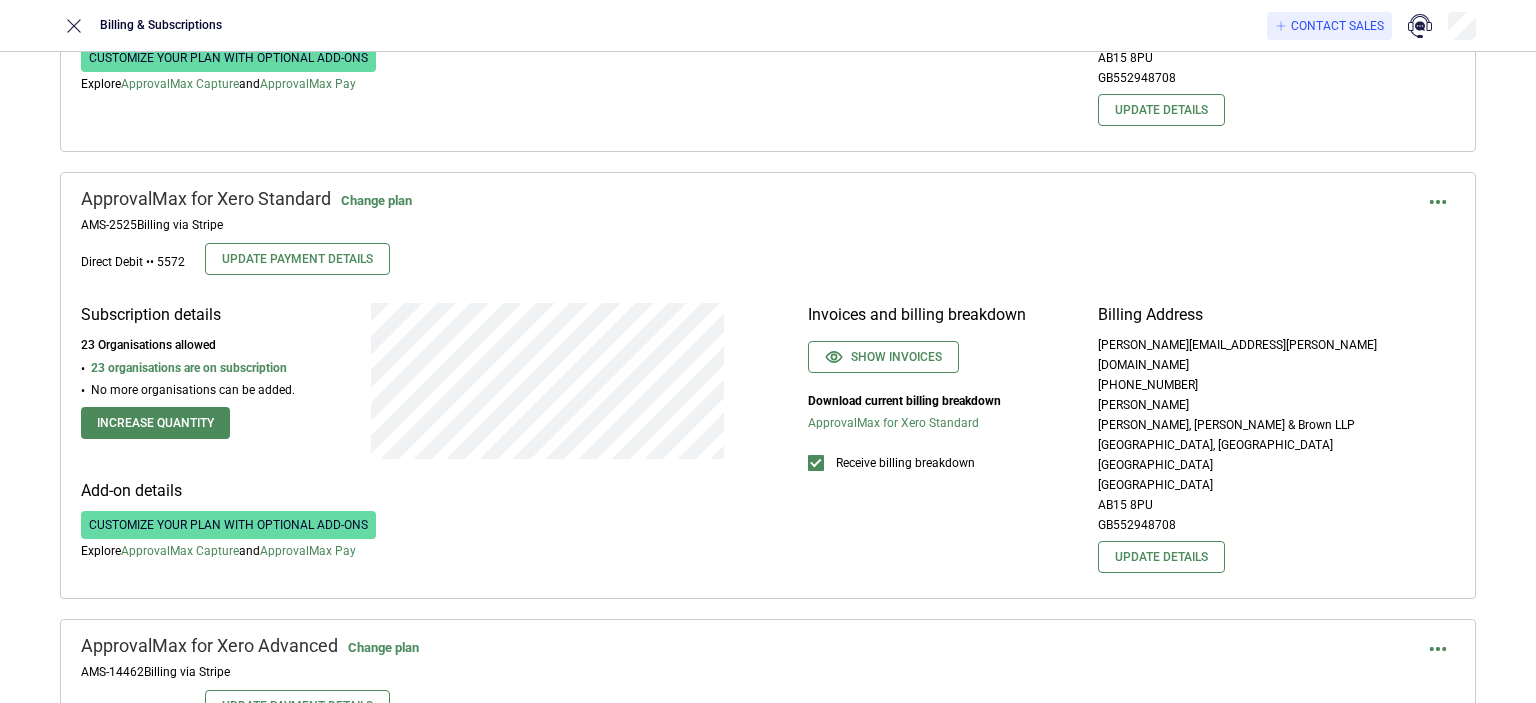 scroll, scrollTop: 928, scrollLeft: 0, axis: vertical 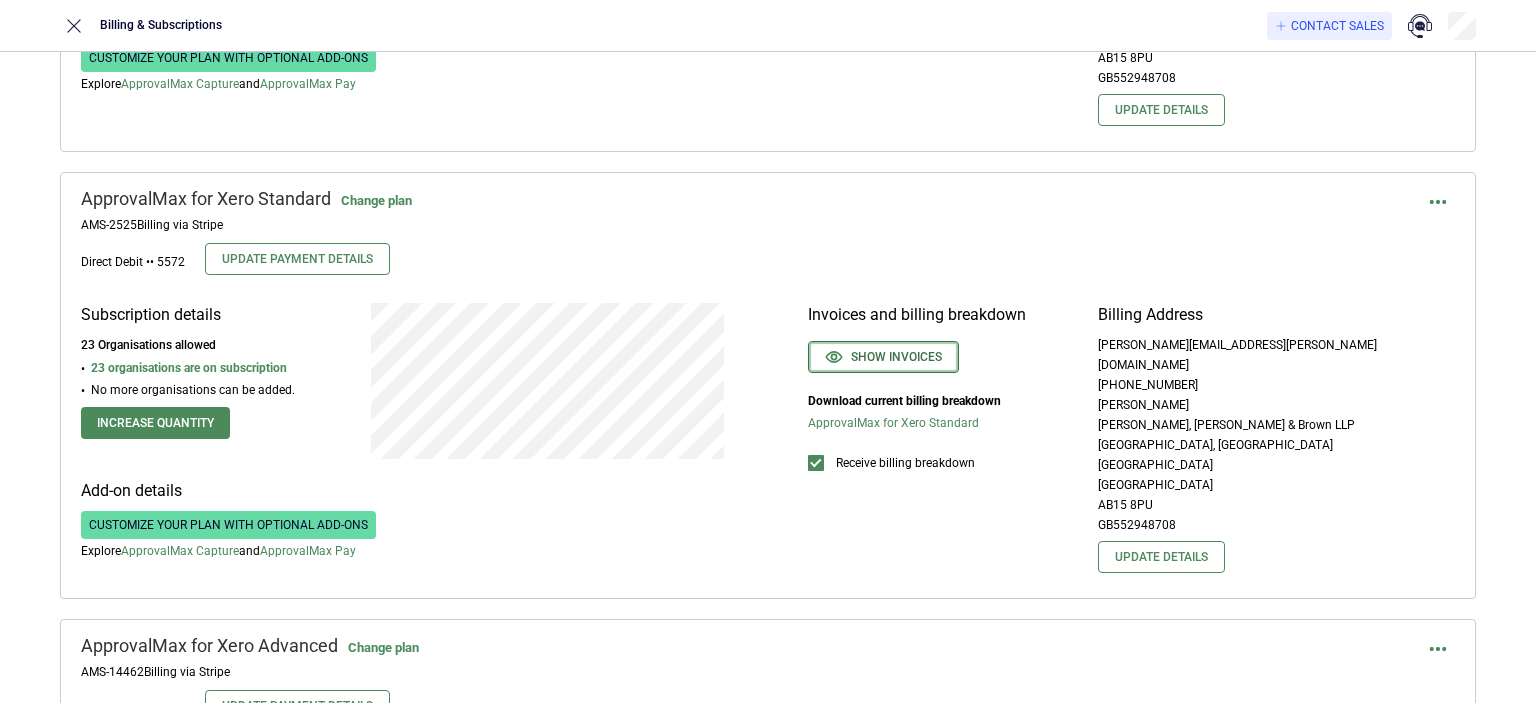 click on "Show invoices" at bounding box center (883, 357) 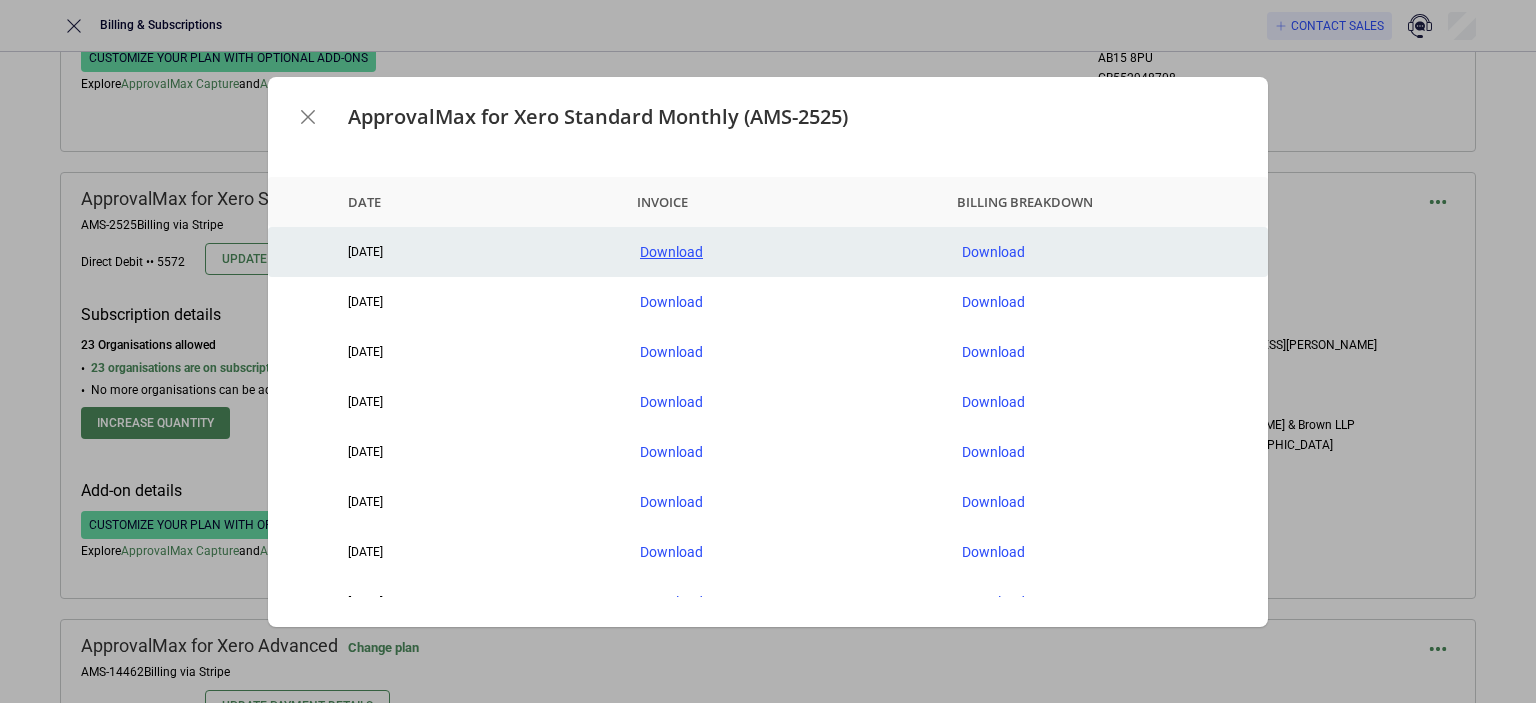click on "Download" at bounding box center [785, 252] 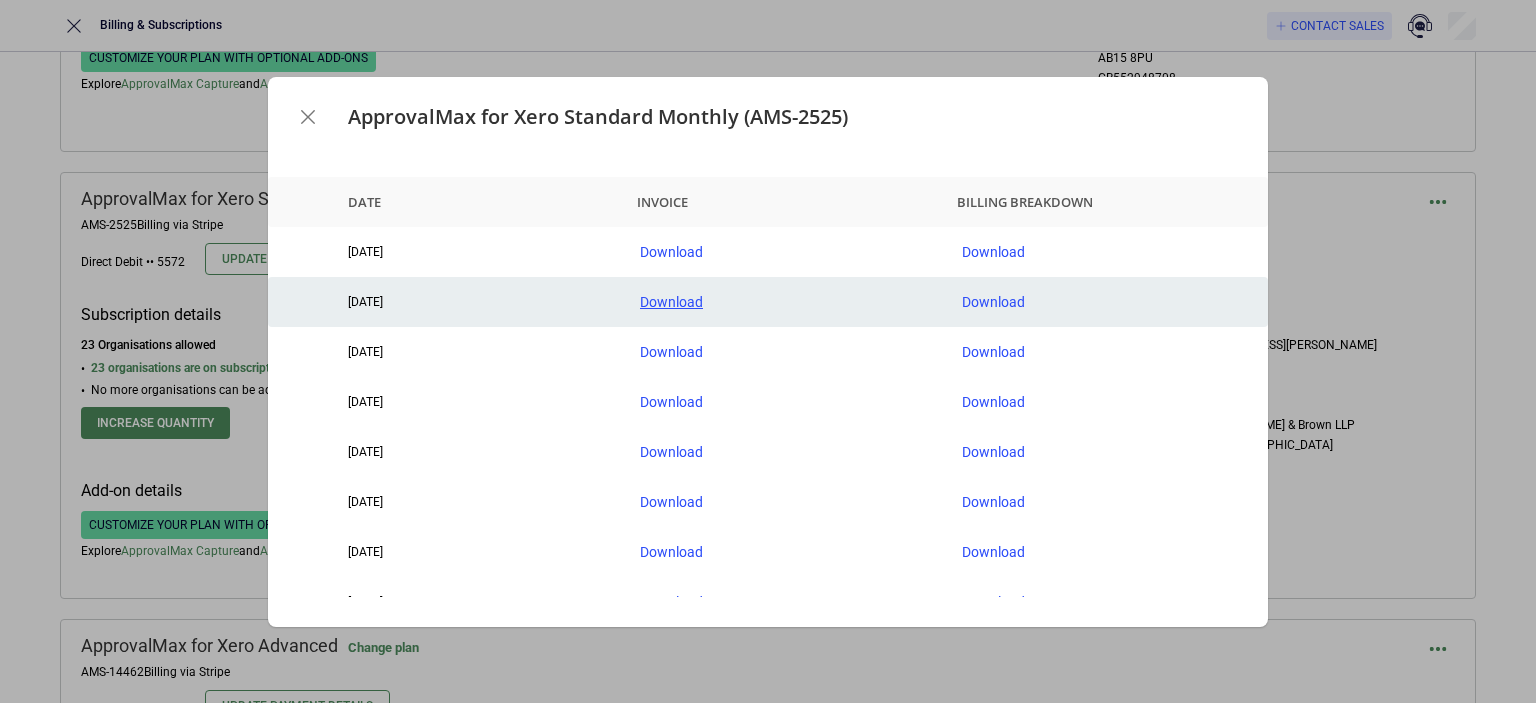 click on "Download" at bounding box center (785, 302) 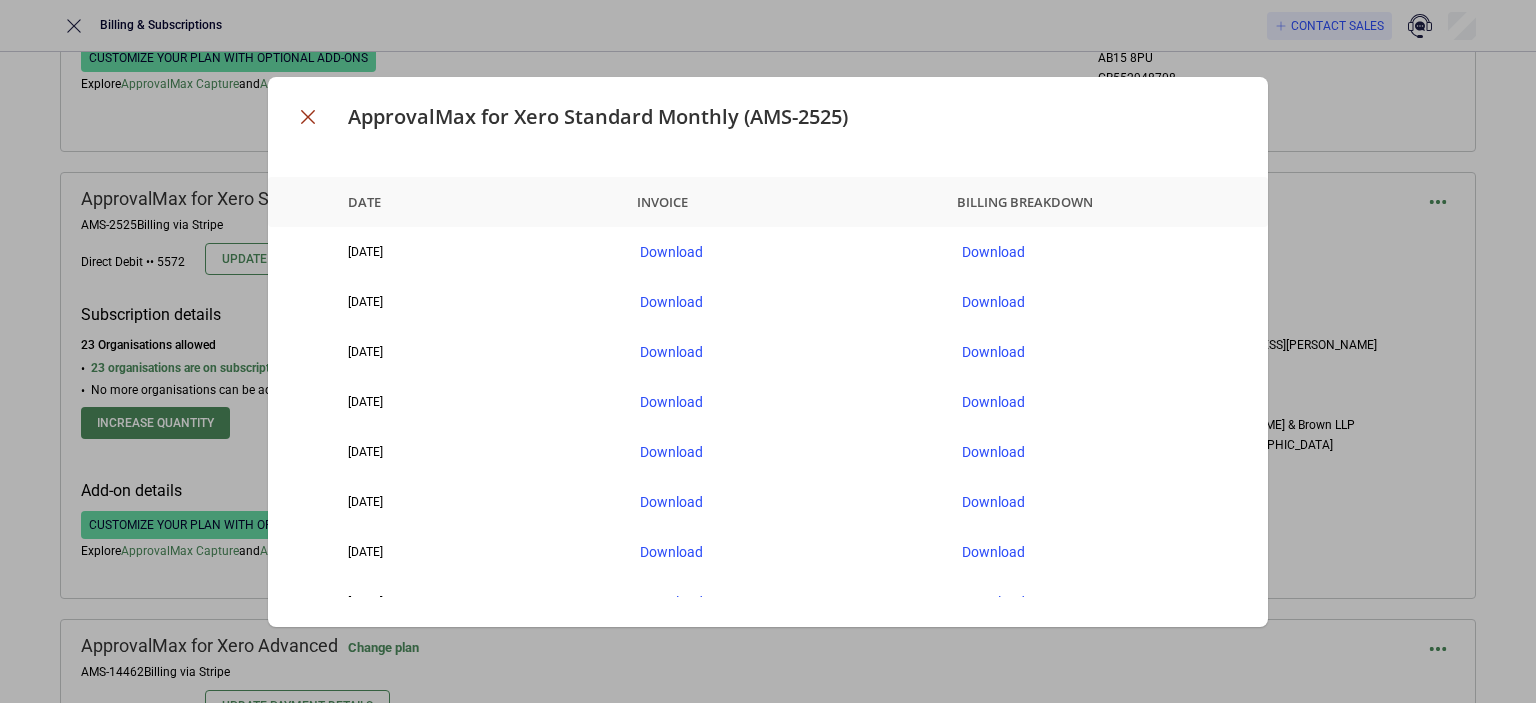 click 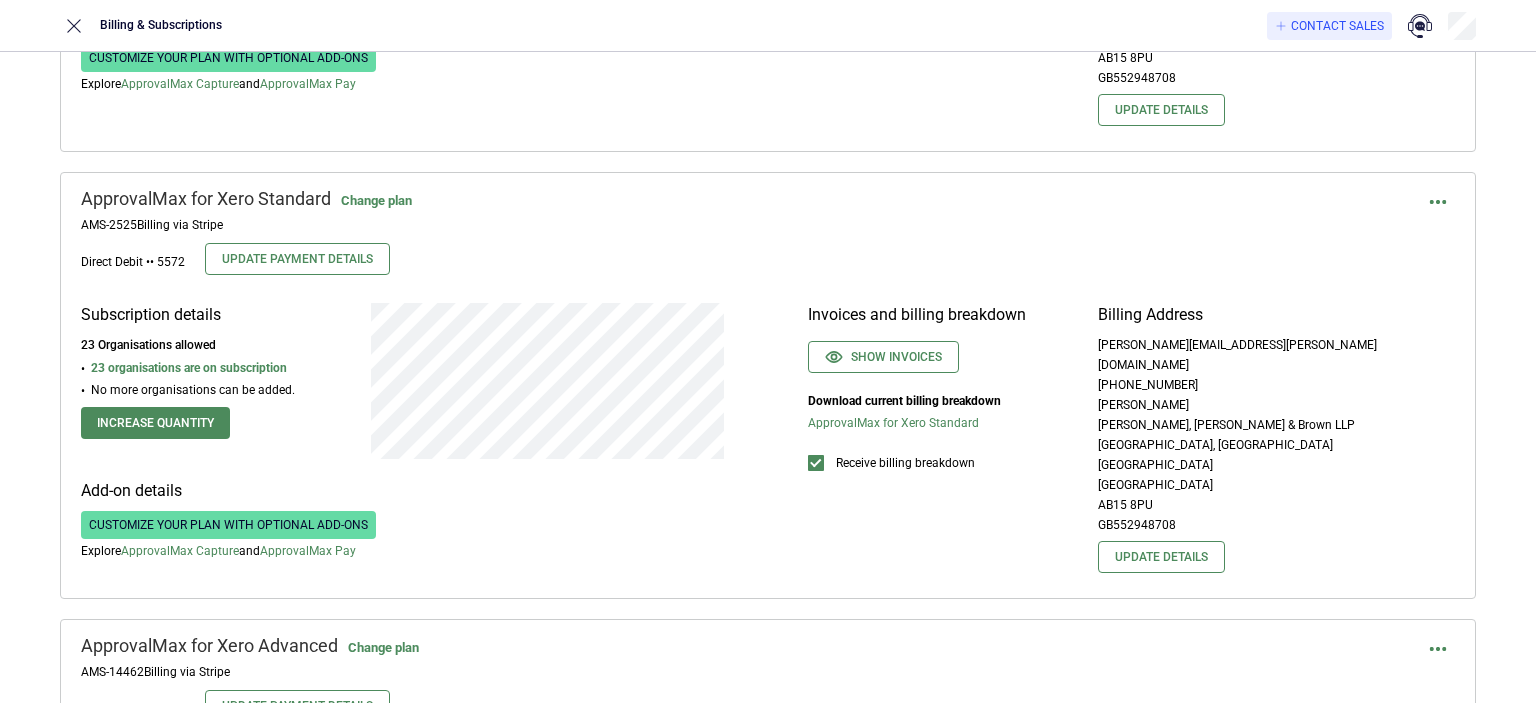 click on "Billing & Subscriptions Contact Sales" at bounding box center [768, 26] 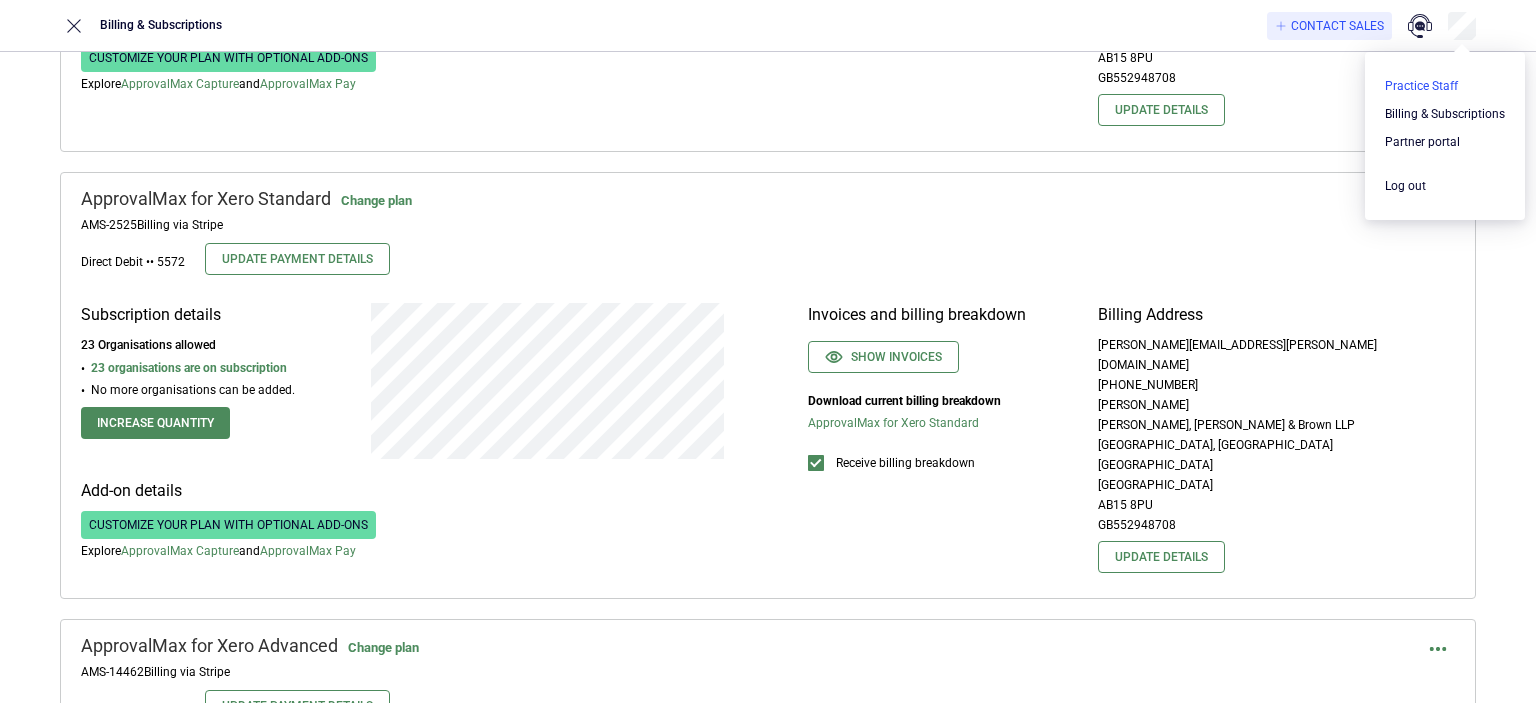 click at bounding box center [1445, 86] 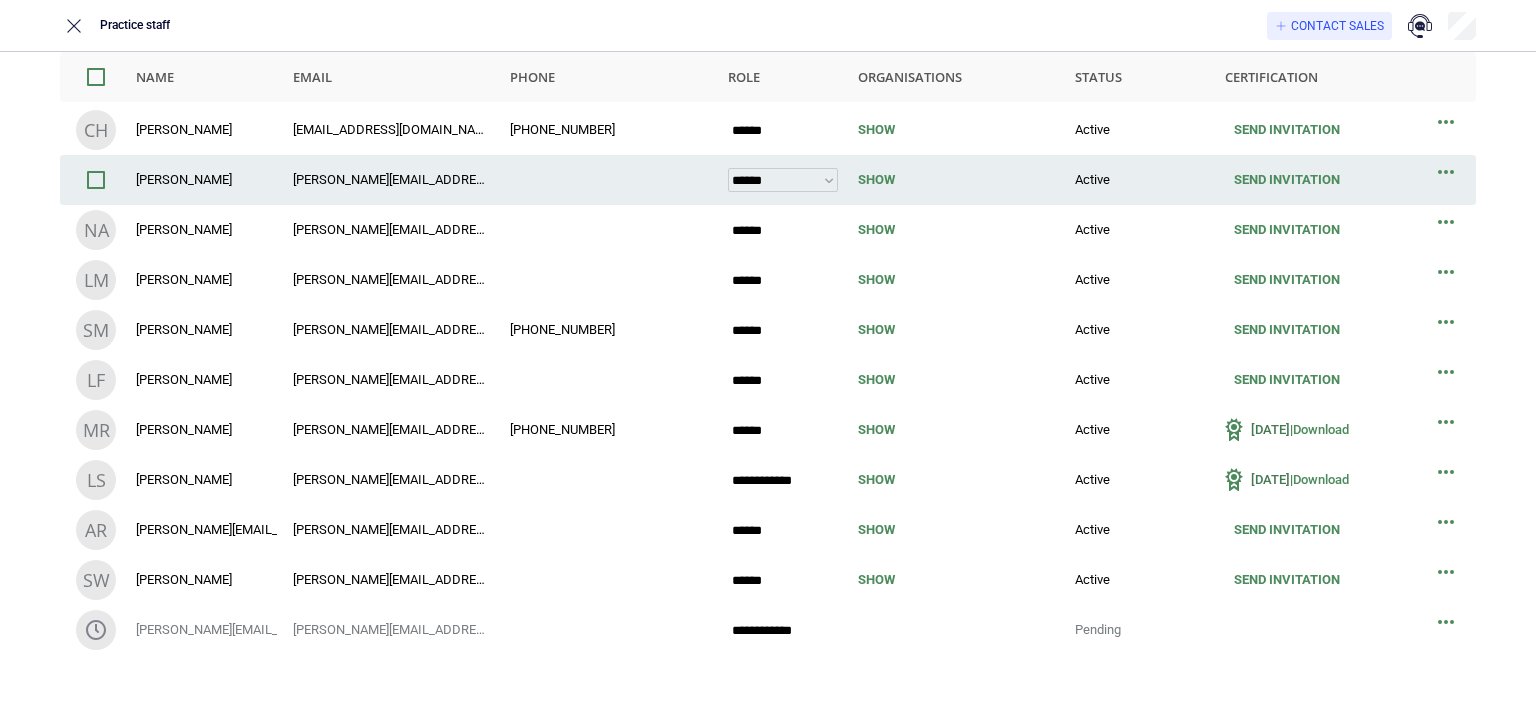 scroll, scrollTop: 312, scrollLeft: 0, axis: vertical 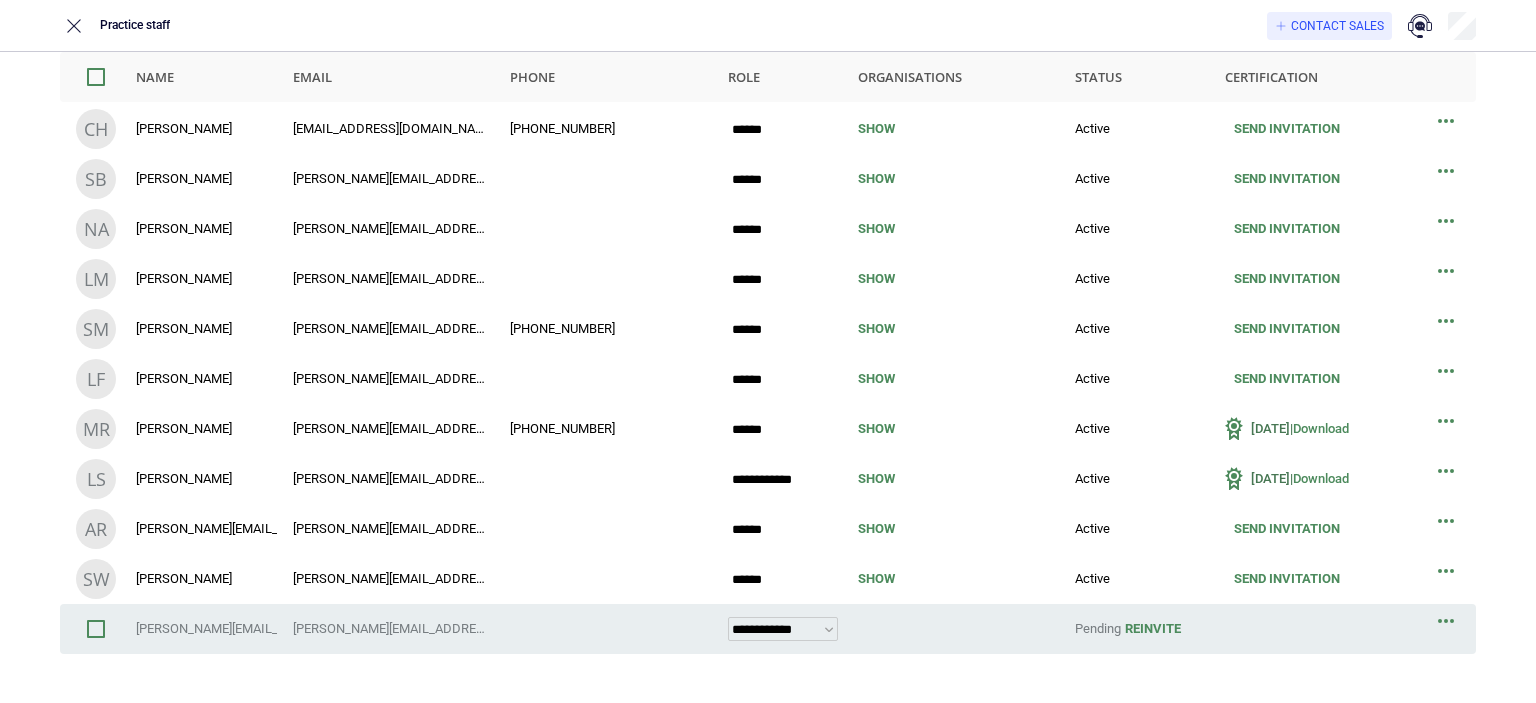 click at bounding box center (1446, 629) 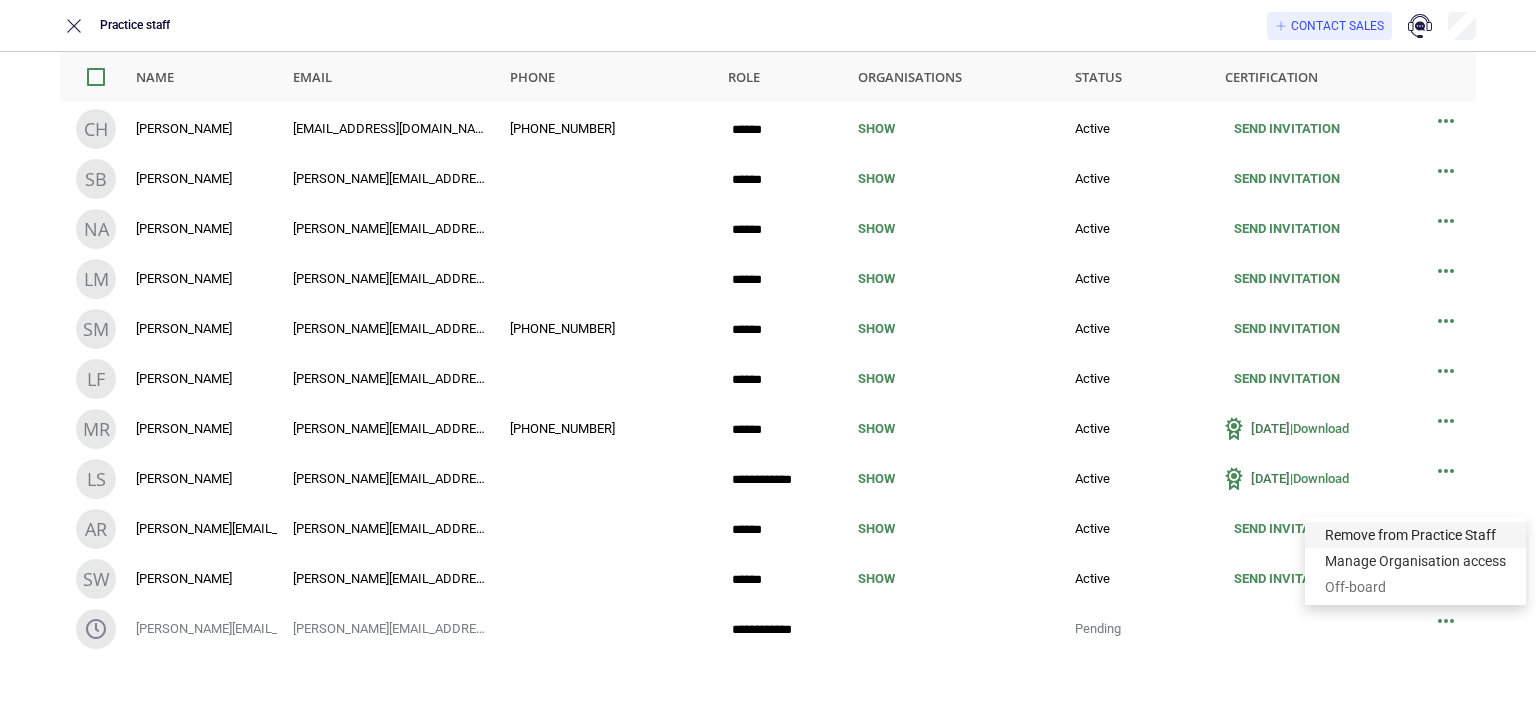 click on "Remove from Practice Staff" at bounding box center [1415, 535] 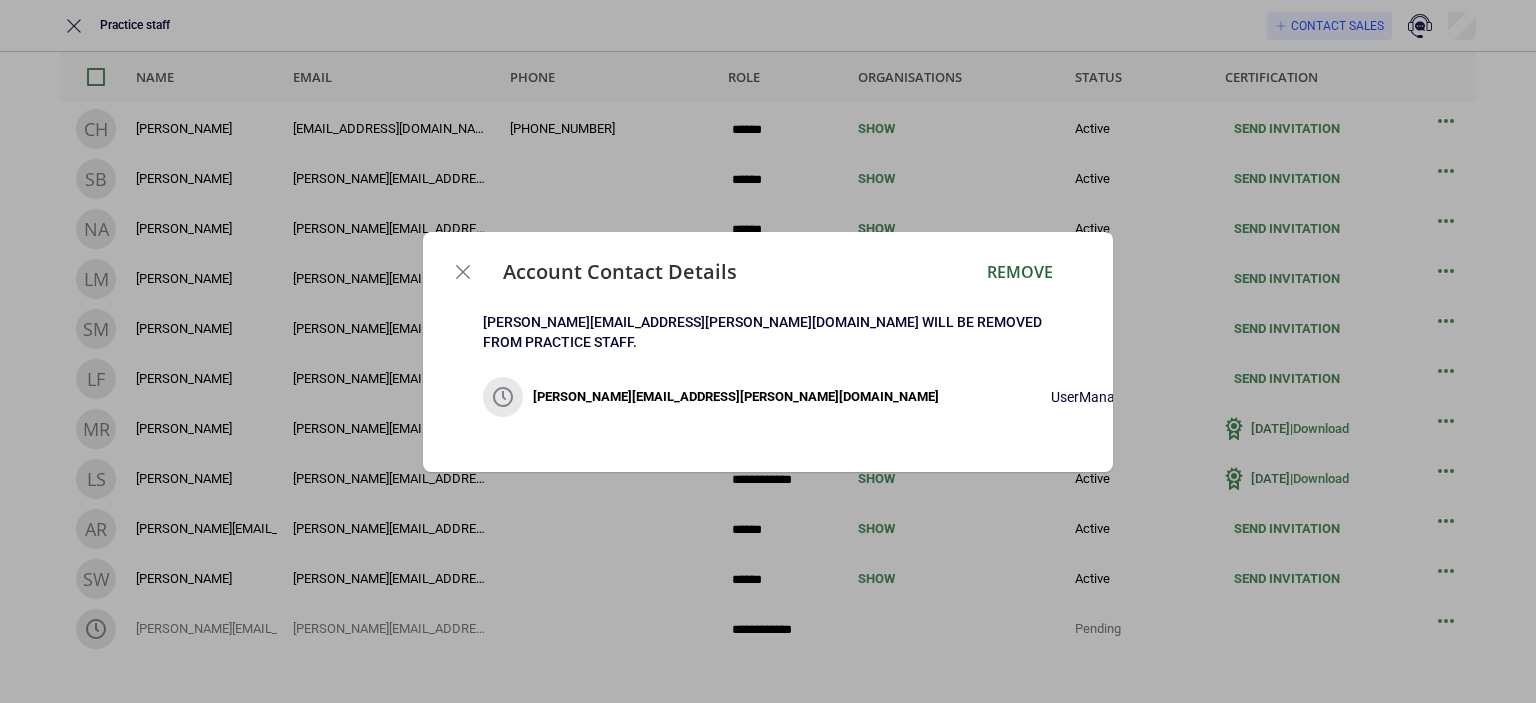 click on "REMOVE" at bounding box center [1020, 272] 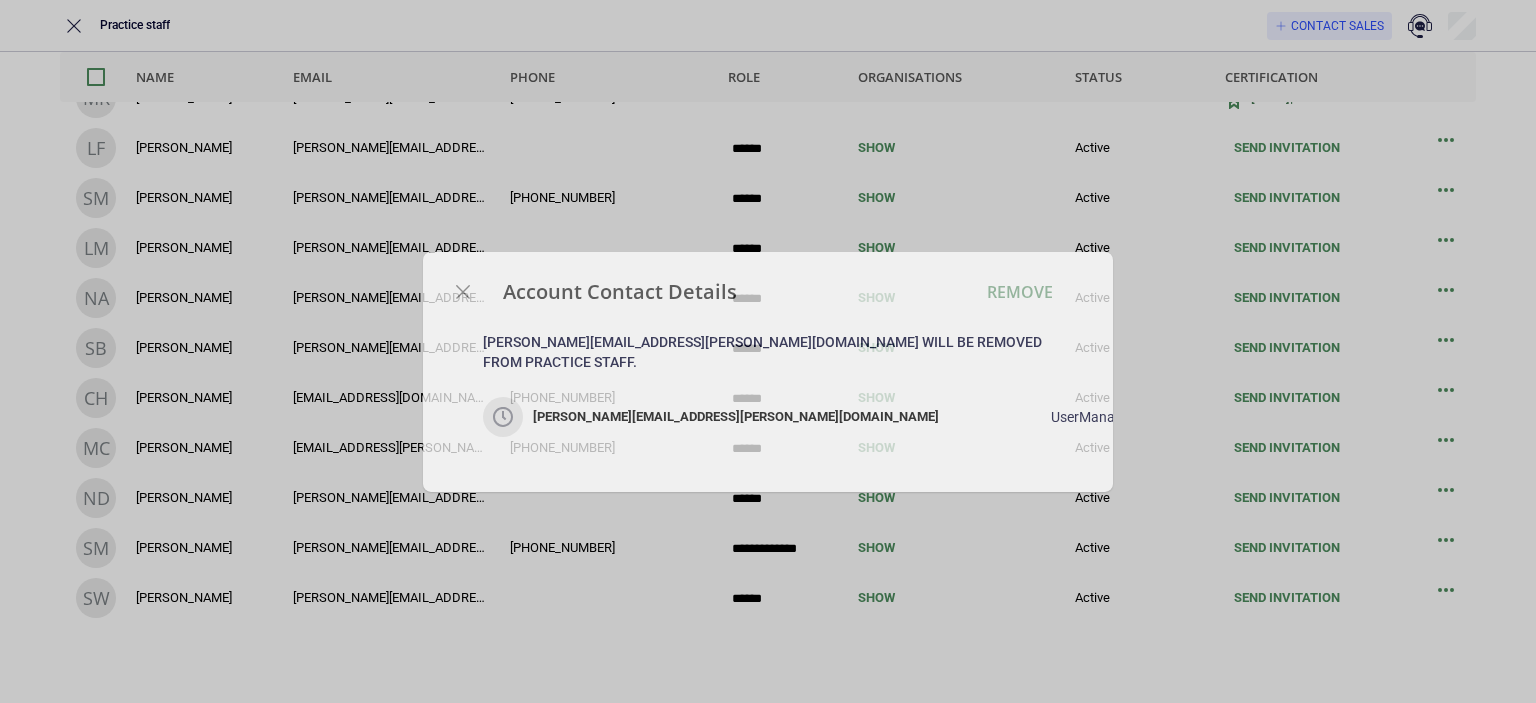 scroll, scrollTop: 0, scrollLeft: 0, axis: both 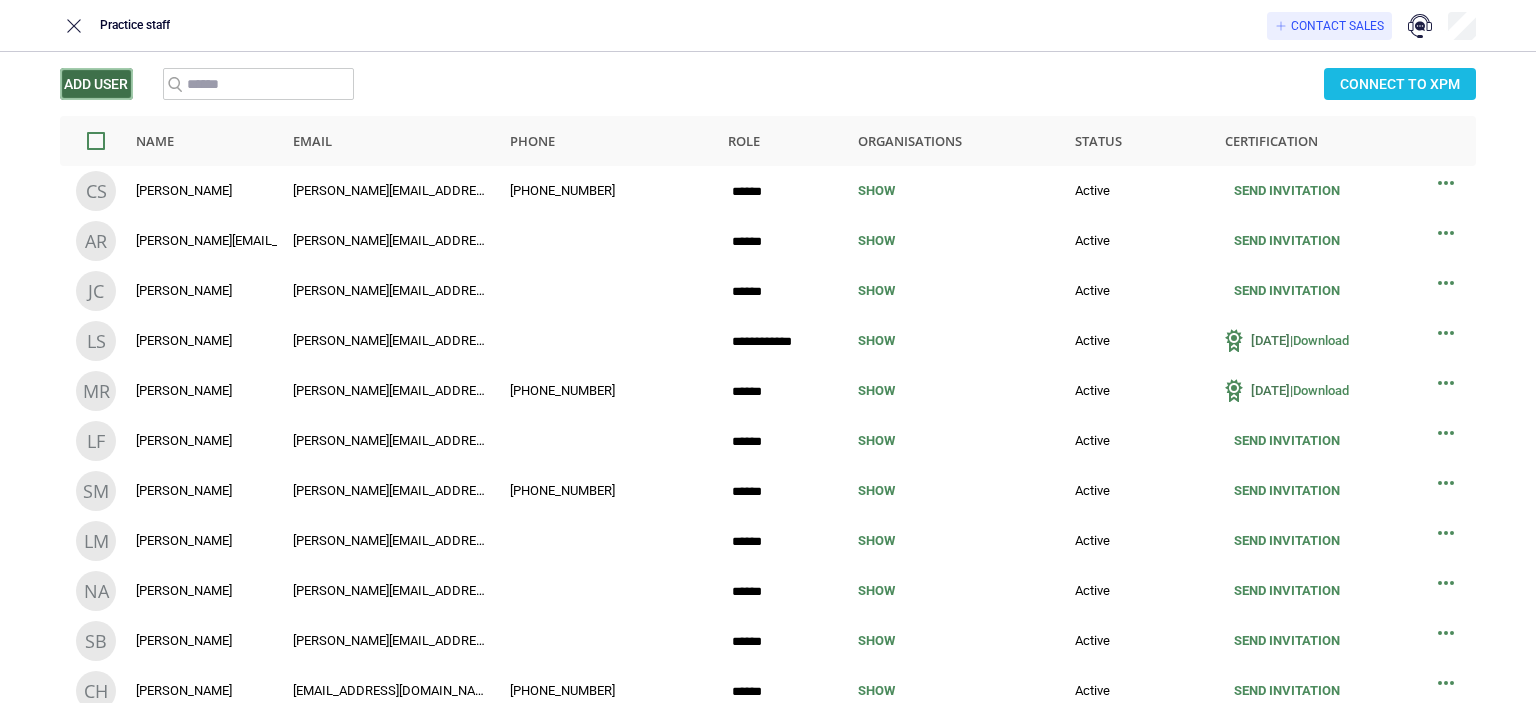 click on "Add User" at bounding box center [96, 84] 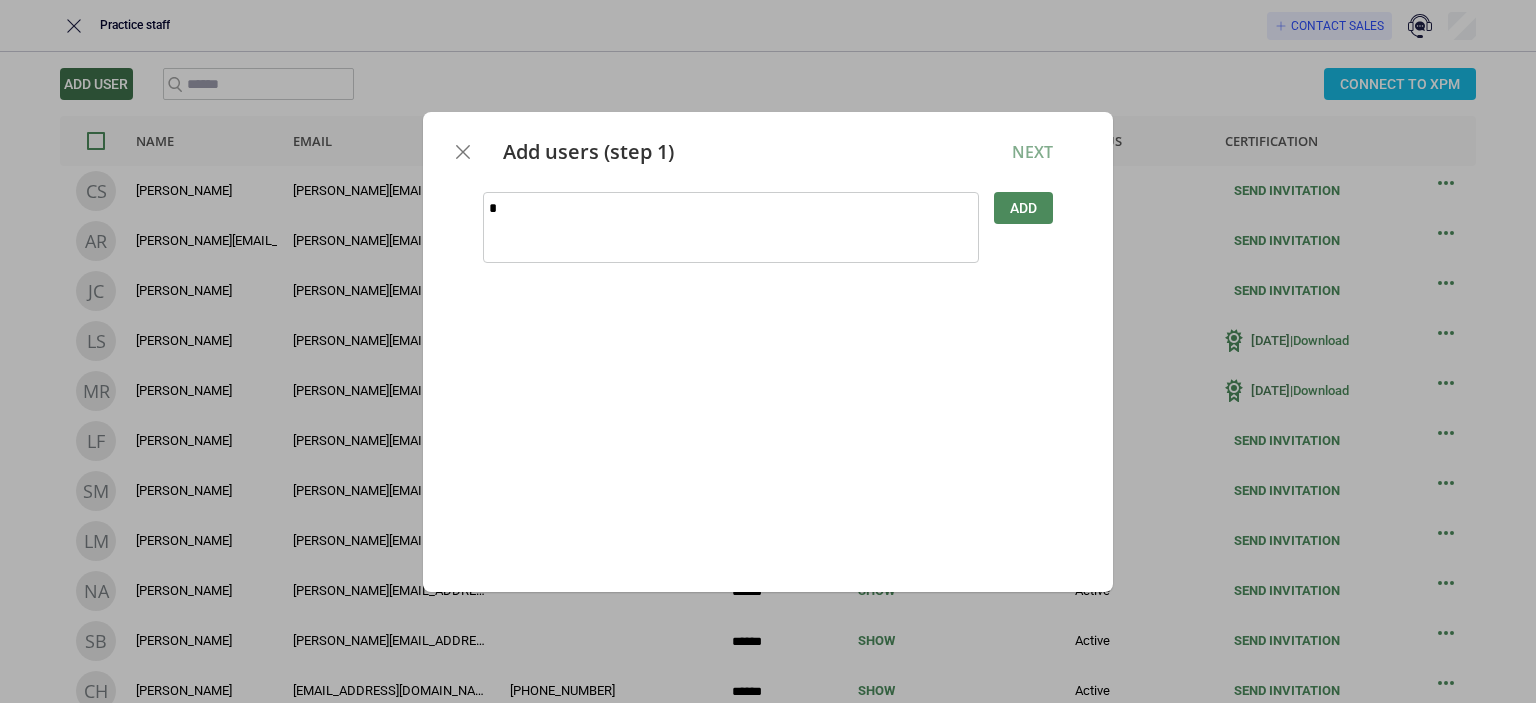 type on "*" 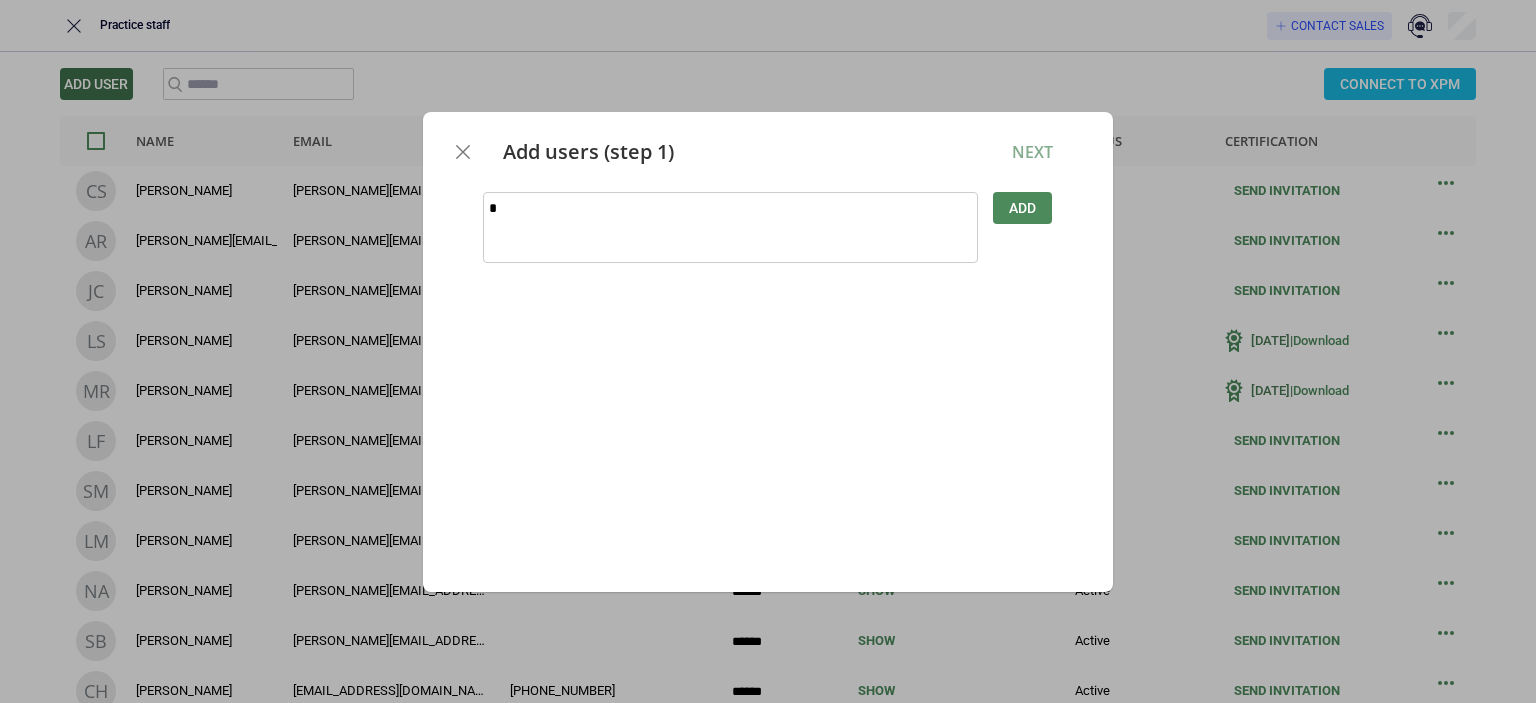 type on "**" 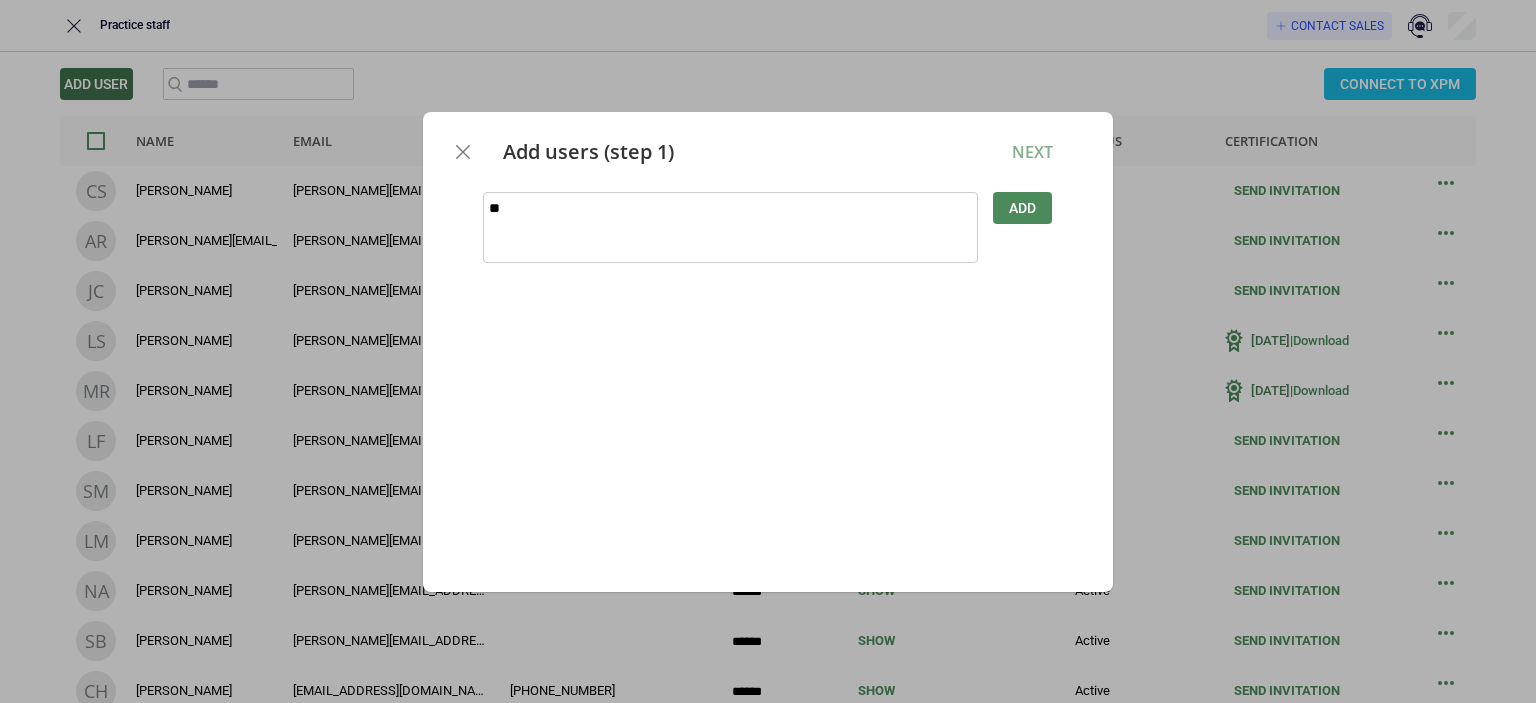 type on "***" 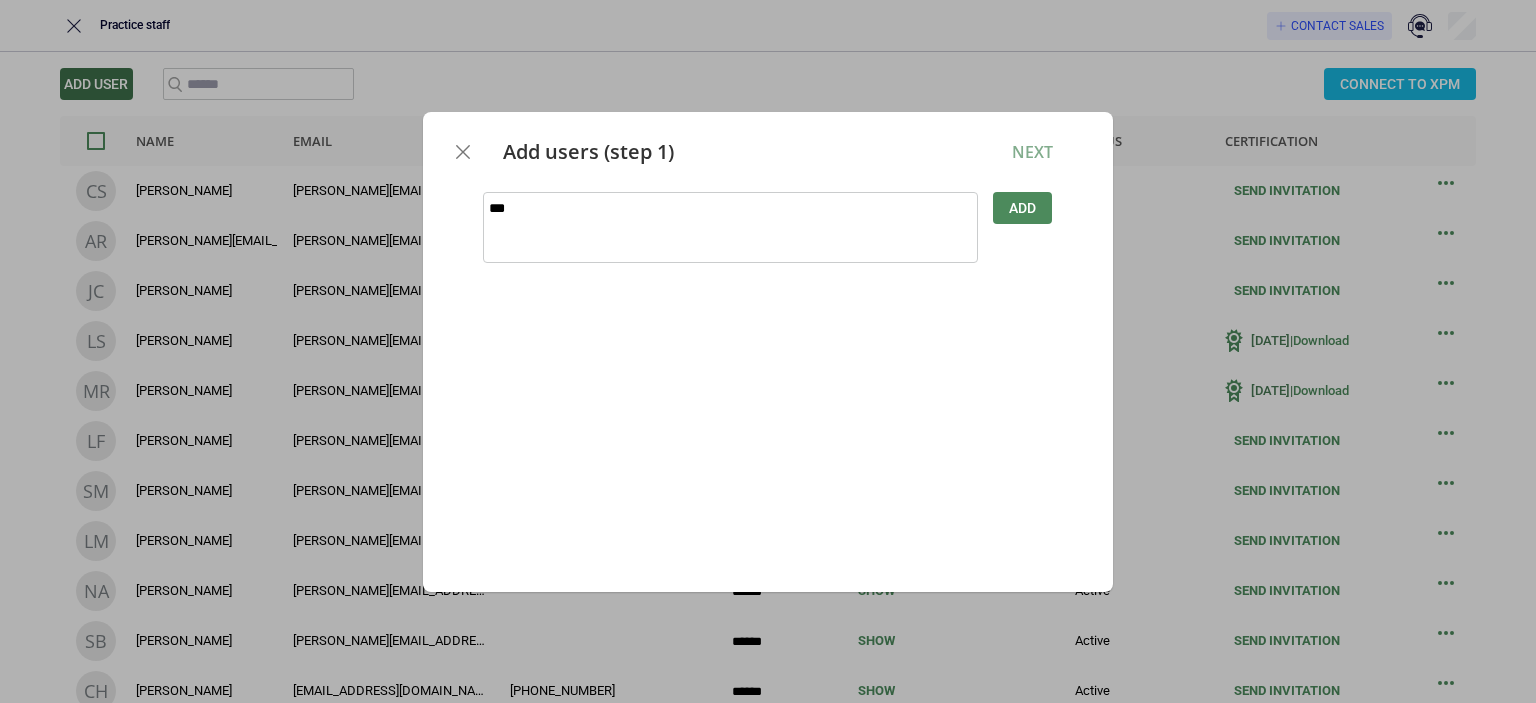 type on "****" 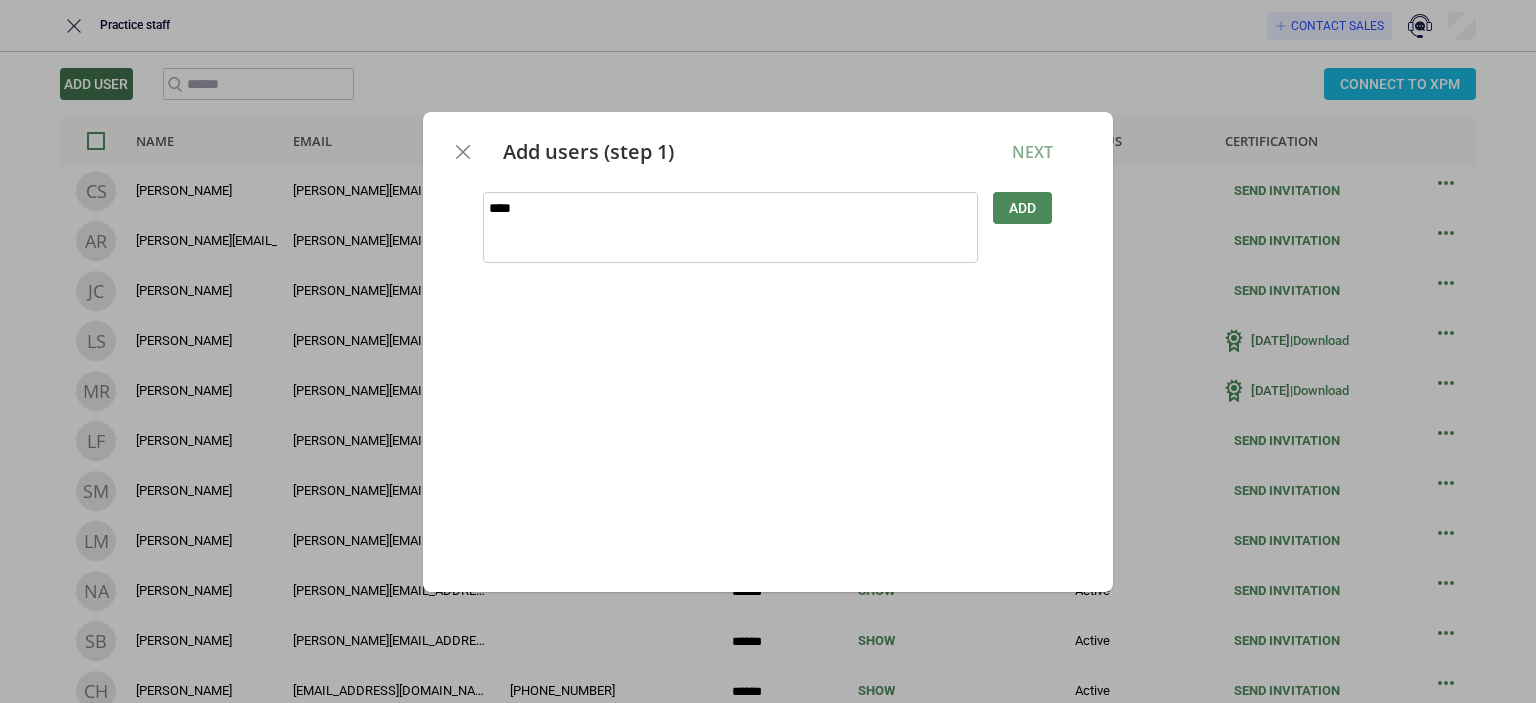 type on "*****" 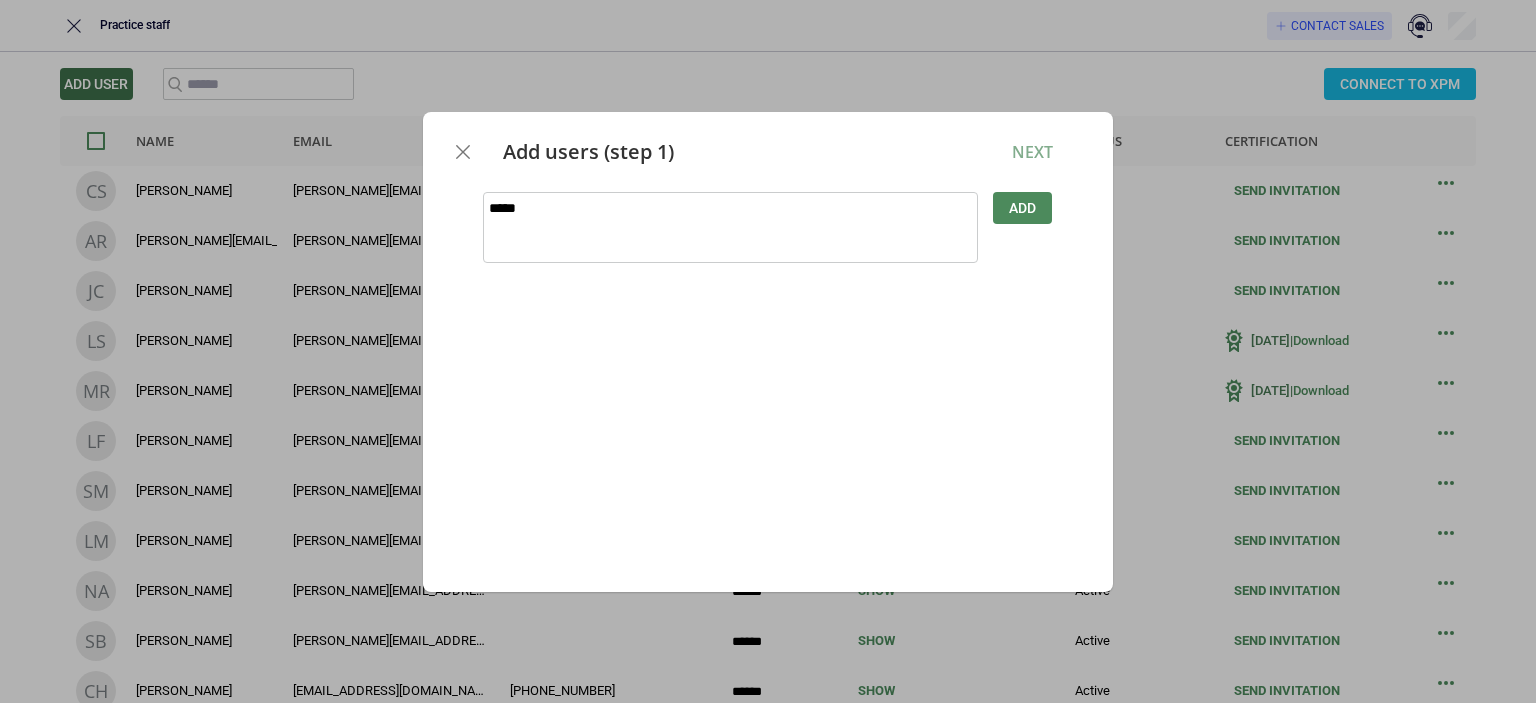 type on "*" 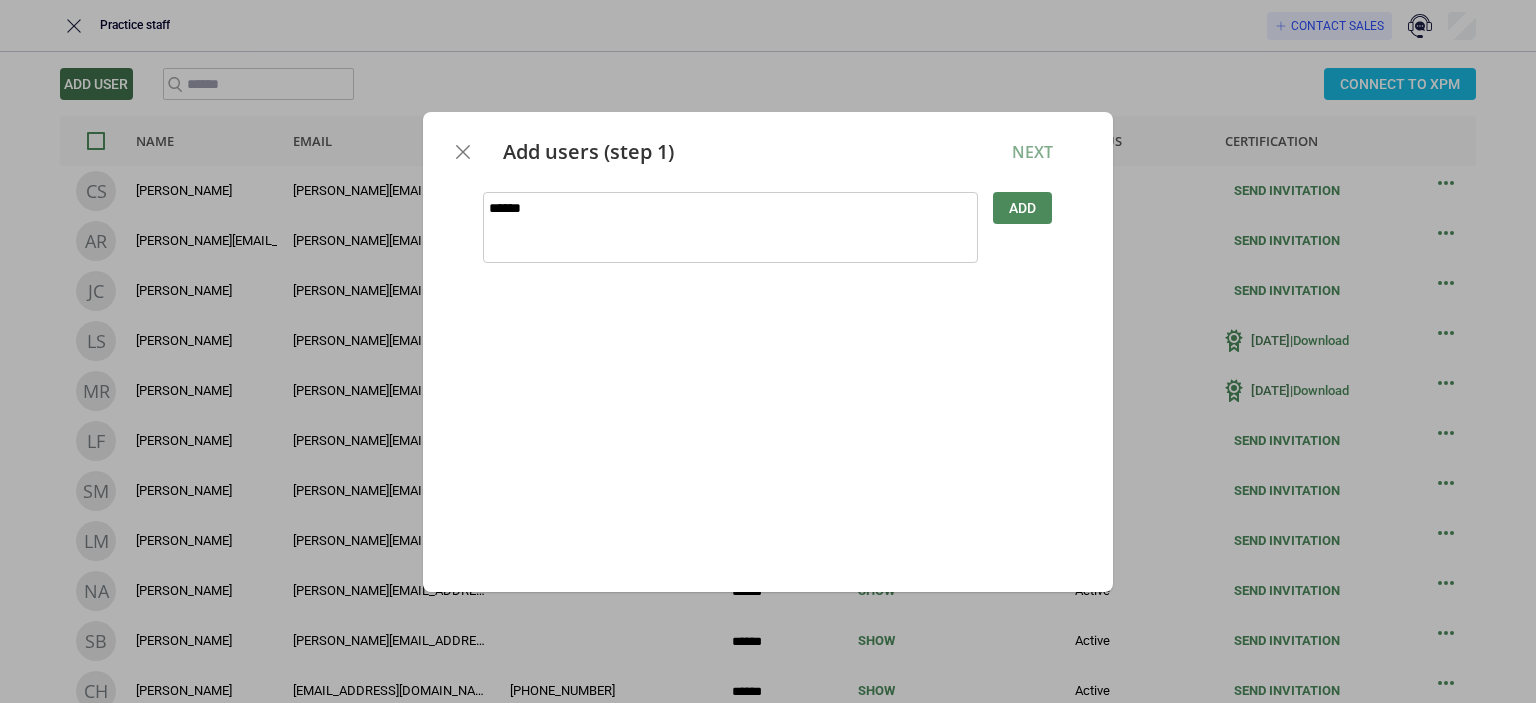 type on "*******" 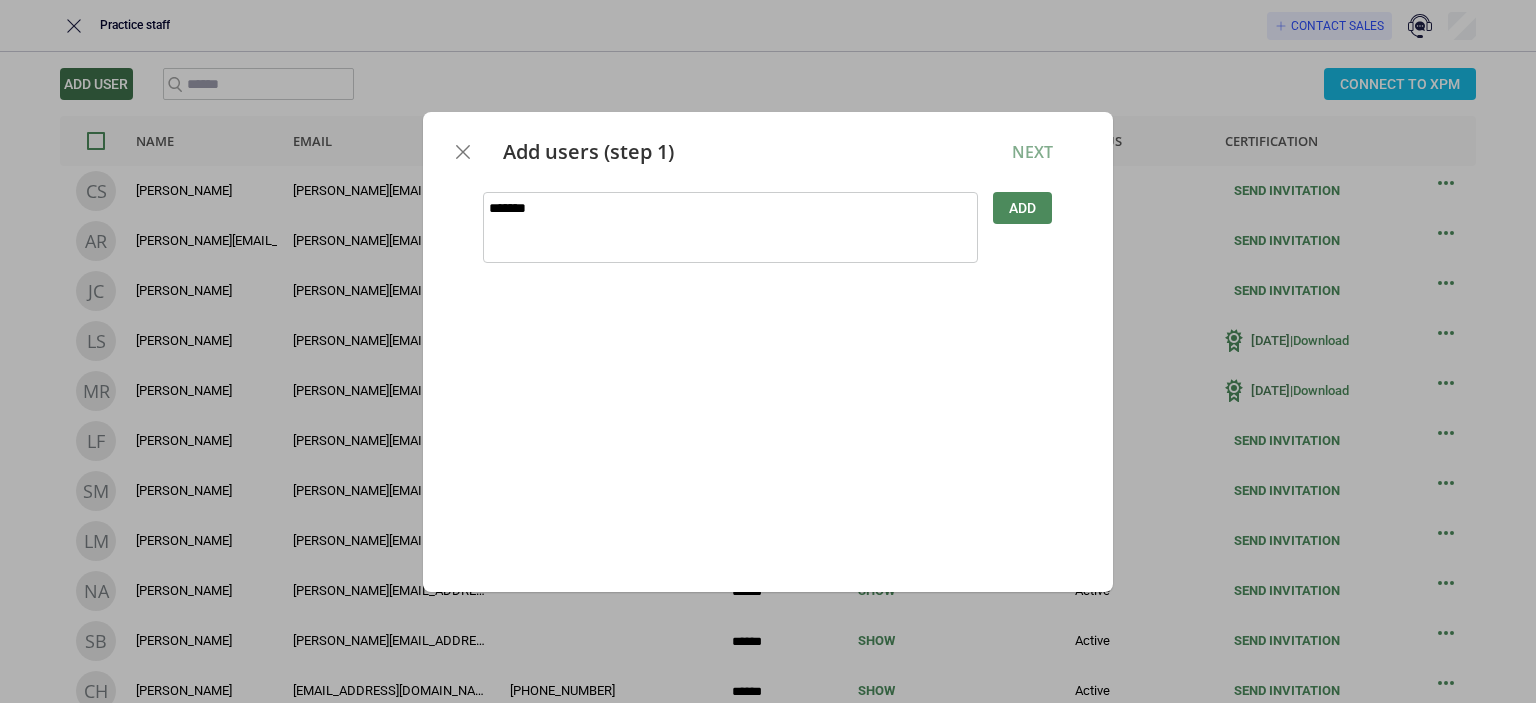 type on "********" 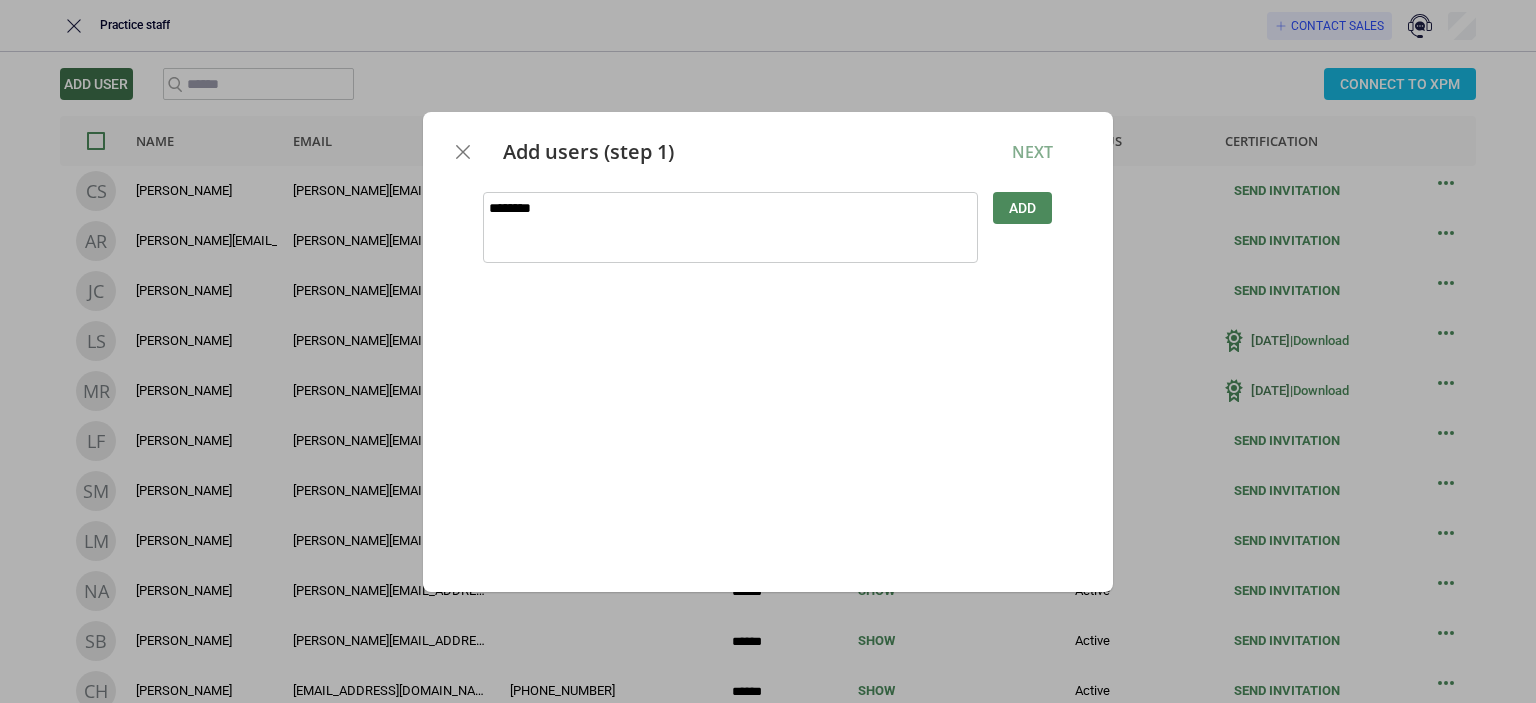type on "*********" 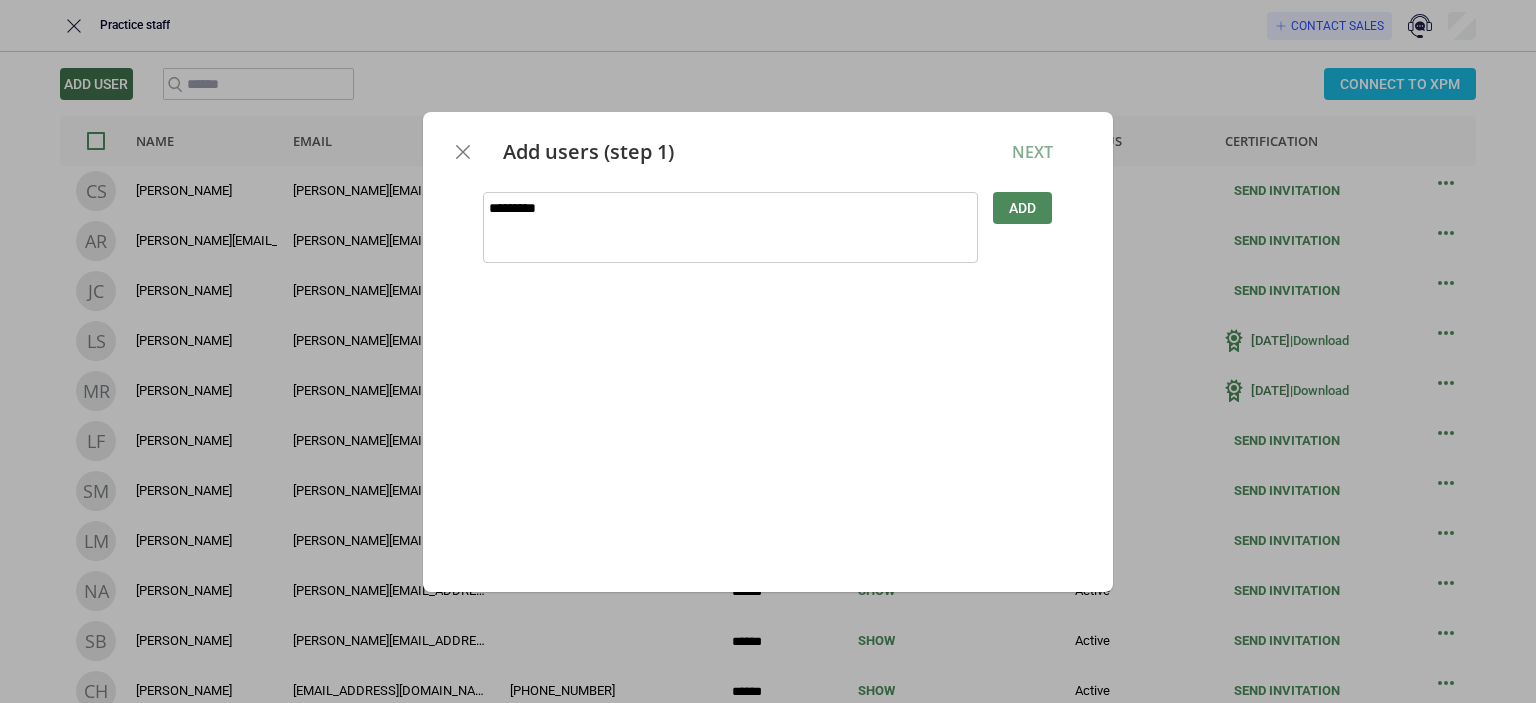 type on "**********" 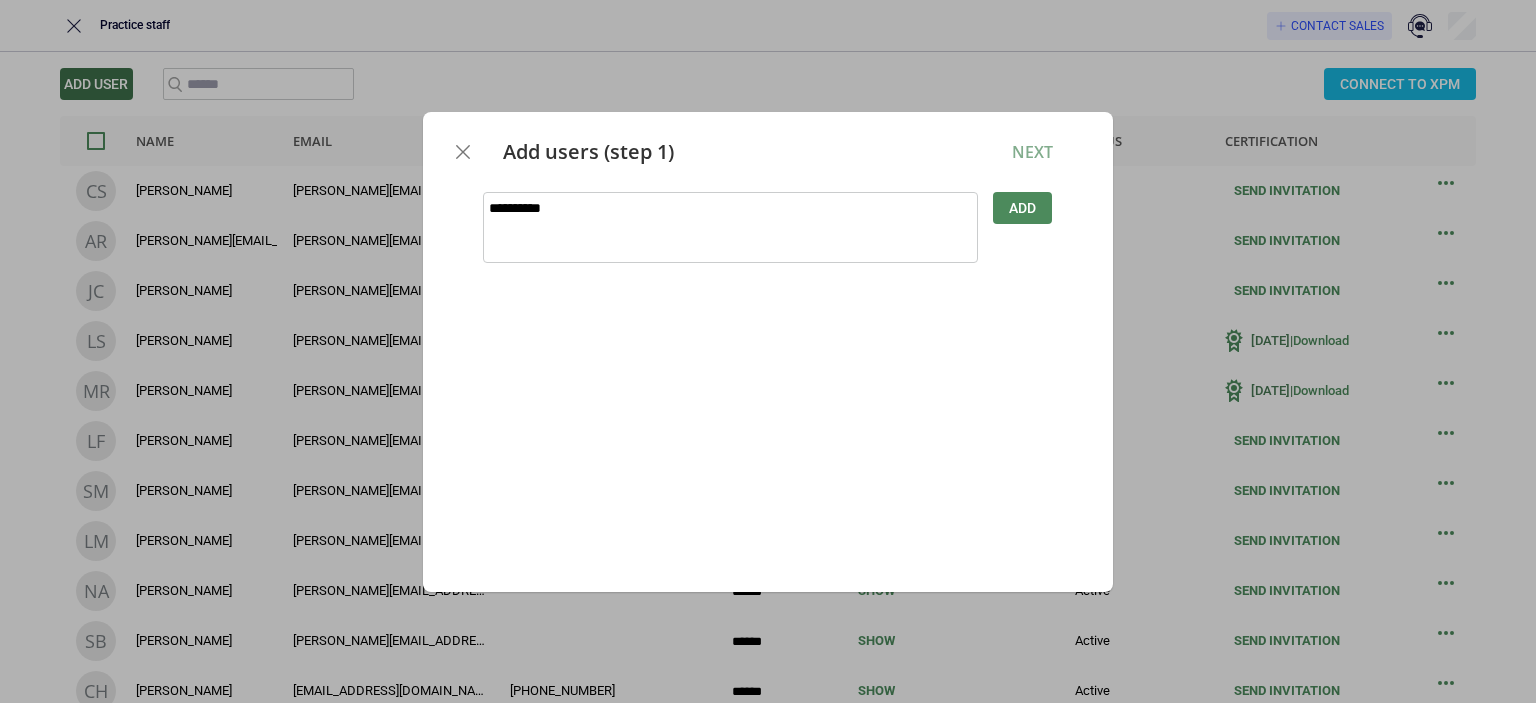 type on "*" 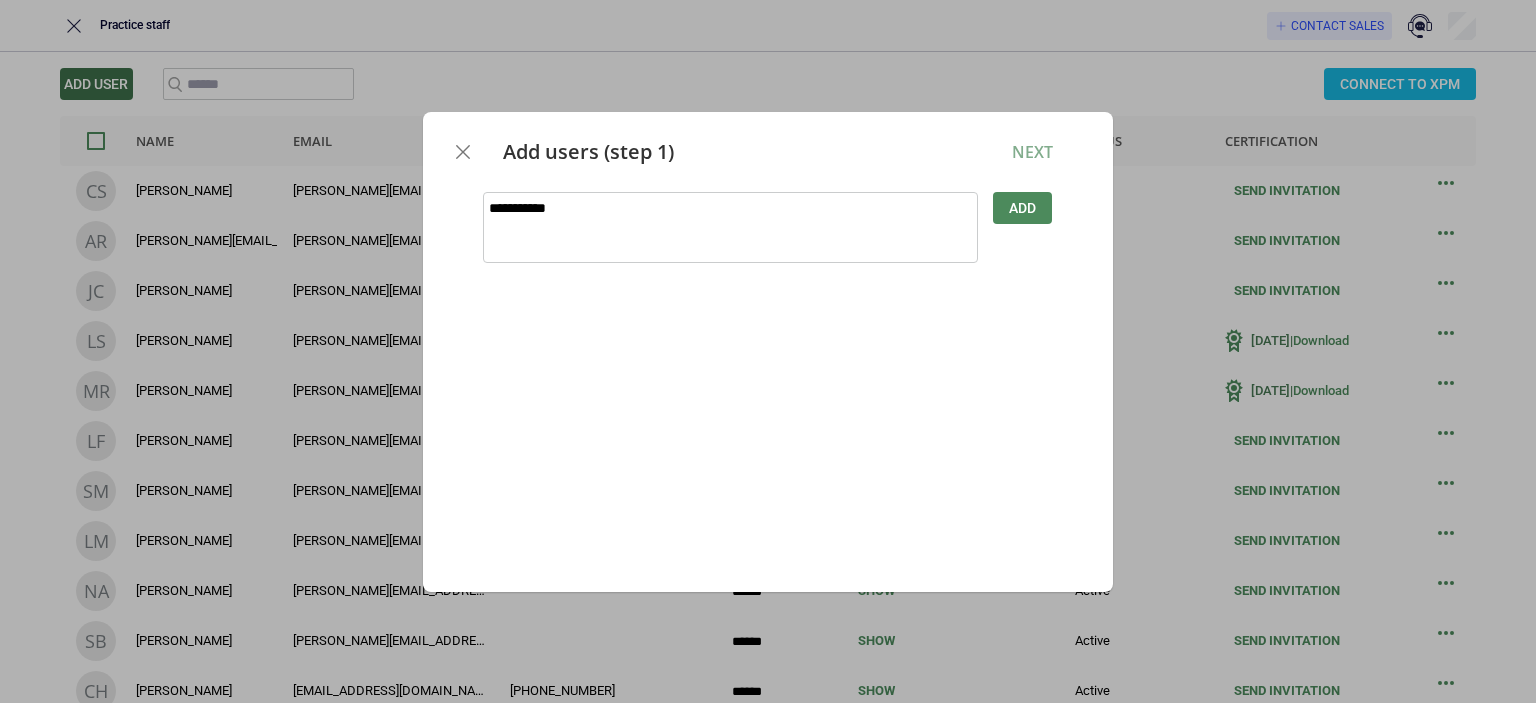 type on "**********" 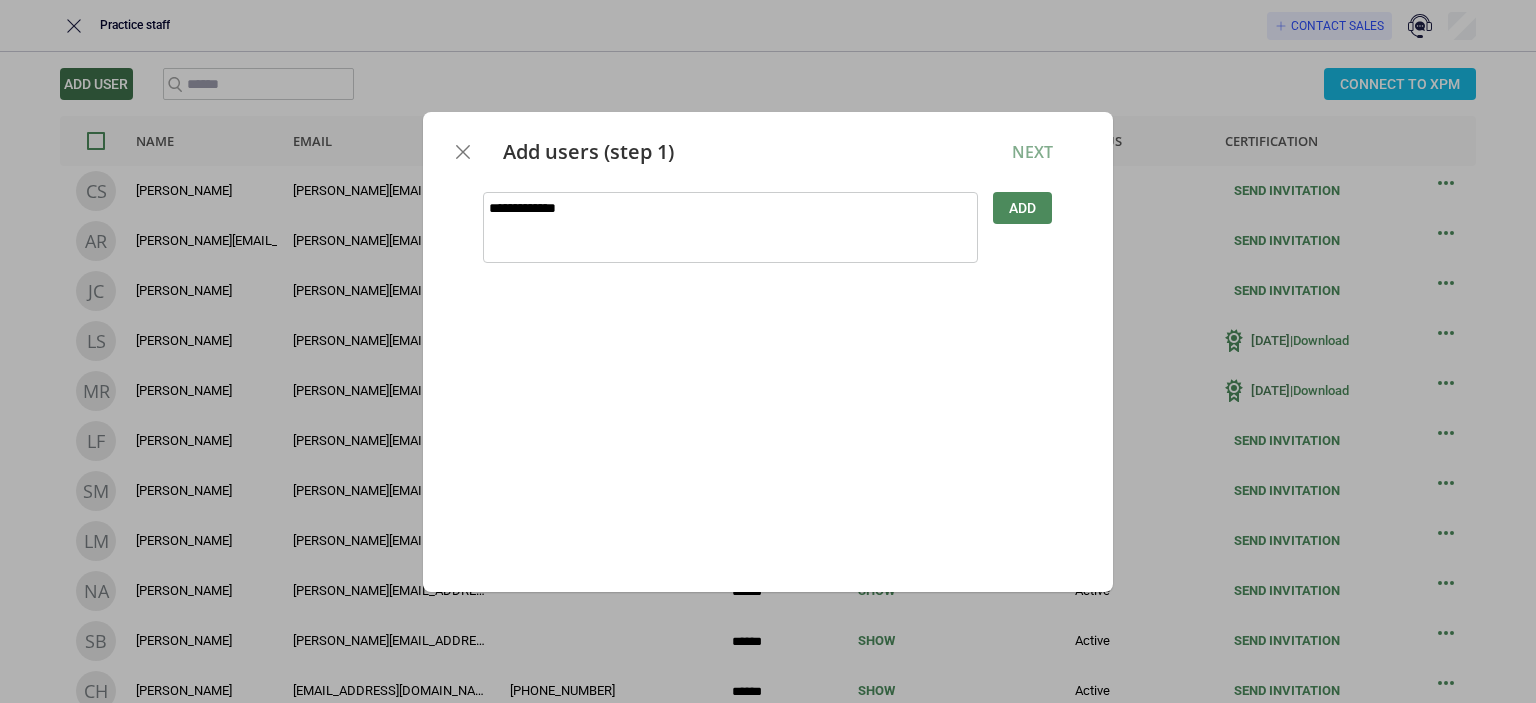 type on "**********" 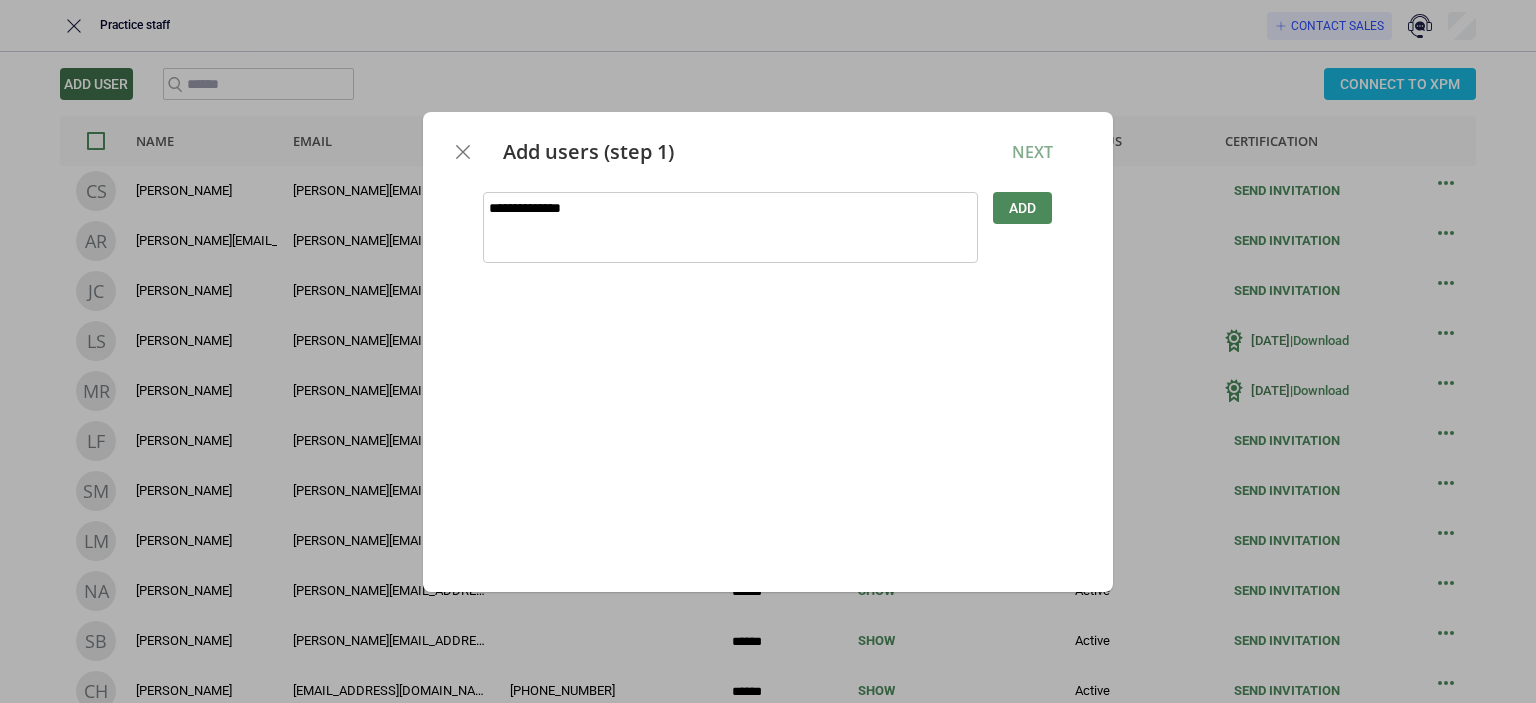 type on "**********" 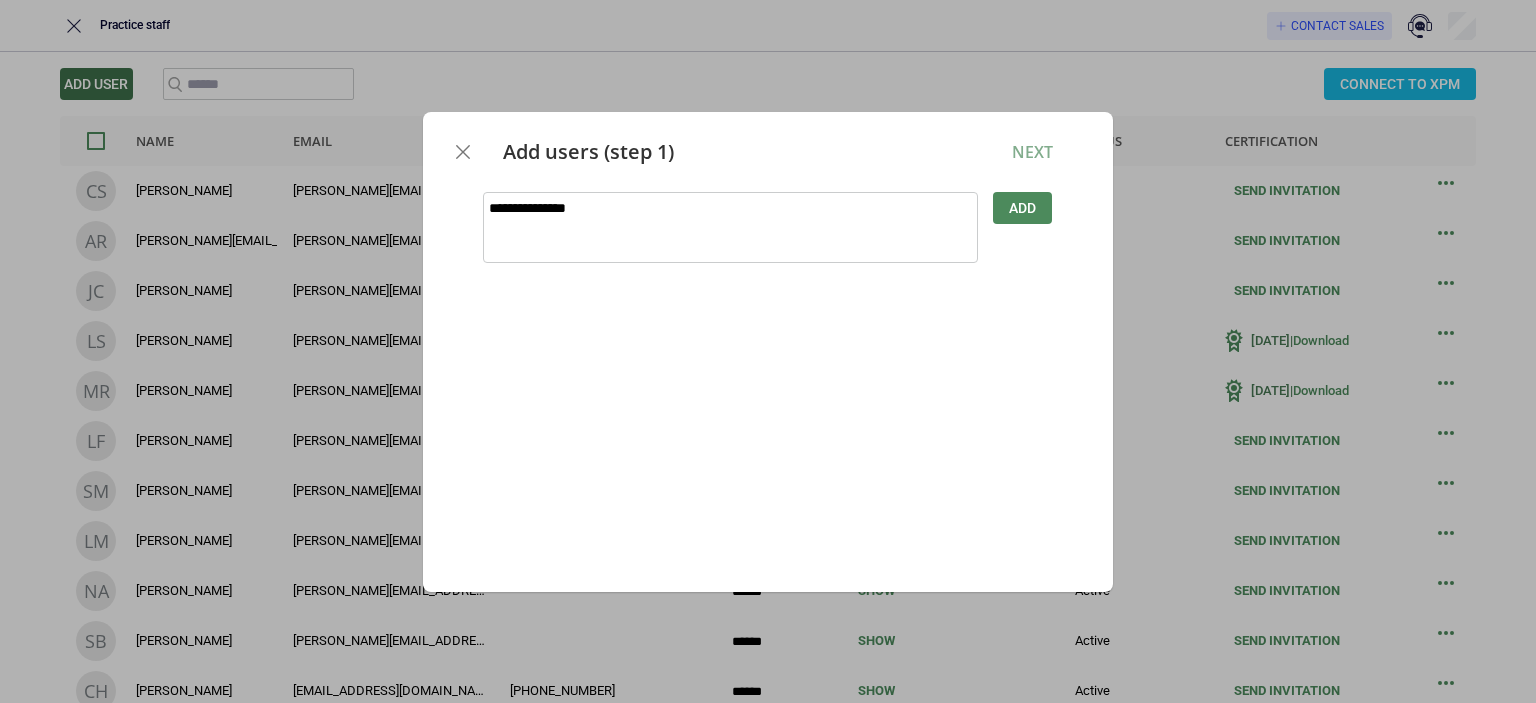 type on "**********" 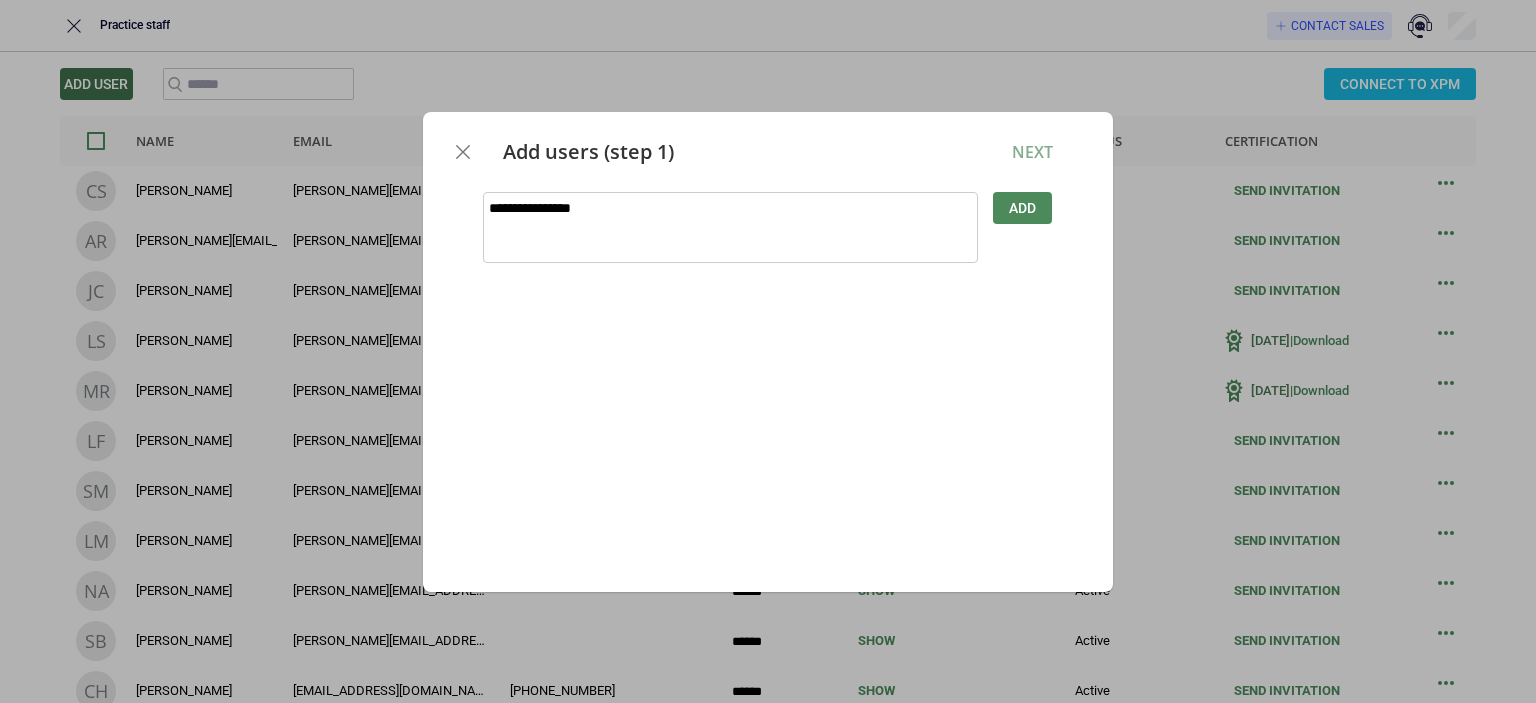 type on "**********" 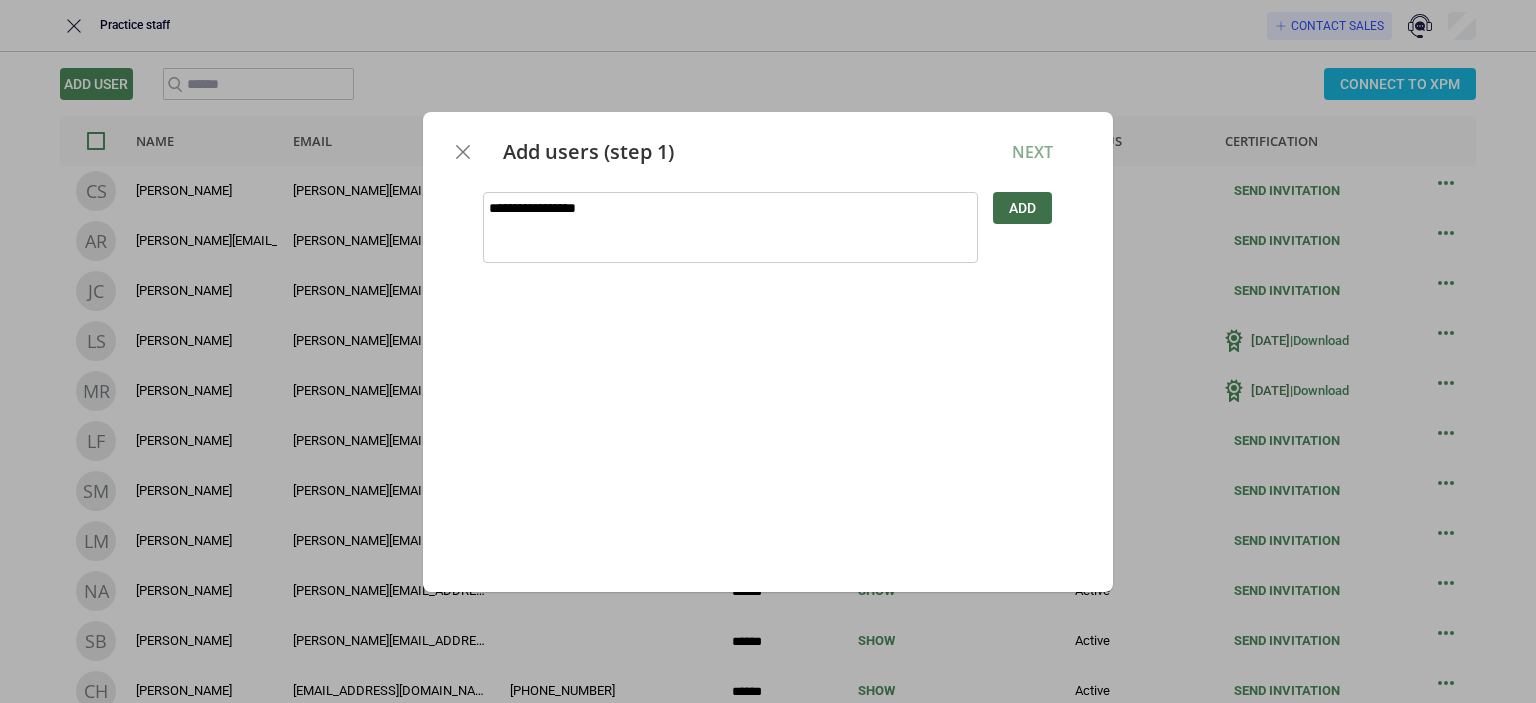 type on "**********" 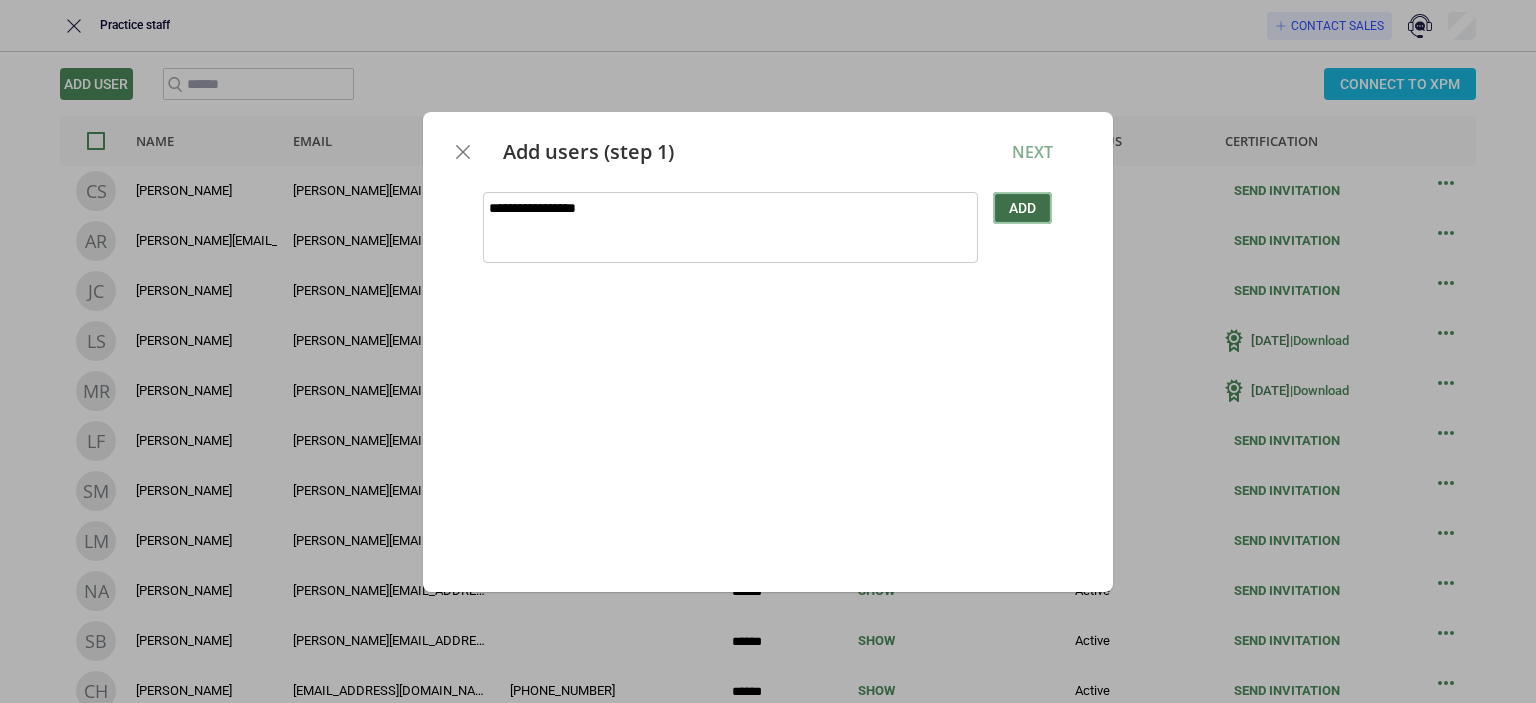 click on "Add" at bounding box center (1022, 208) 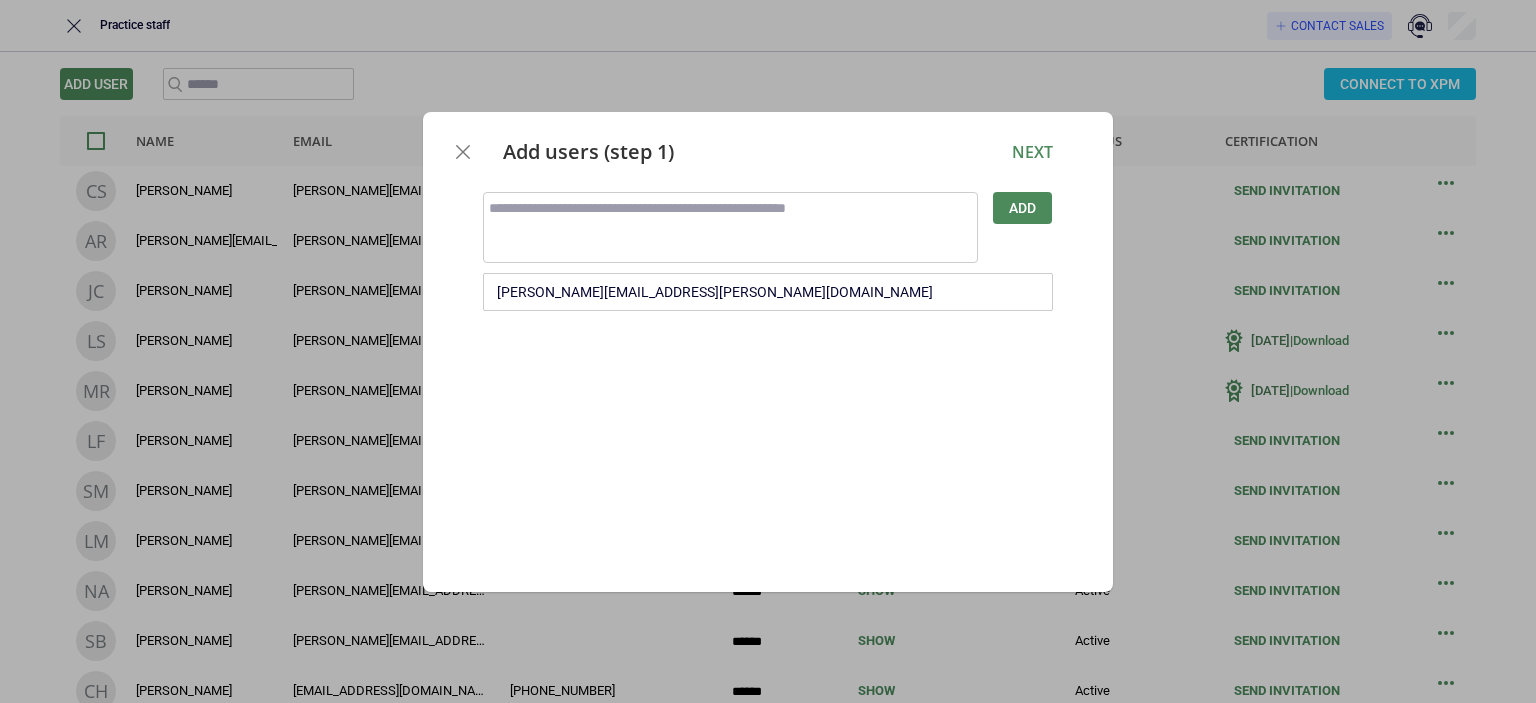 click on "Add users (step 1) Next" at bounding box center [768, 152] 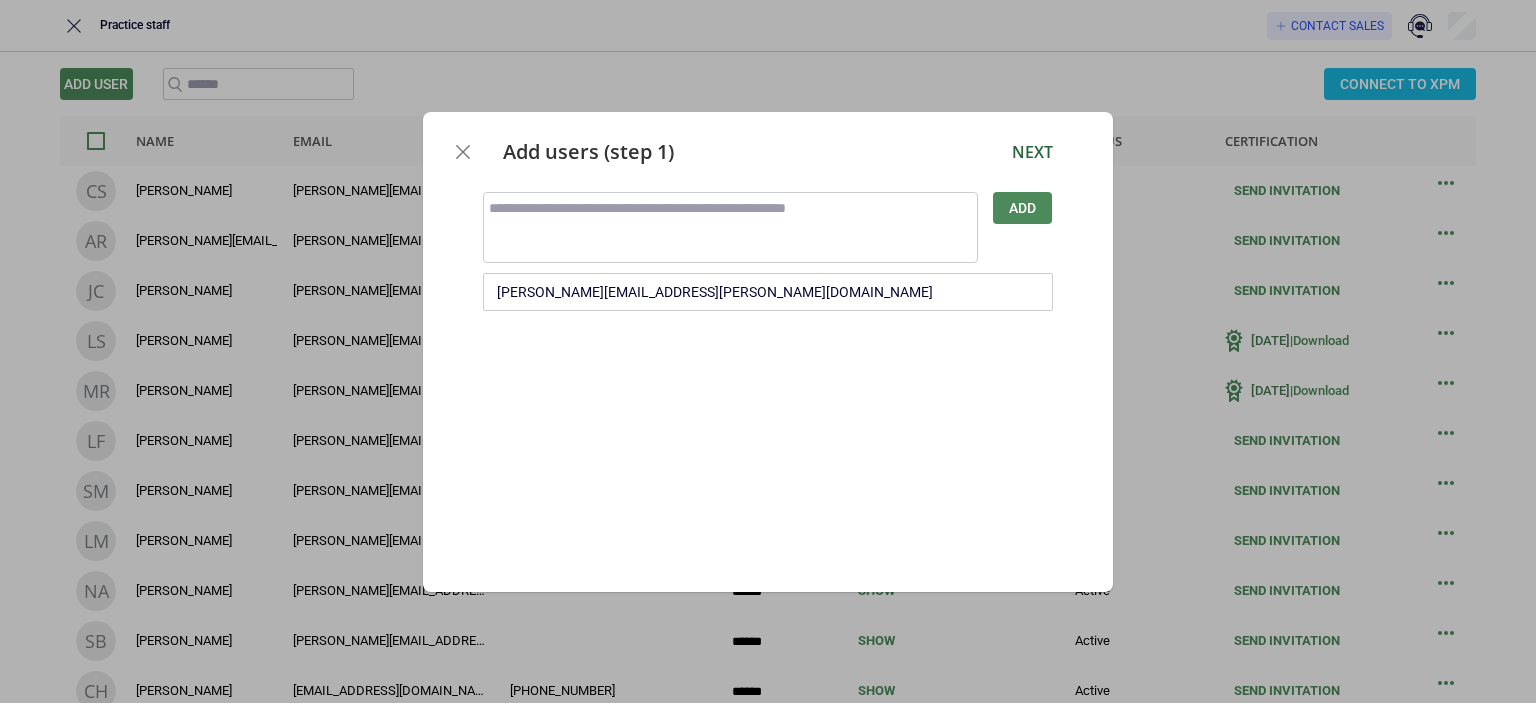 click on "Next" at bounding box center [1032, 152] 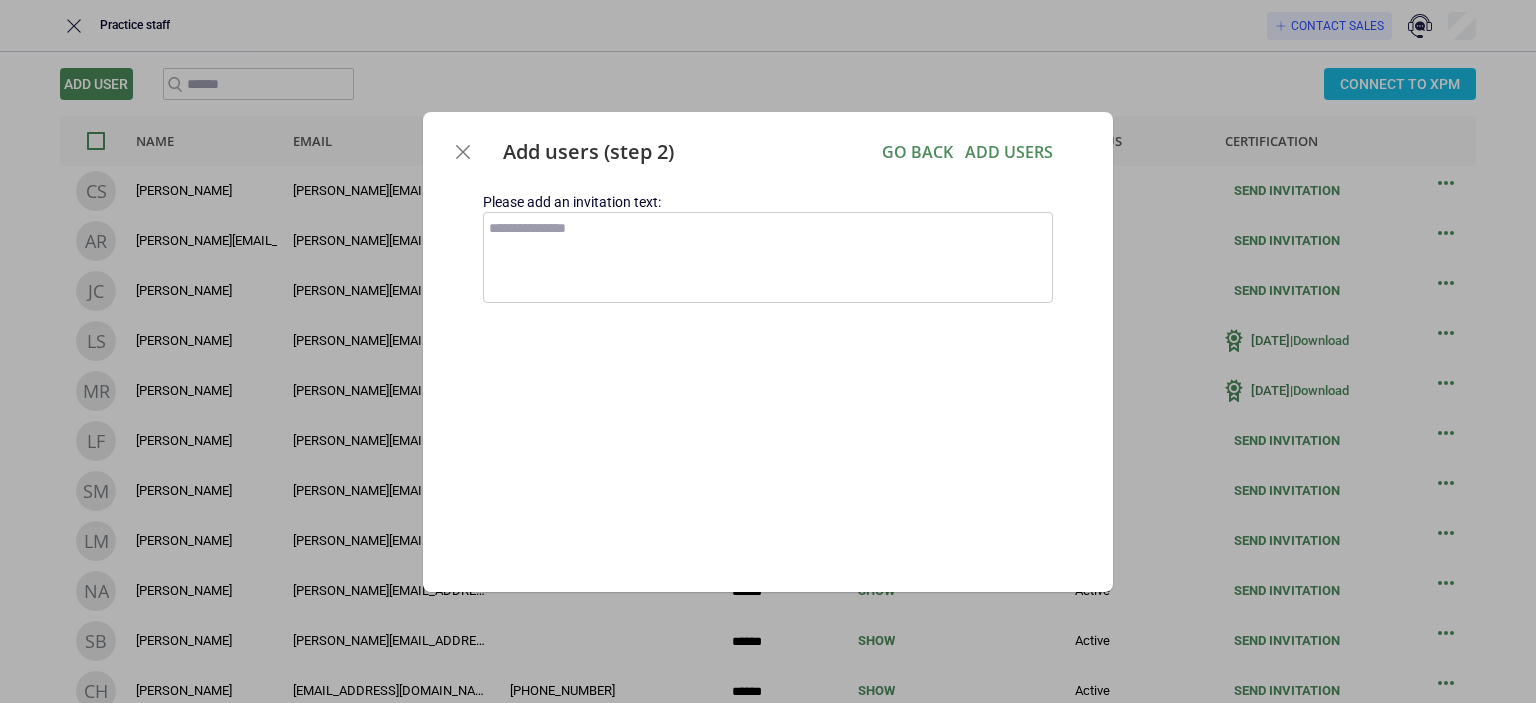 type on "*" 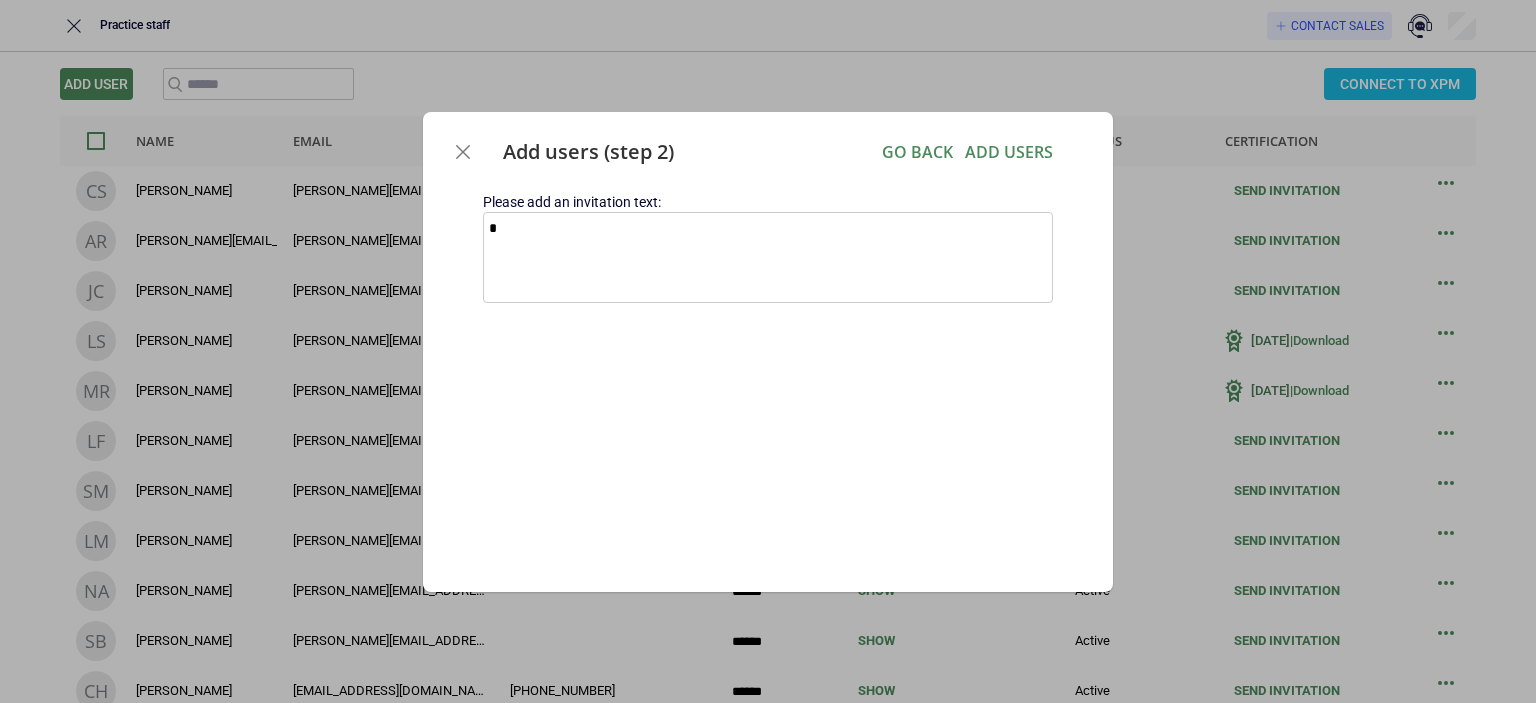 type on "*" 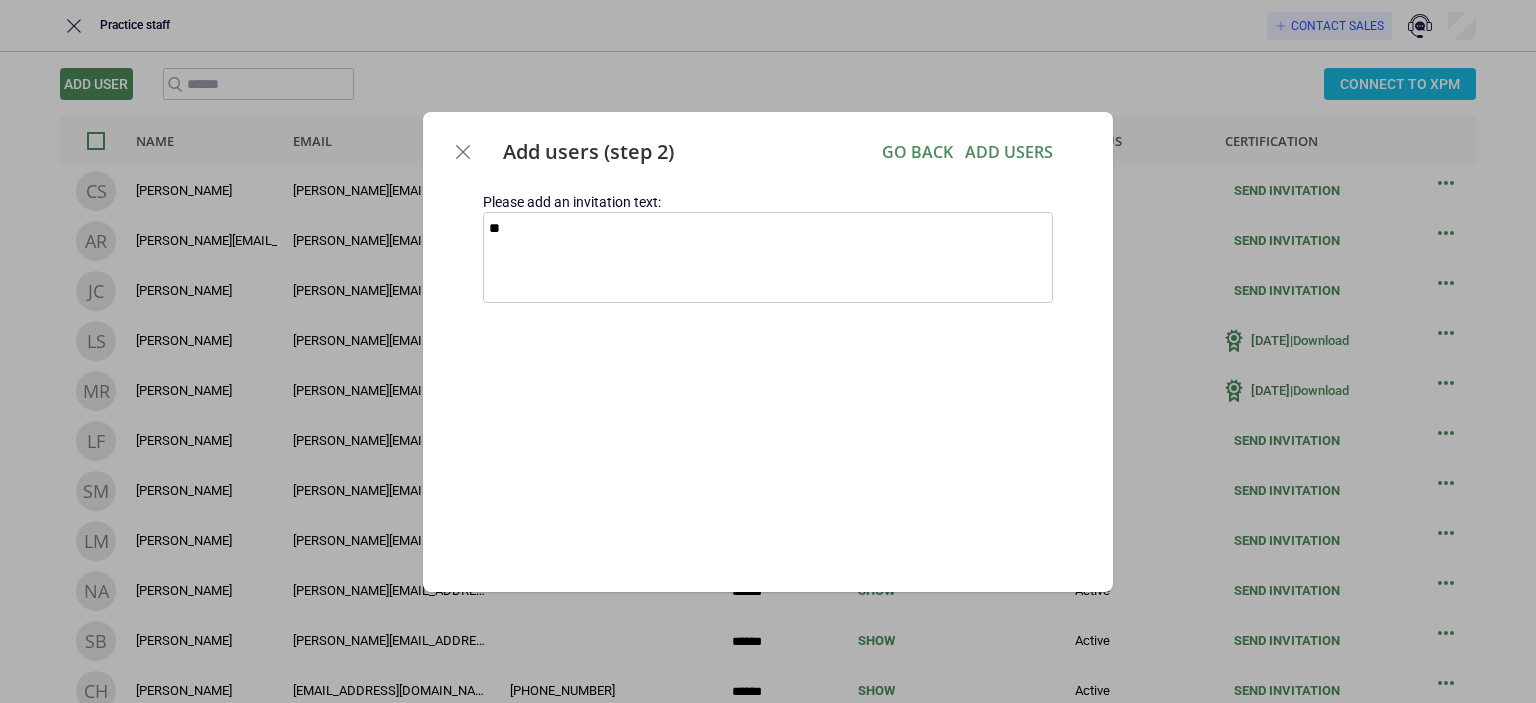 type on "*" 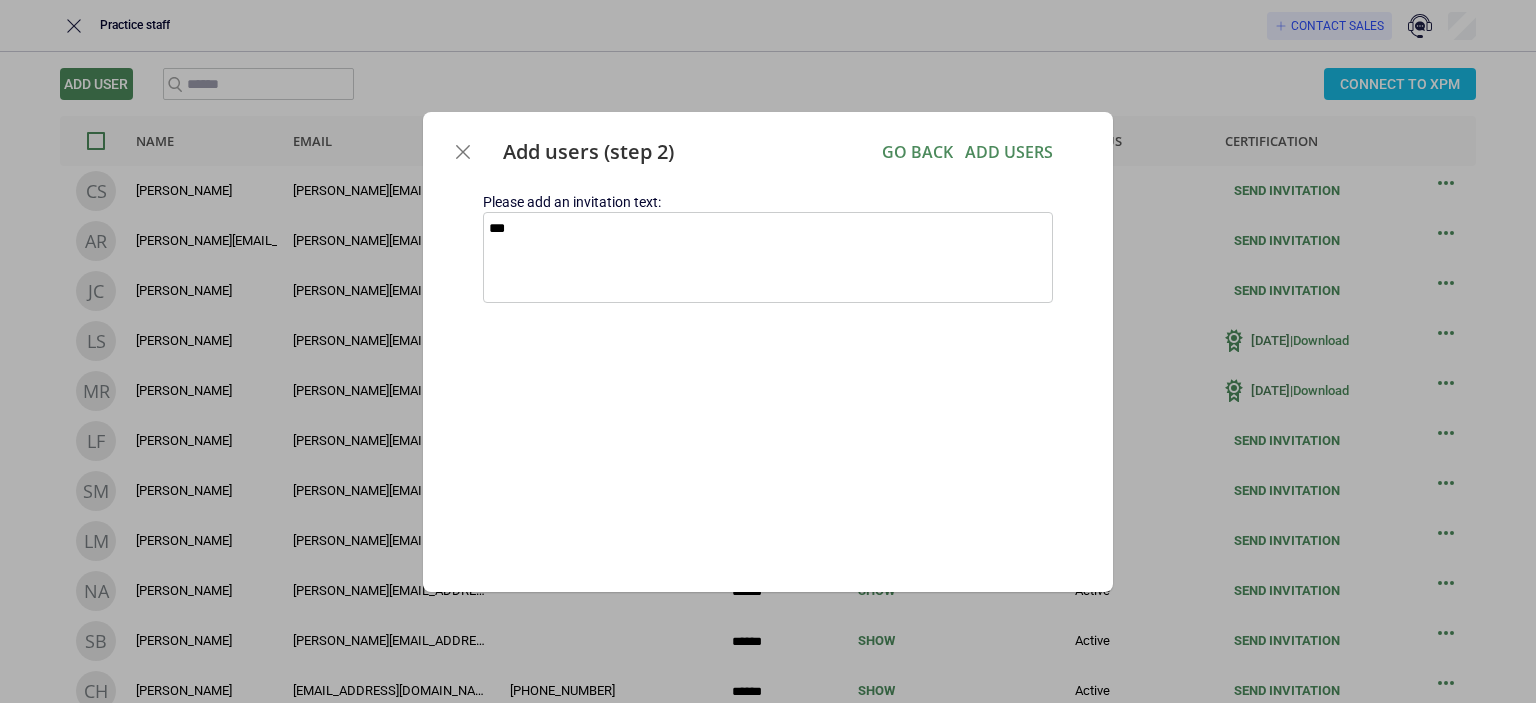 type on "*" 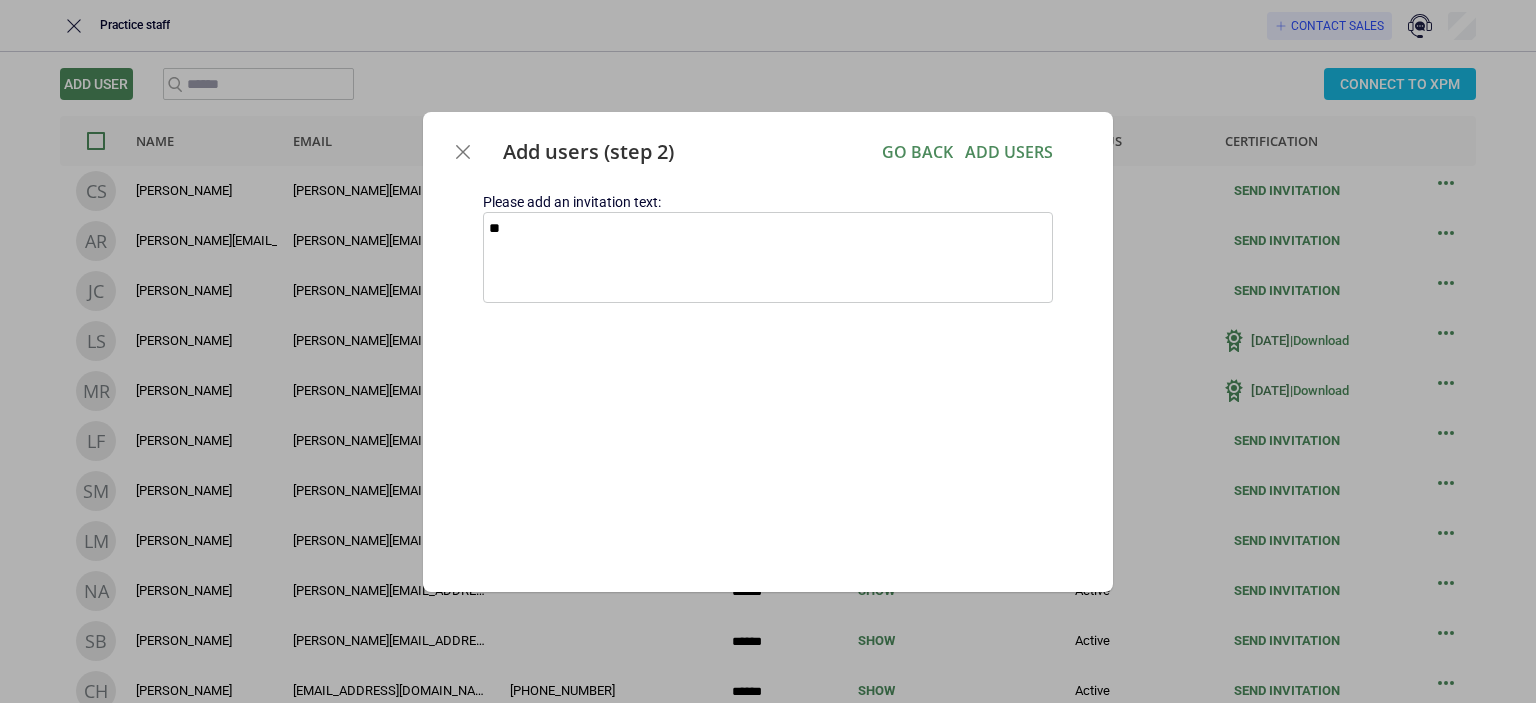 type on "*" 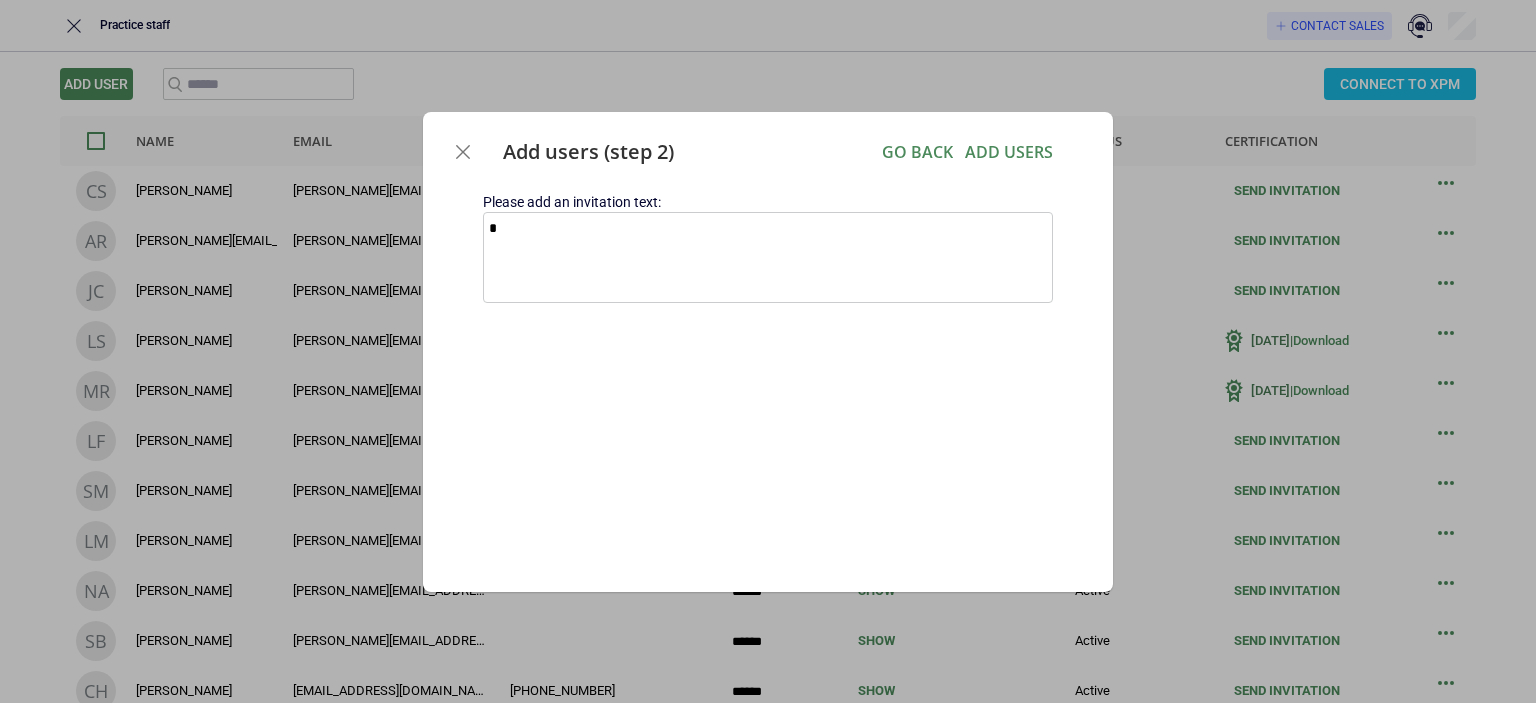 type on "*" 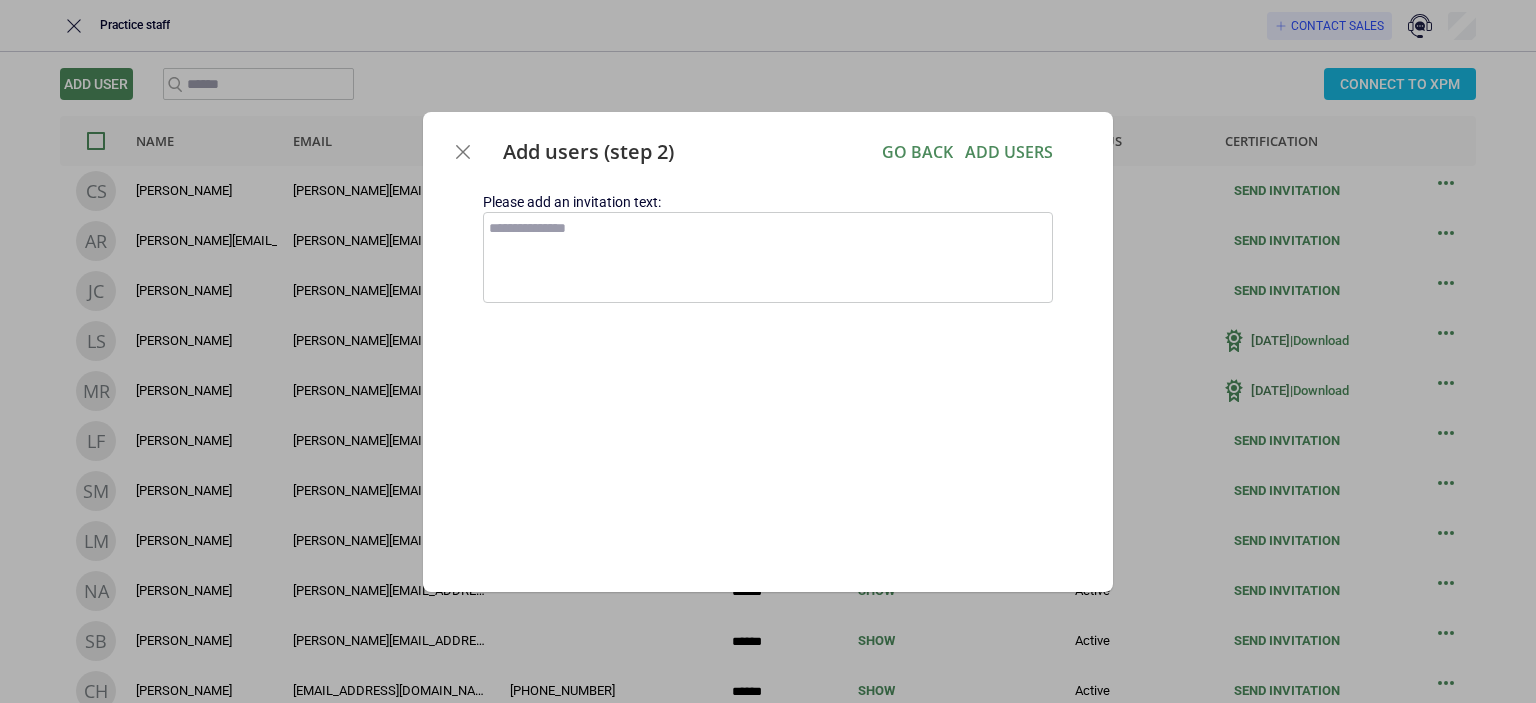 type on "*" 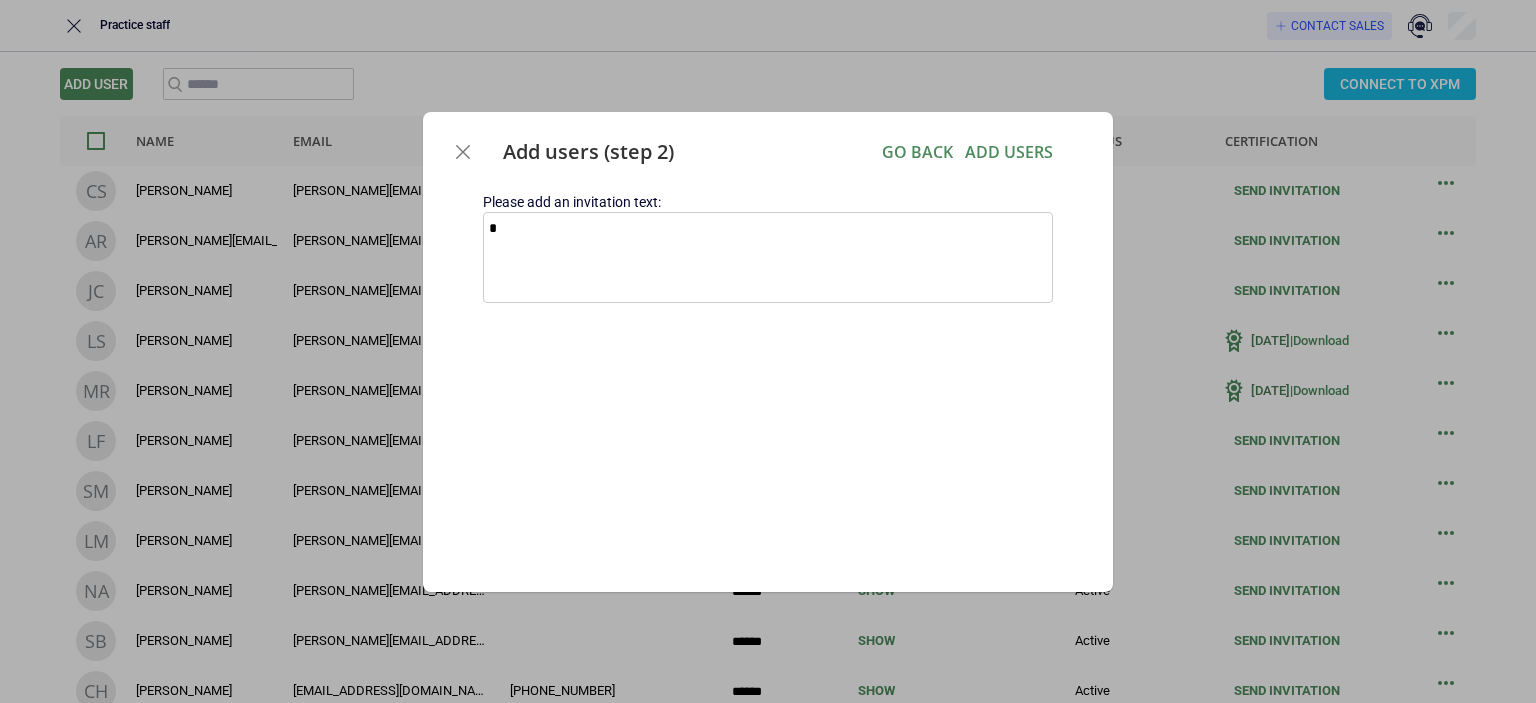 type on "*" 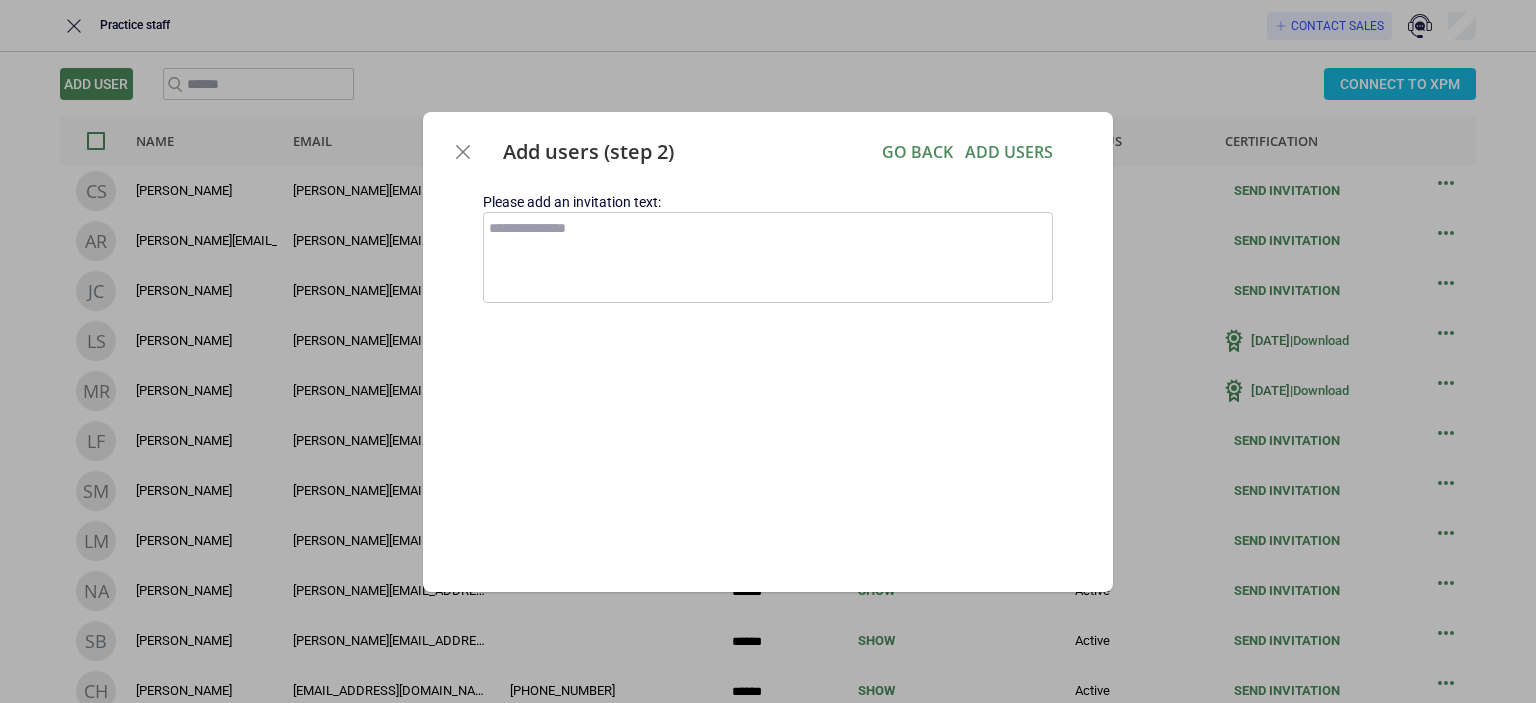 type on "*" 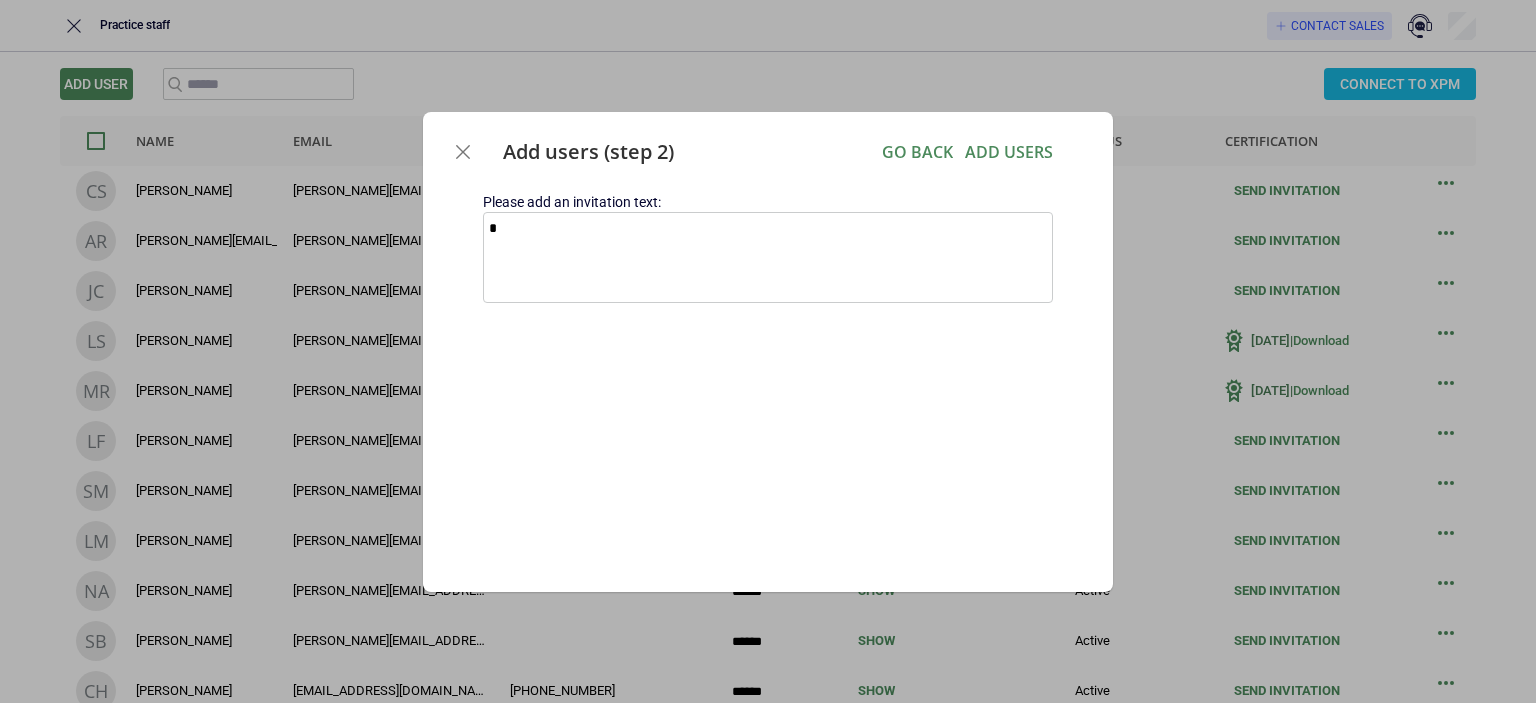 type on "*" 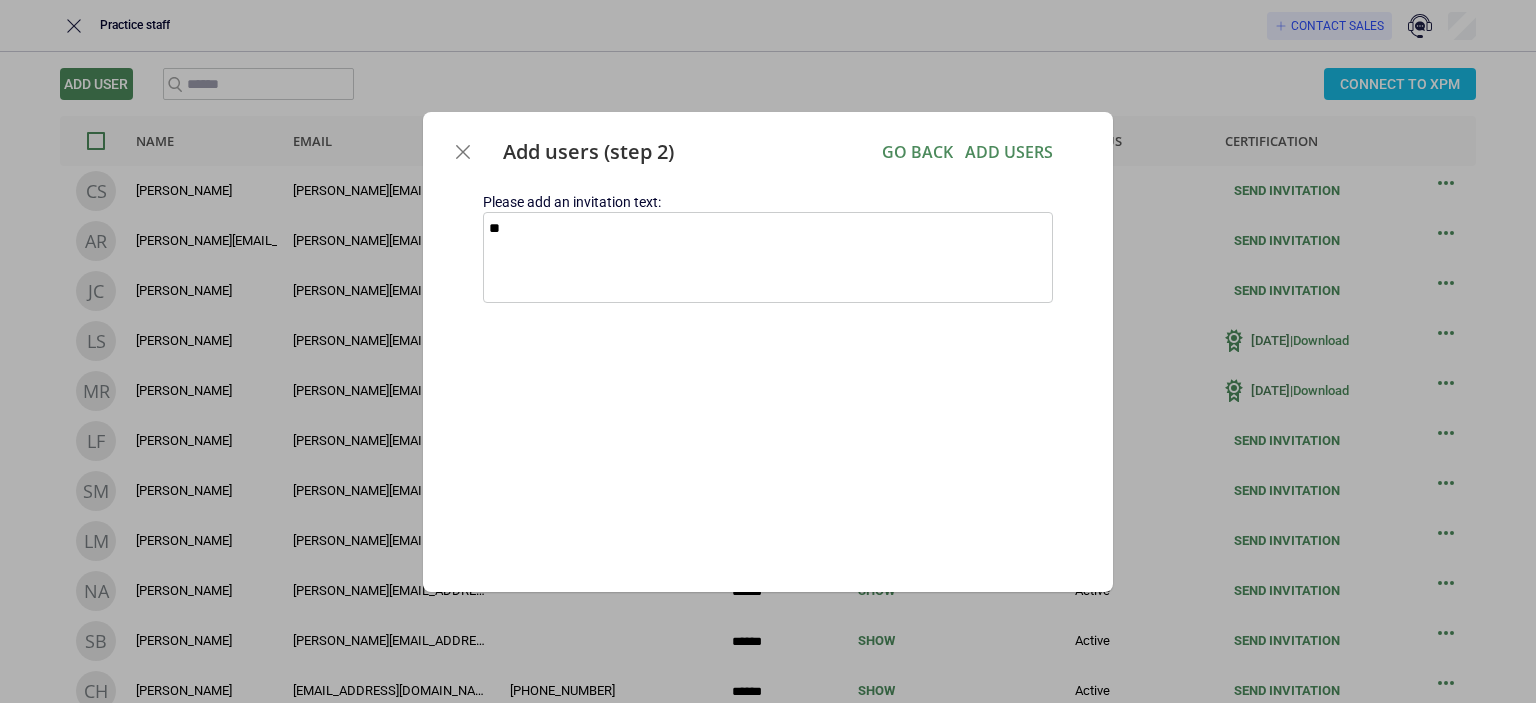 type on "*" 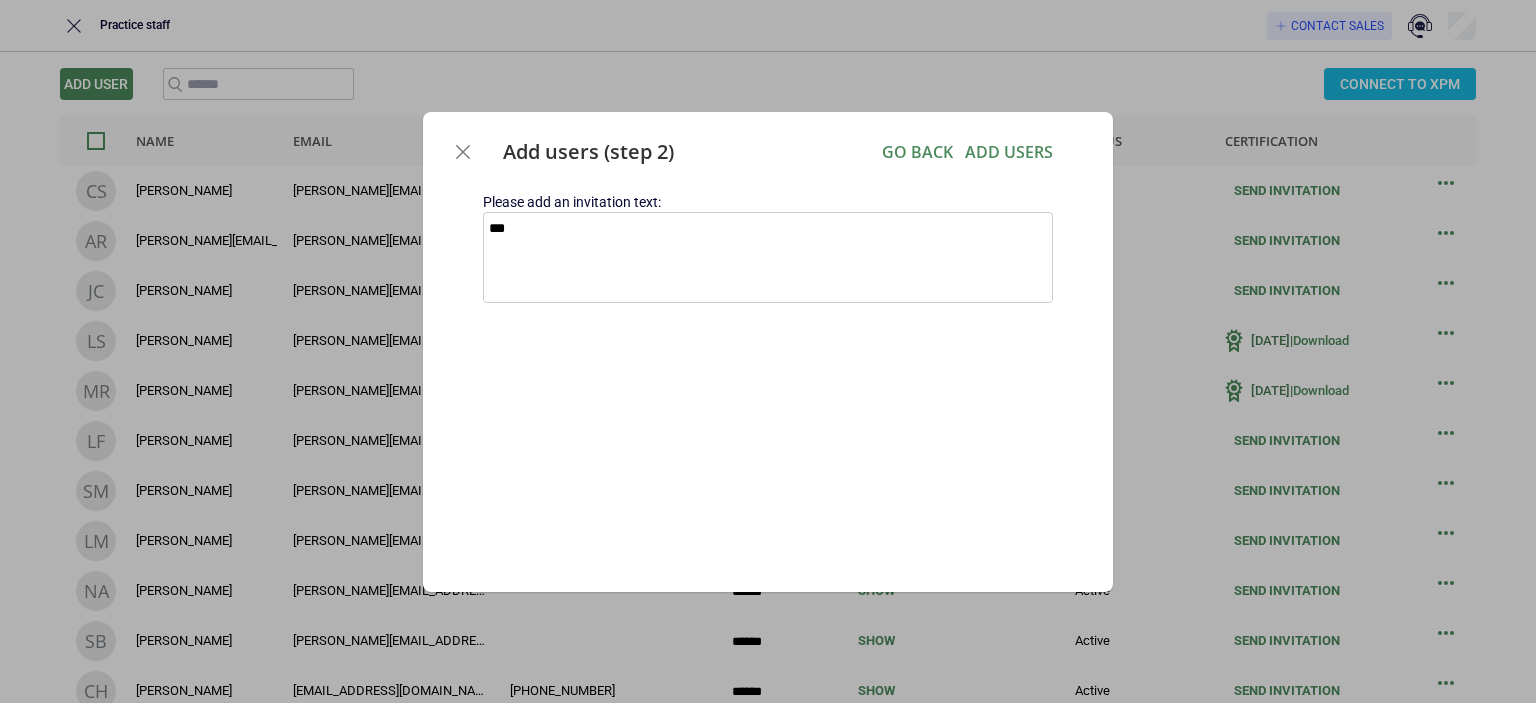 type on "*" 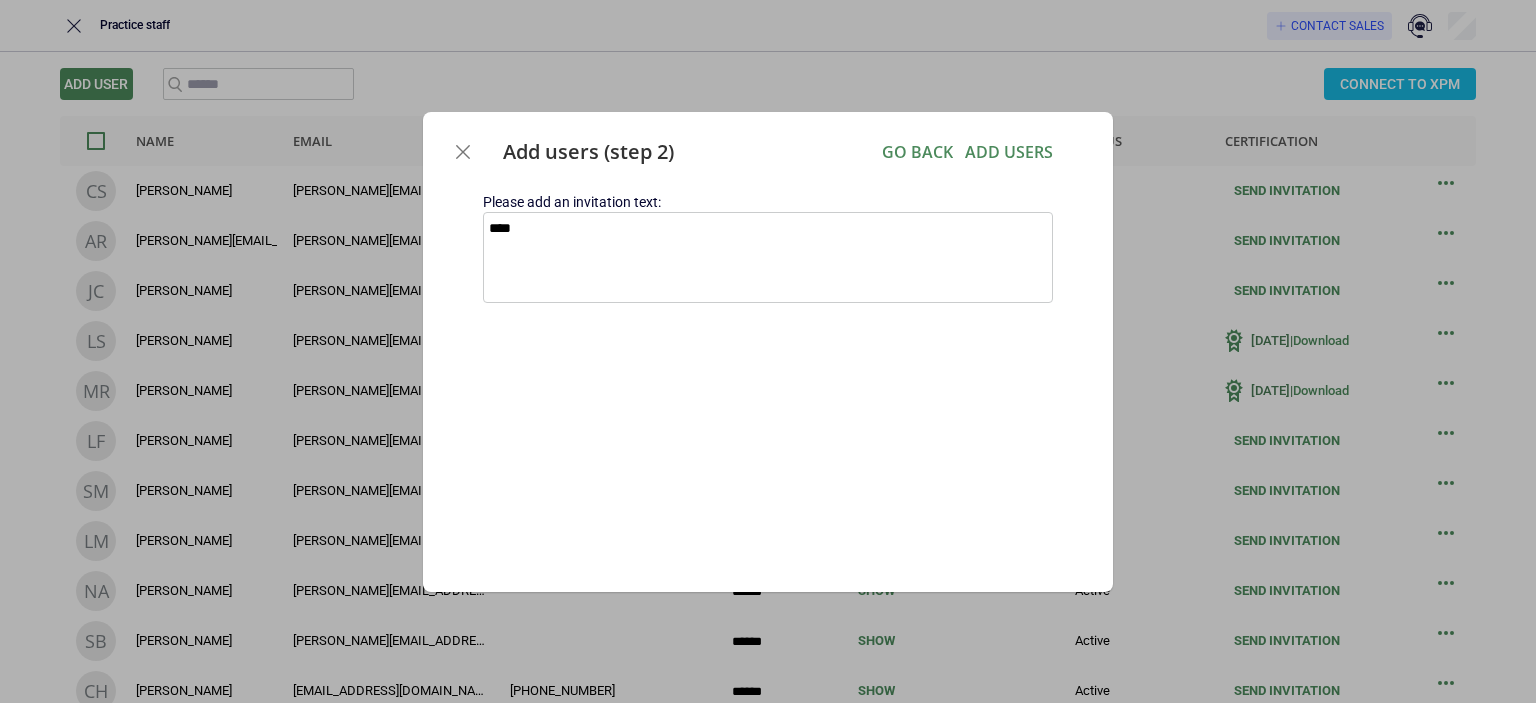 type on "*" 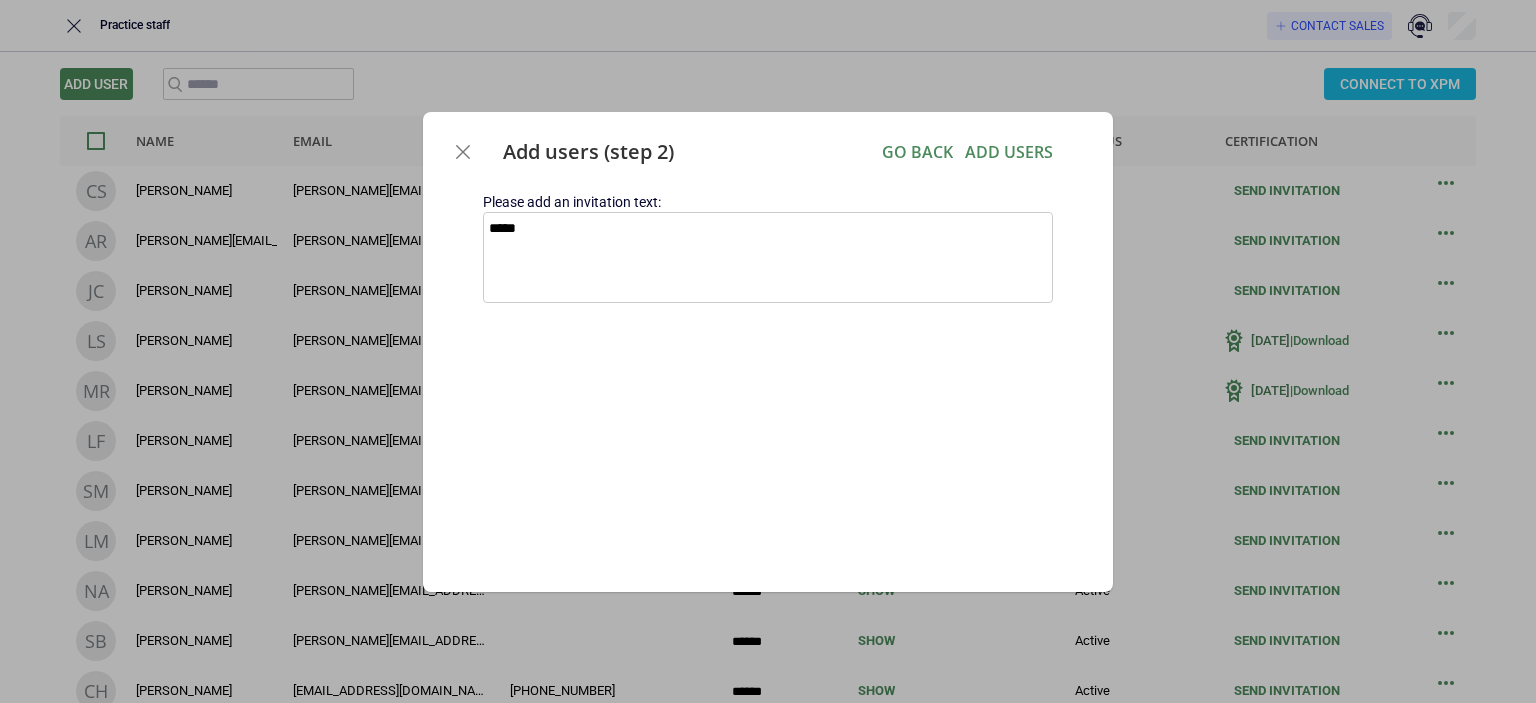 type on "*" 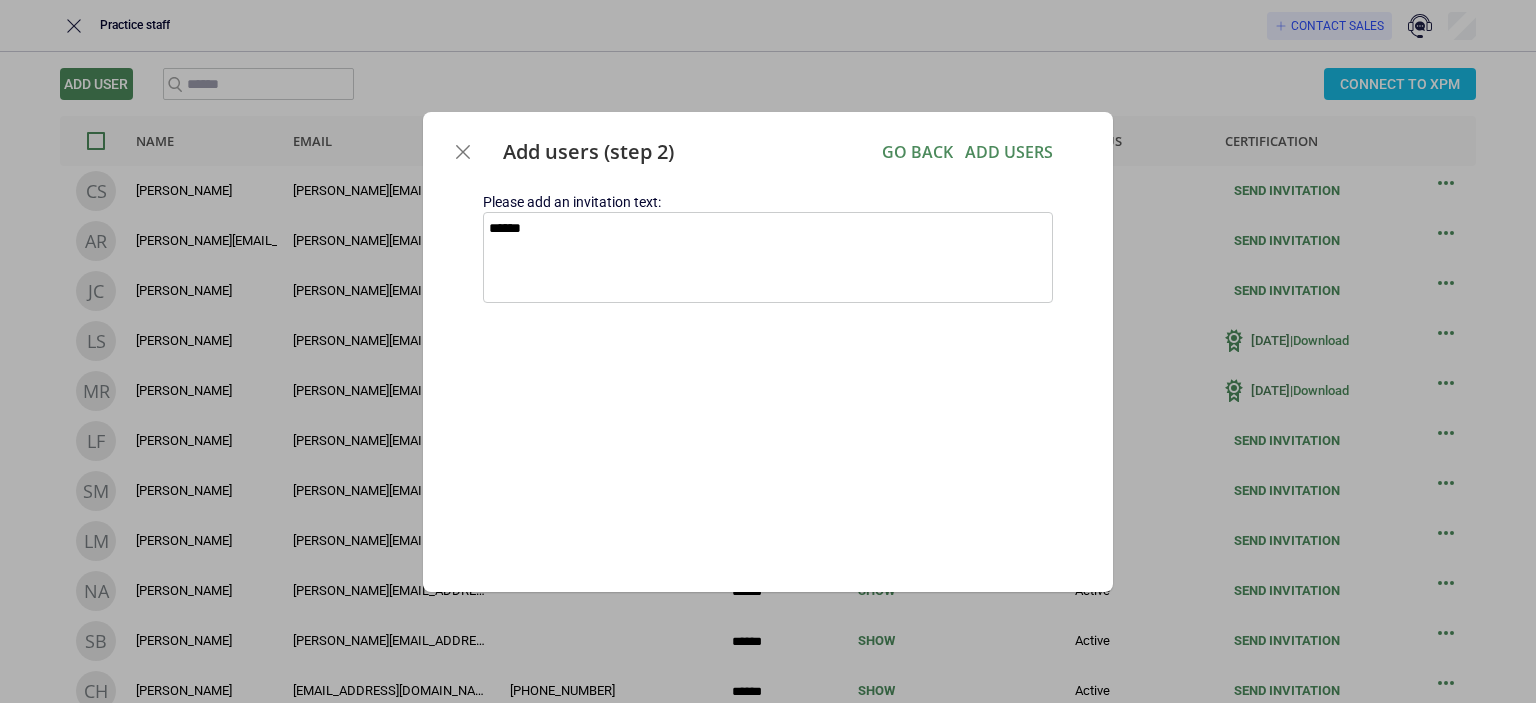 type on "*" 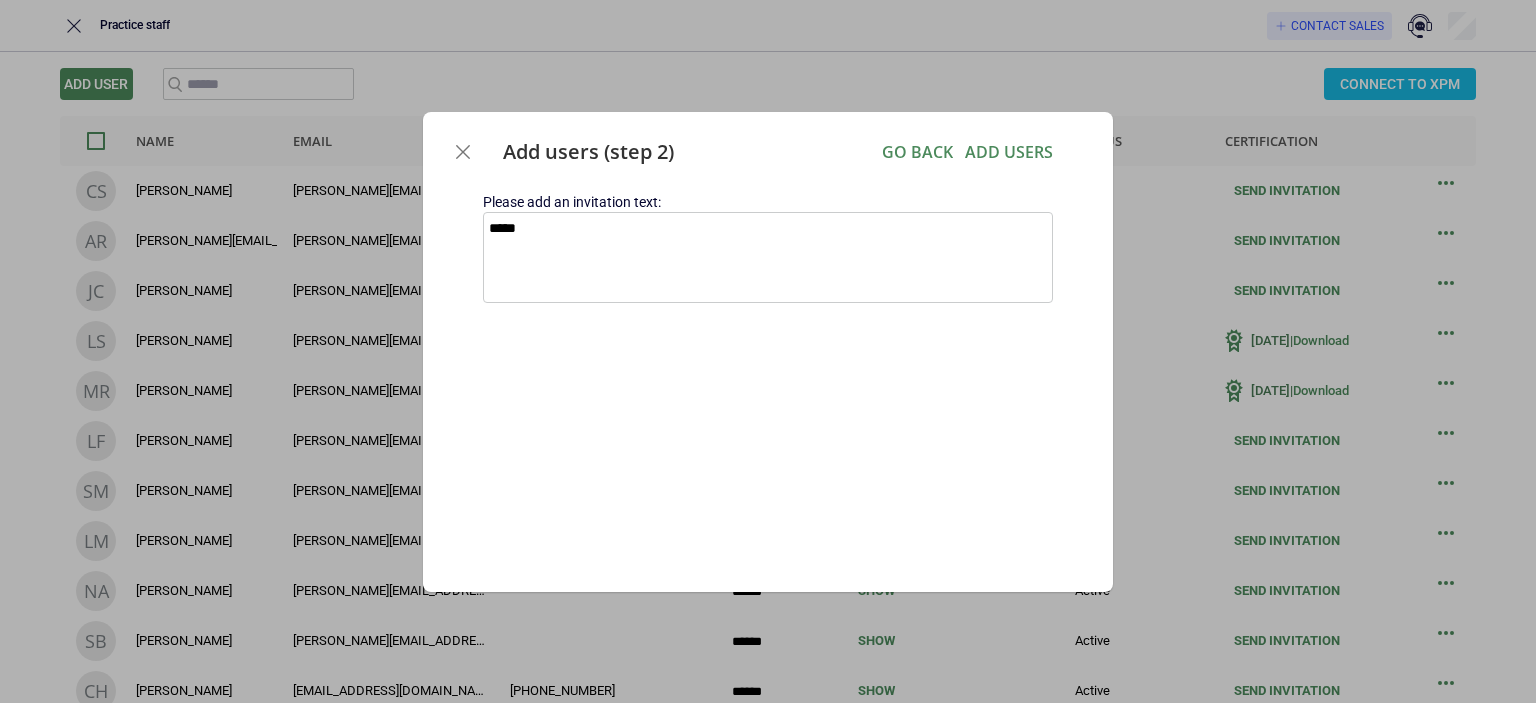 type on "*" 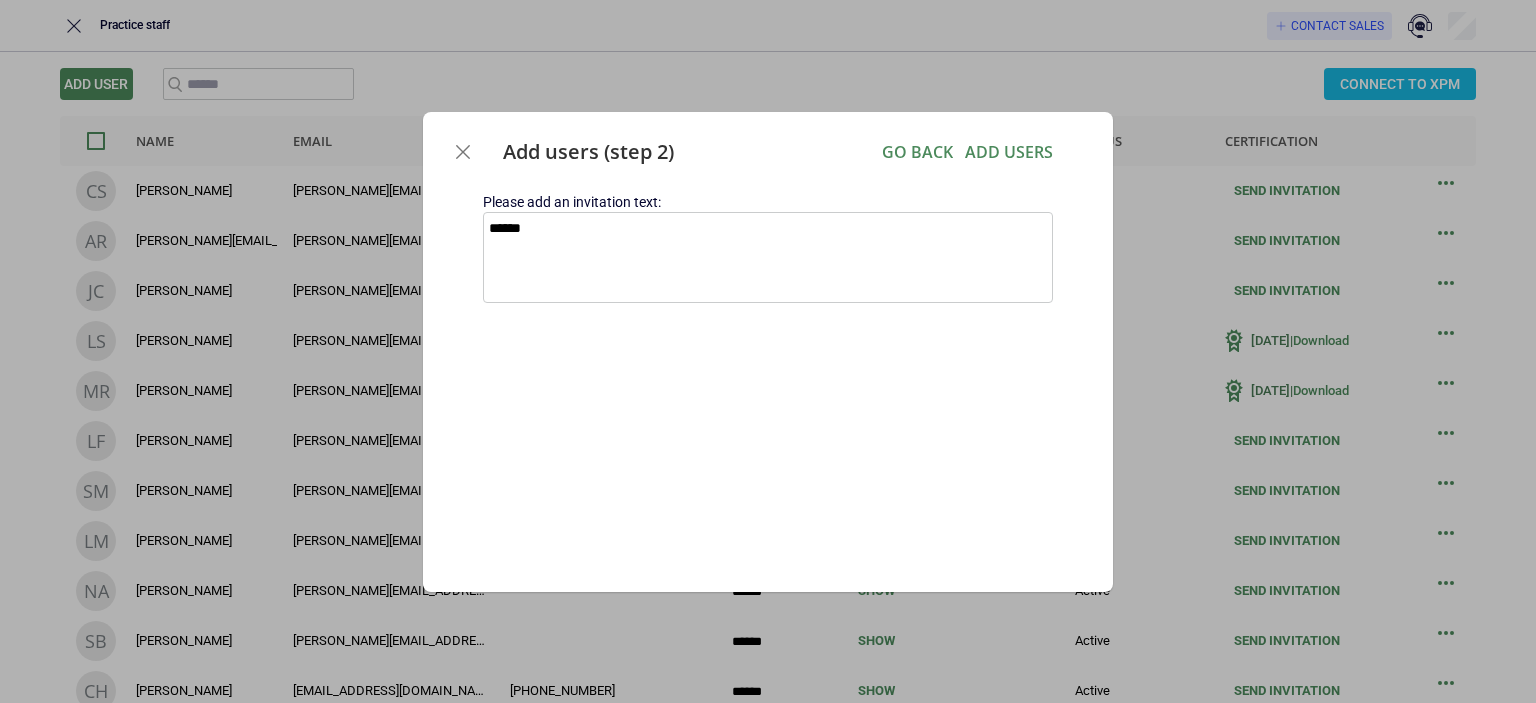 type on "*" 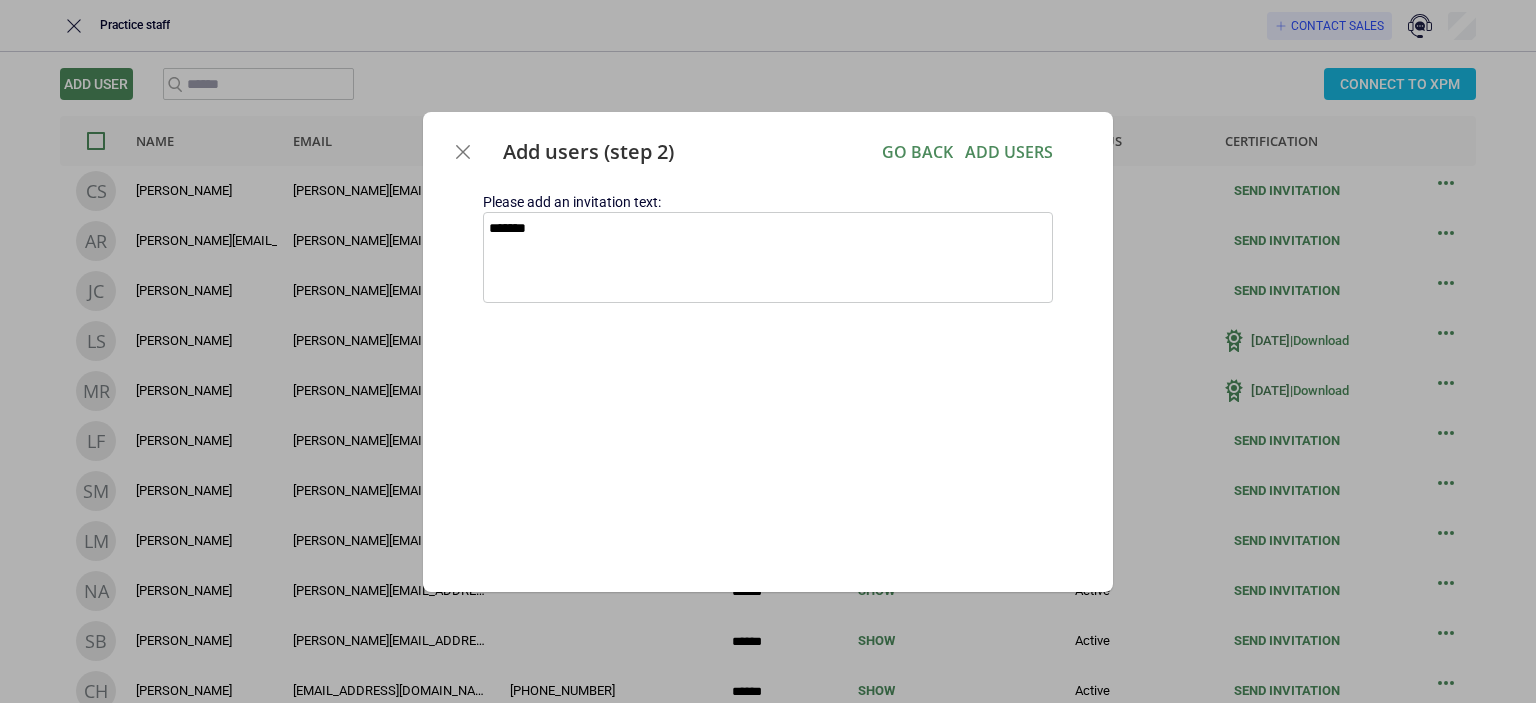 type on "*" 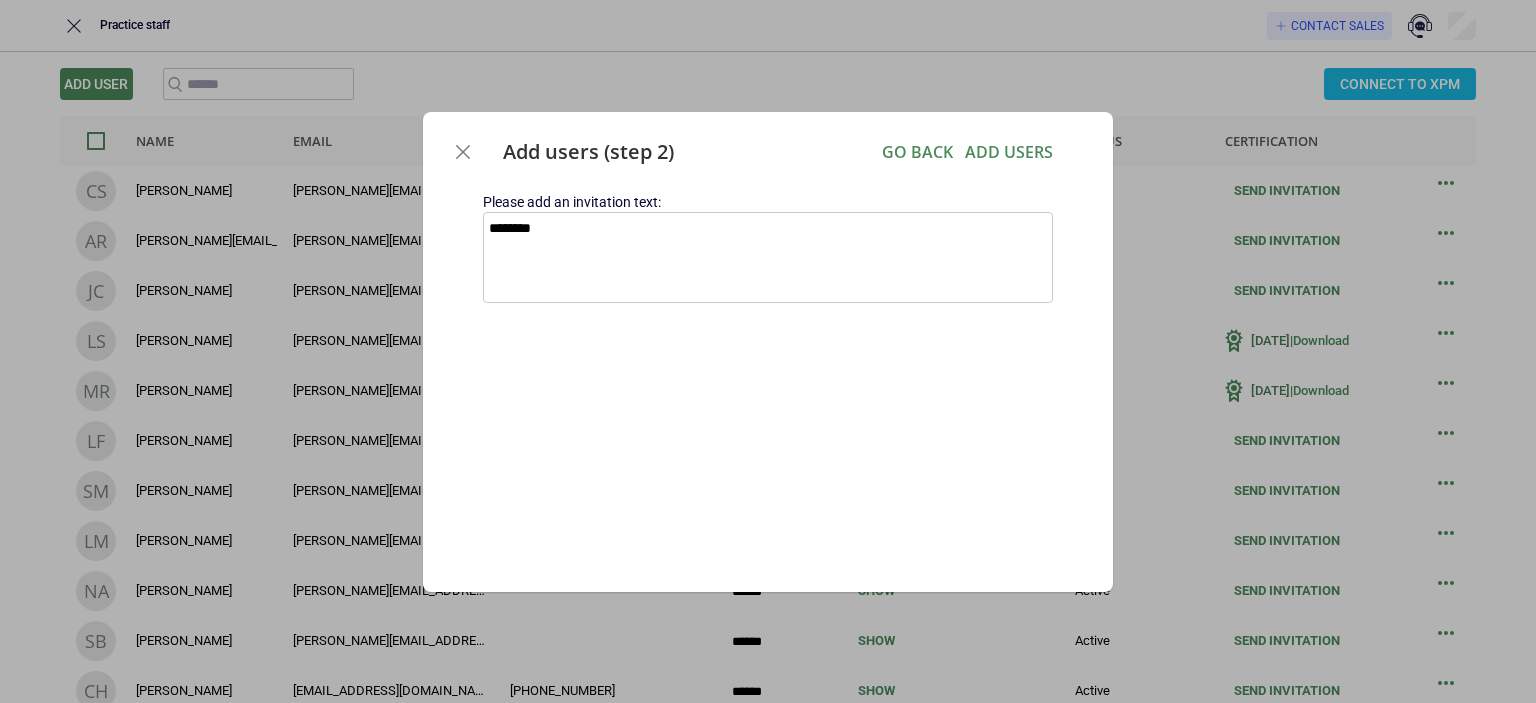 type on "*" 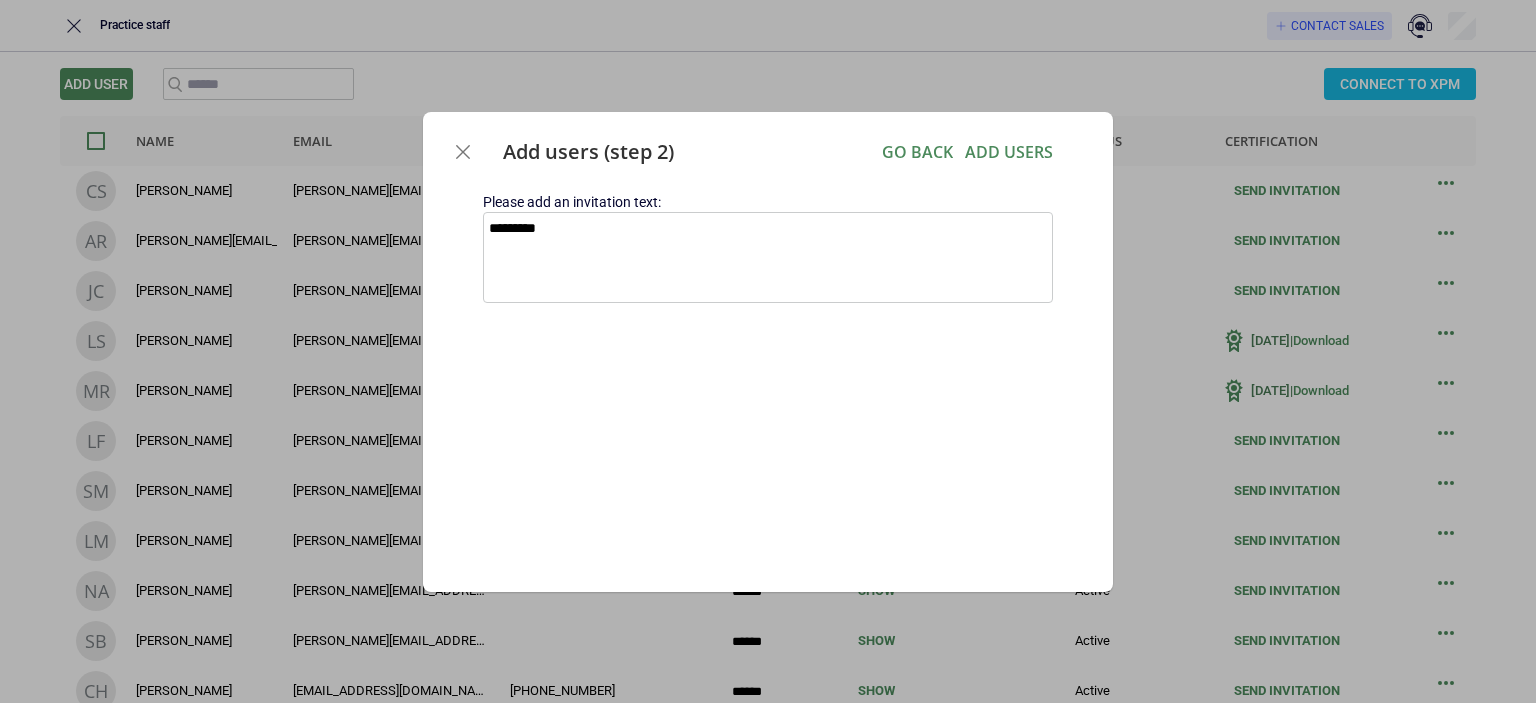 type on "*" 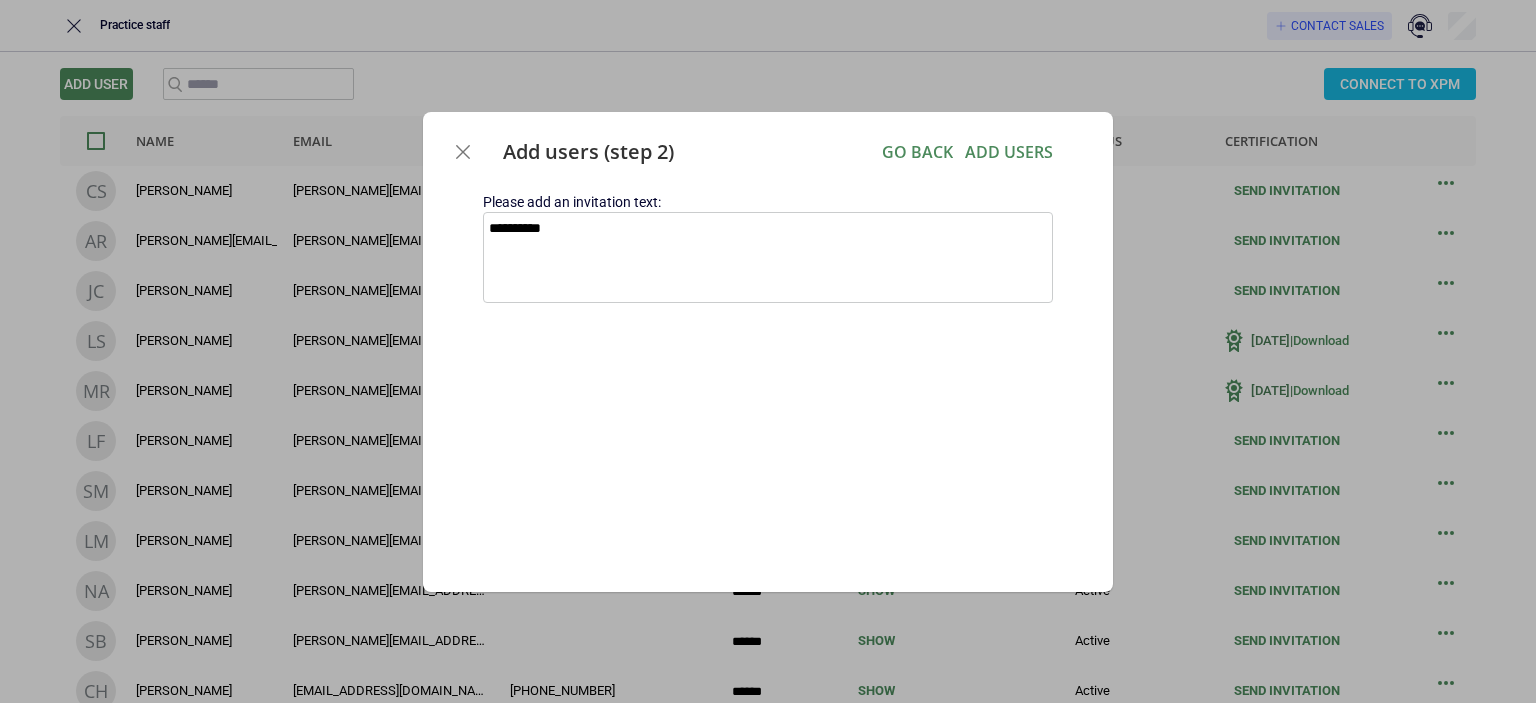 type on "**********" 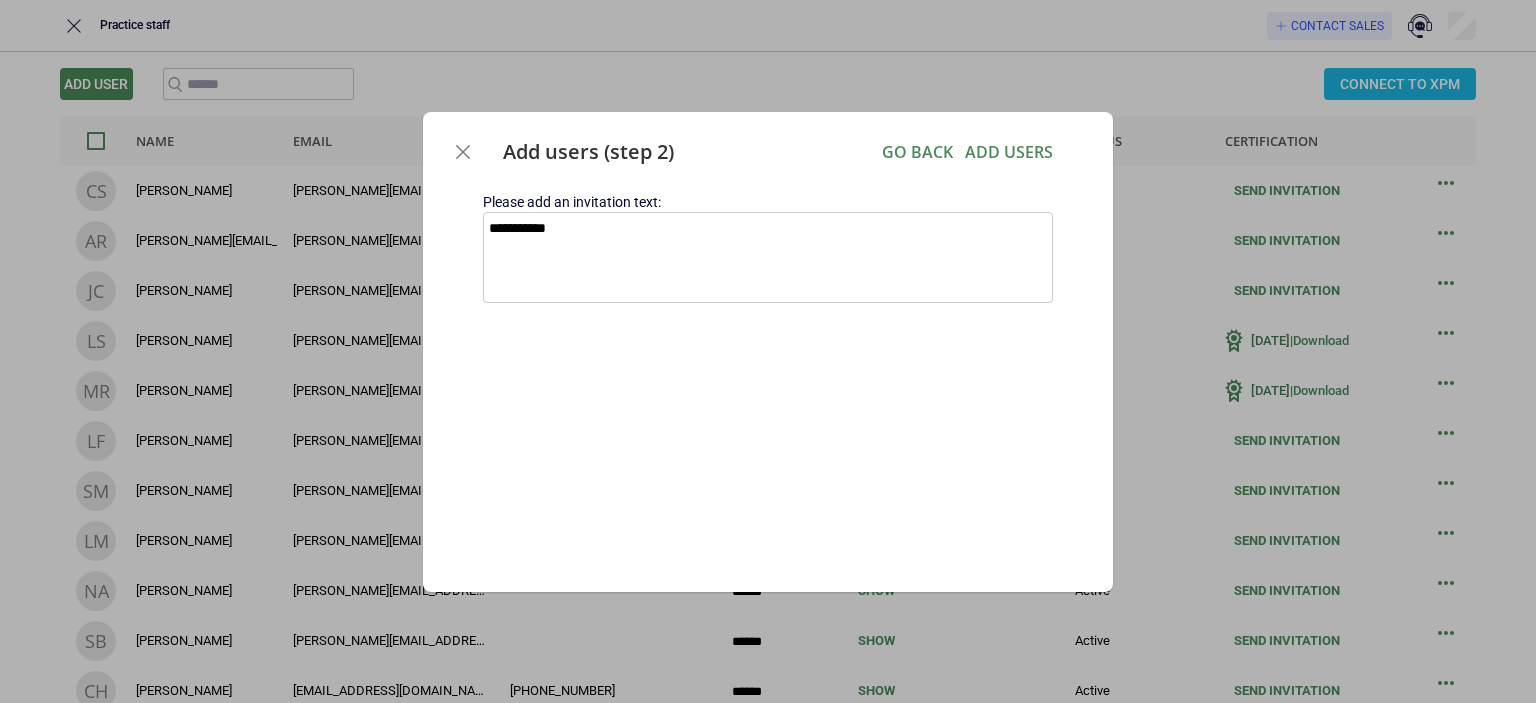 type on "*" 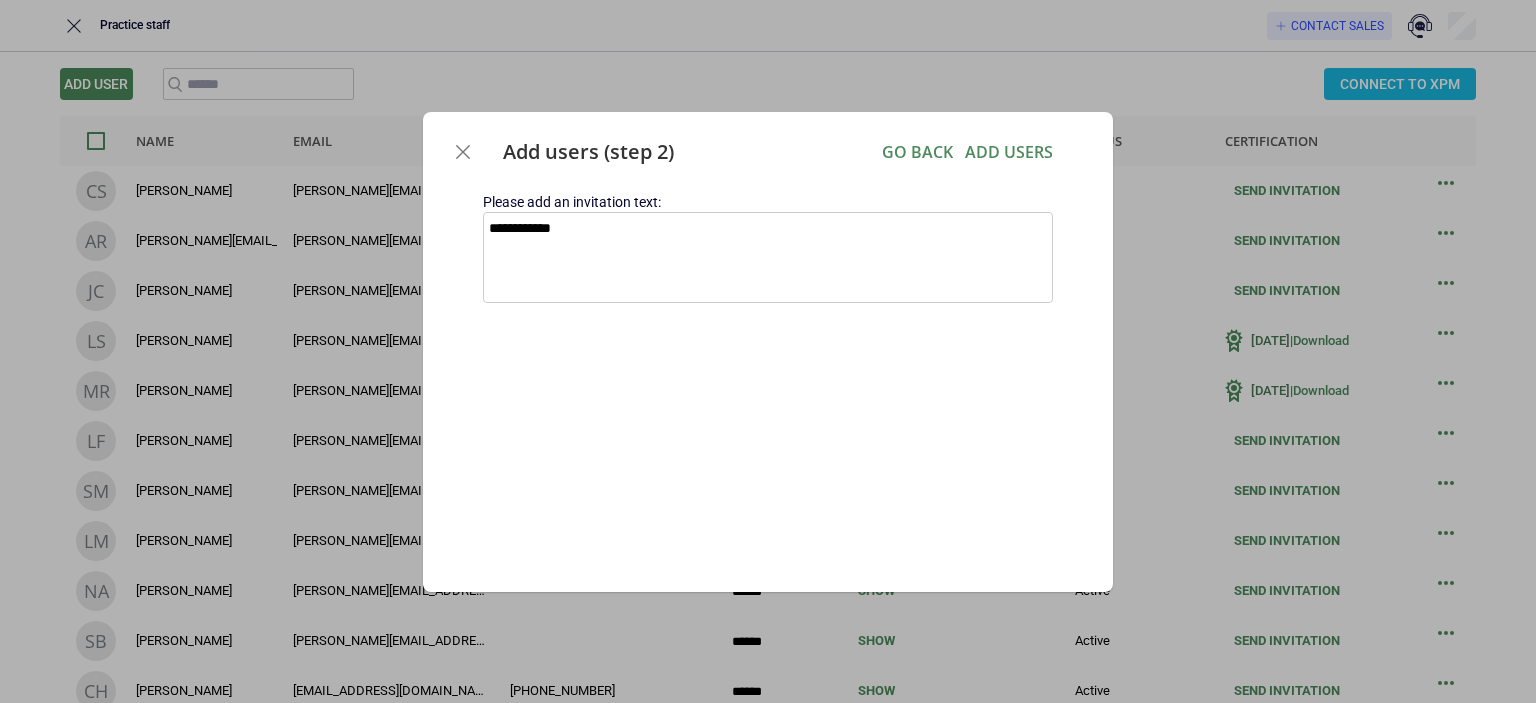 type on "*" 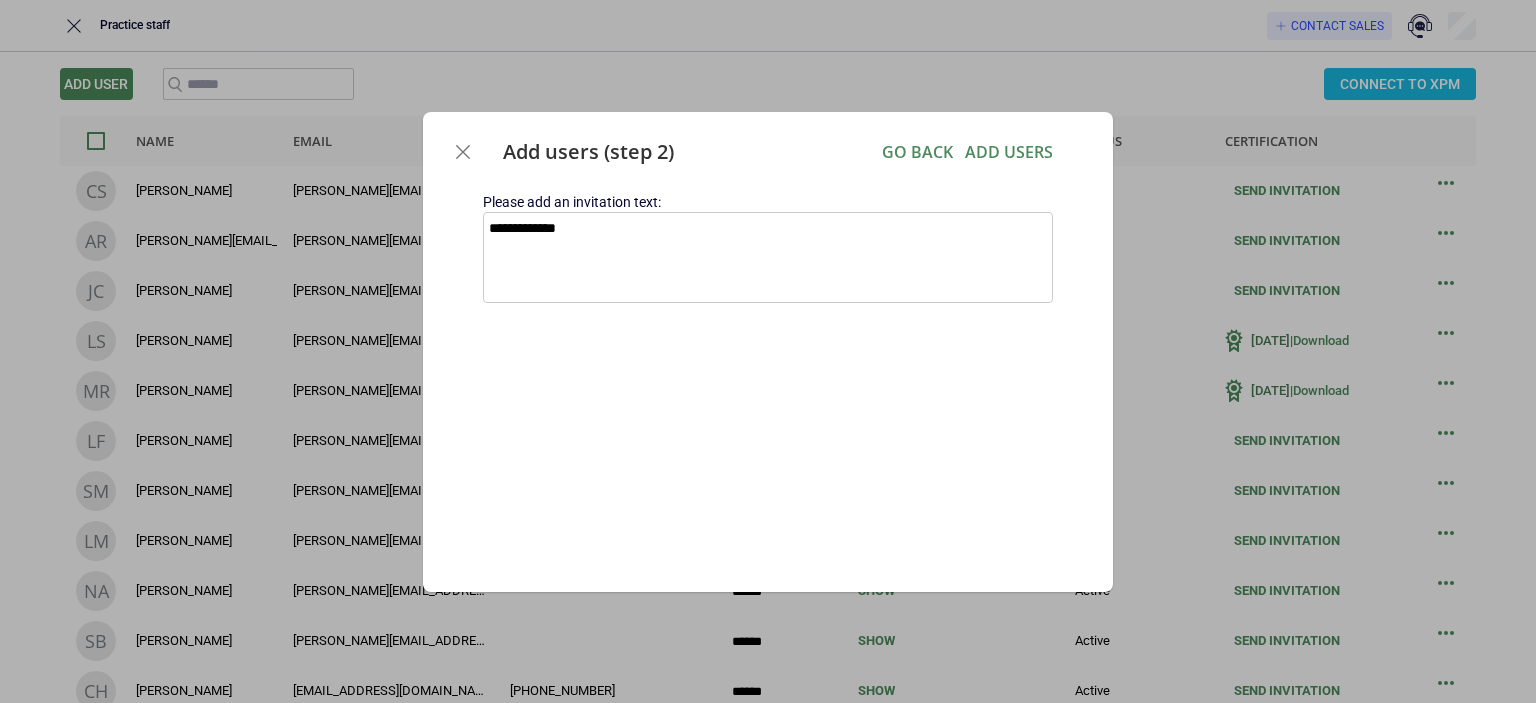 type on "*" 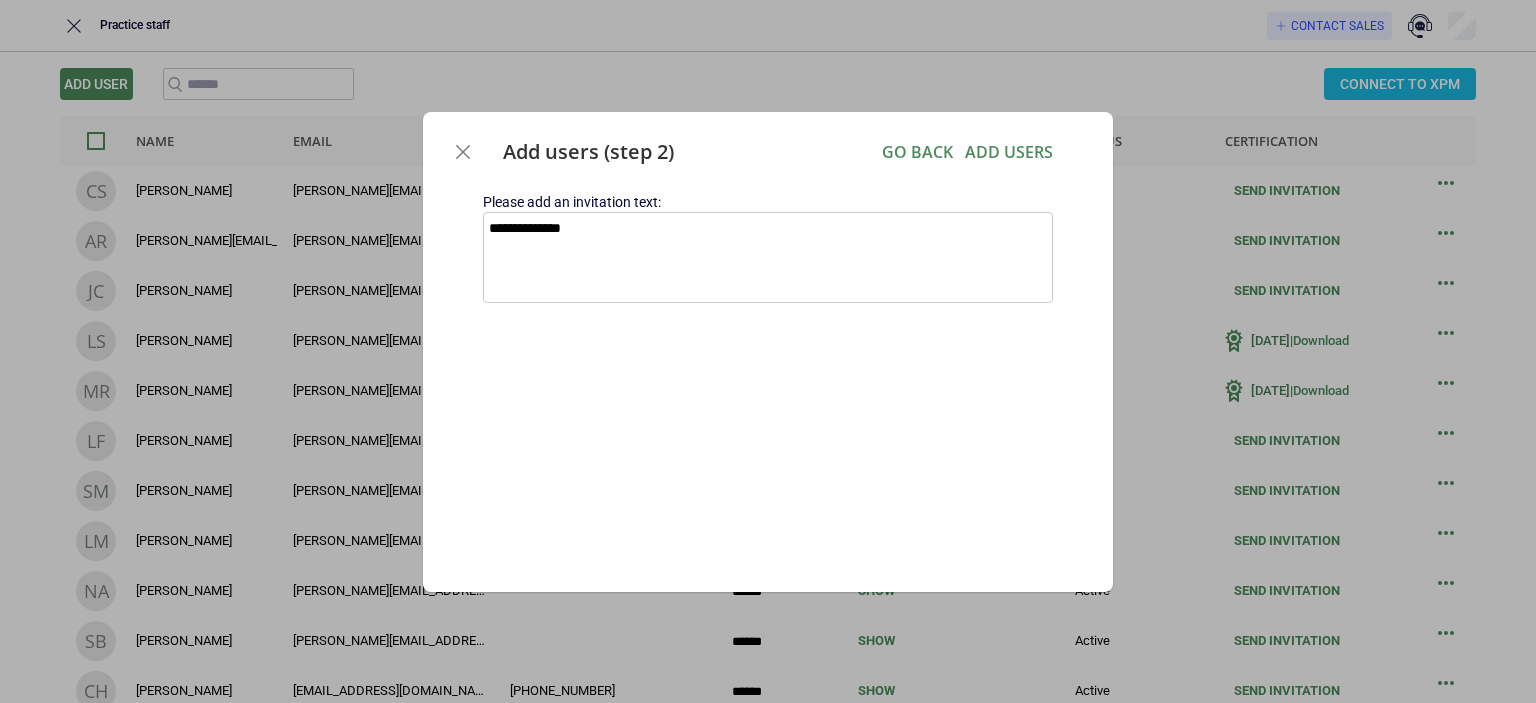 type on "**********" 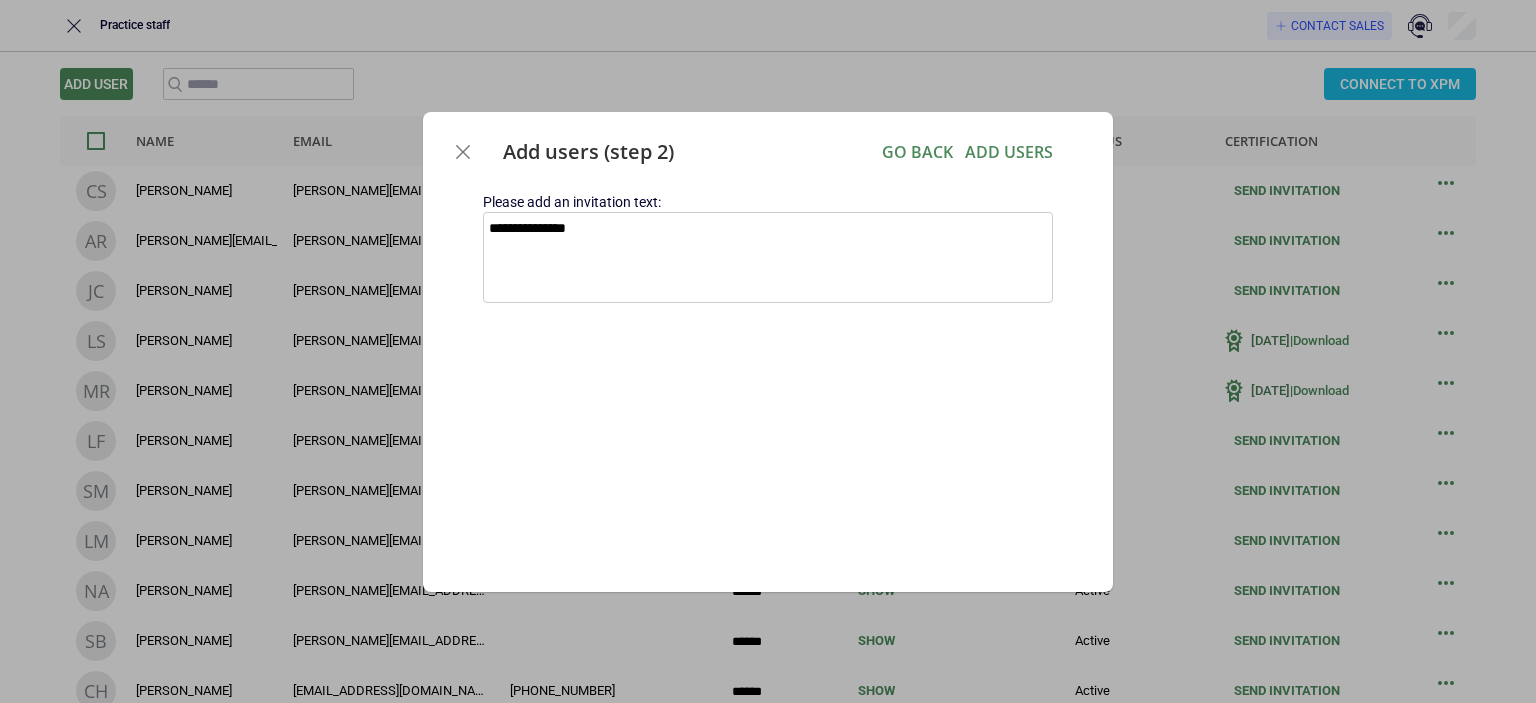 type on "*" 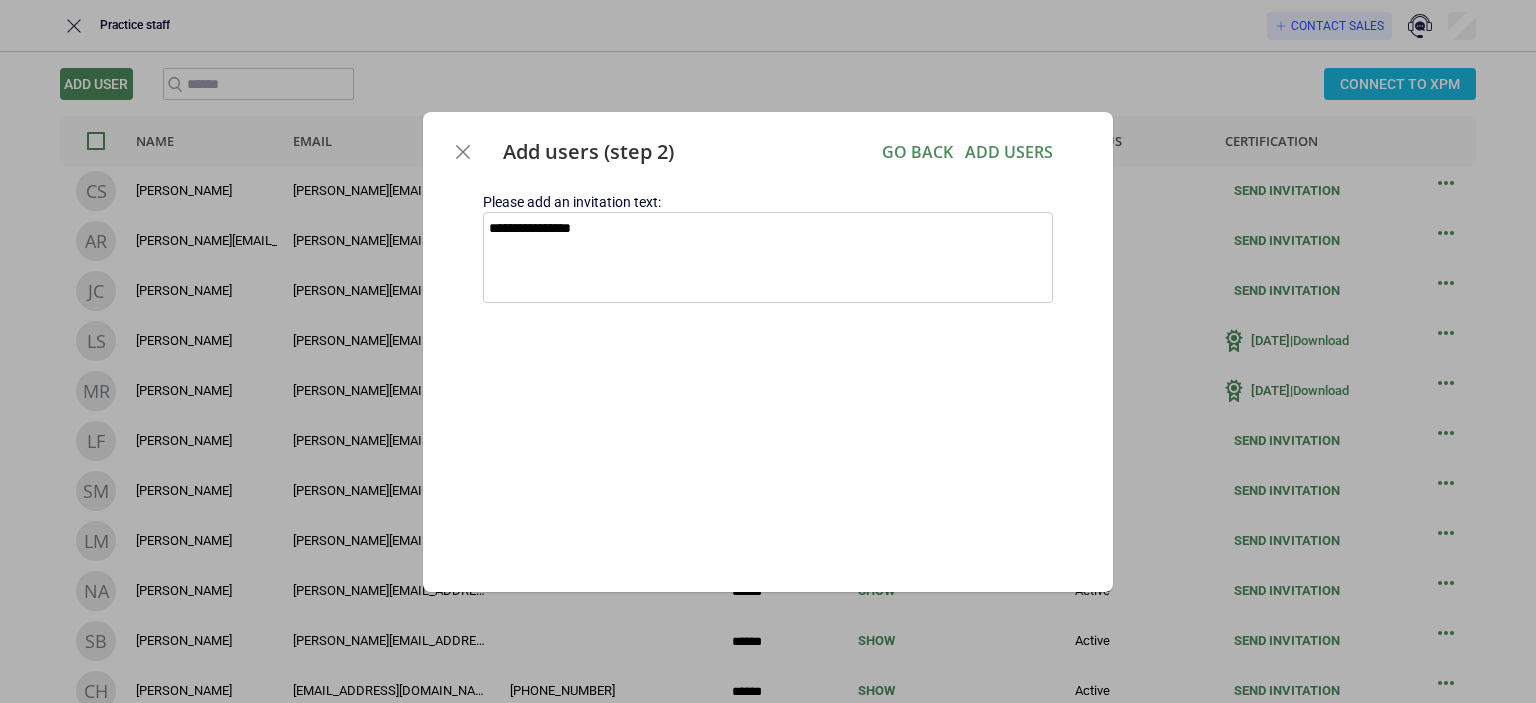 type on "*" 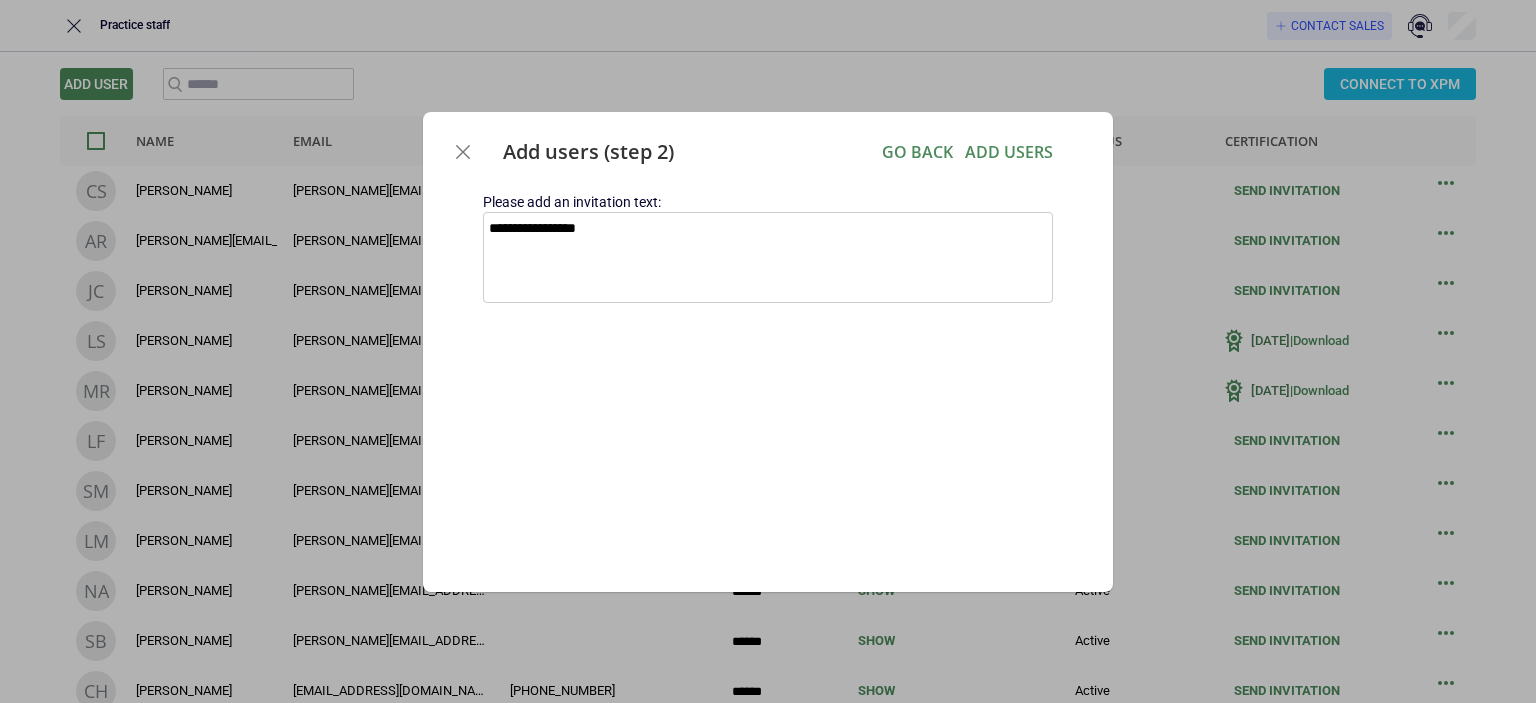 type on "*" 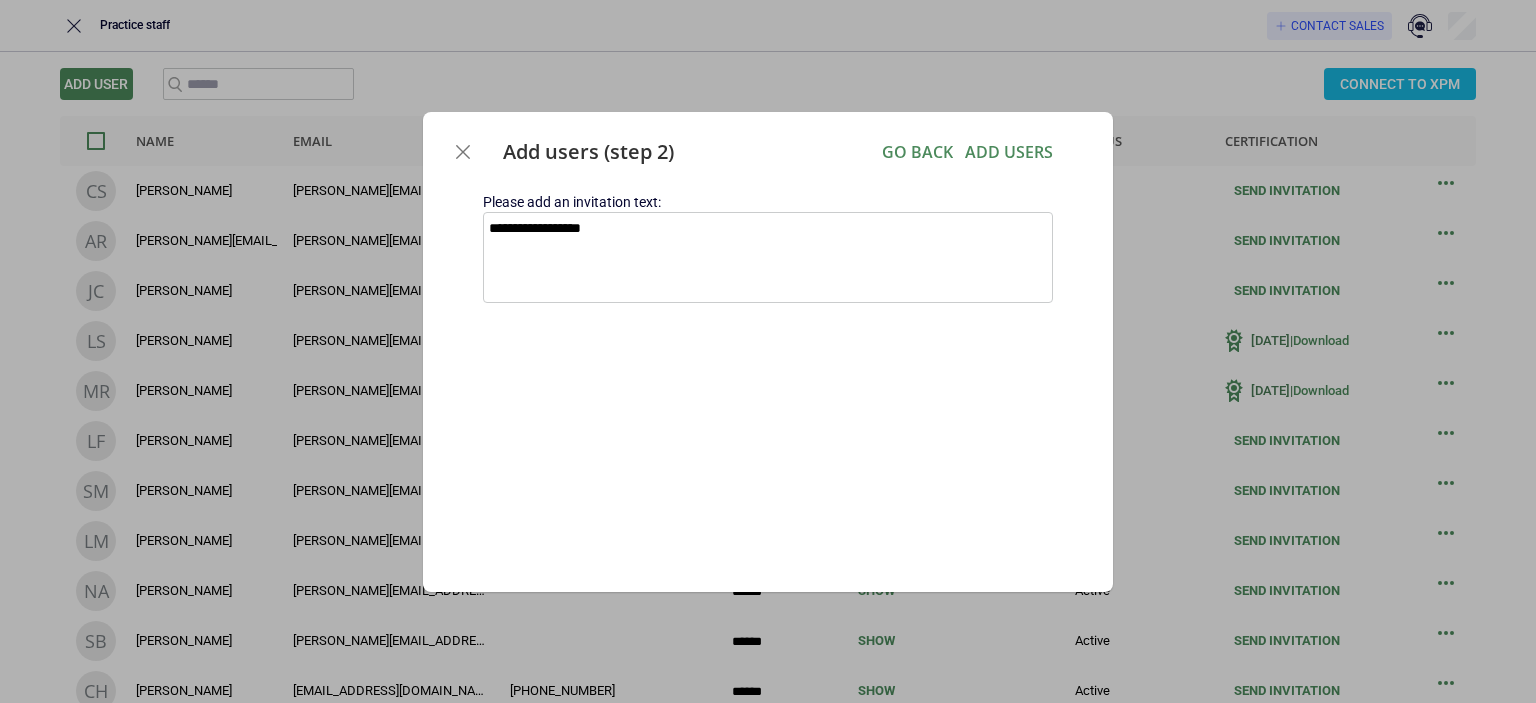 type on "*" 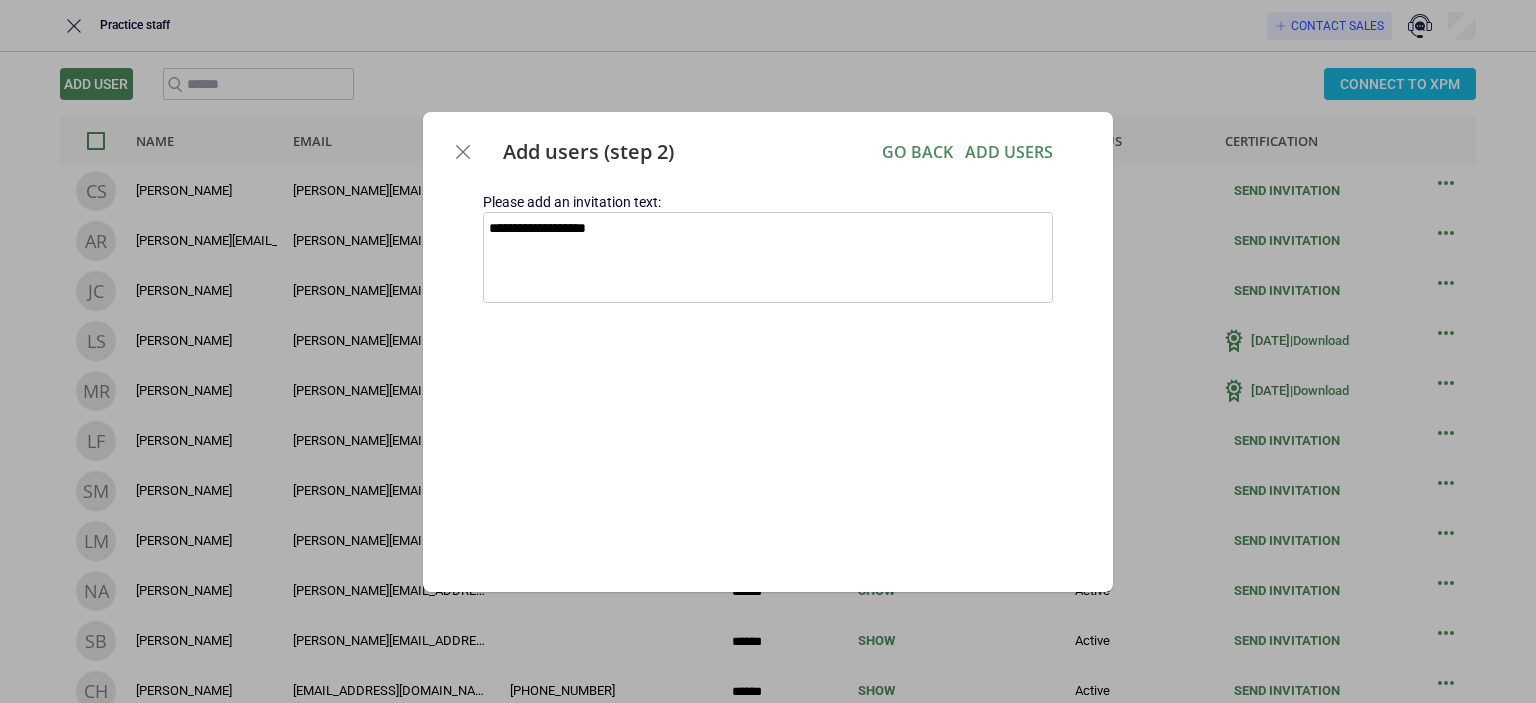 type on "*" 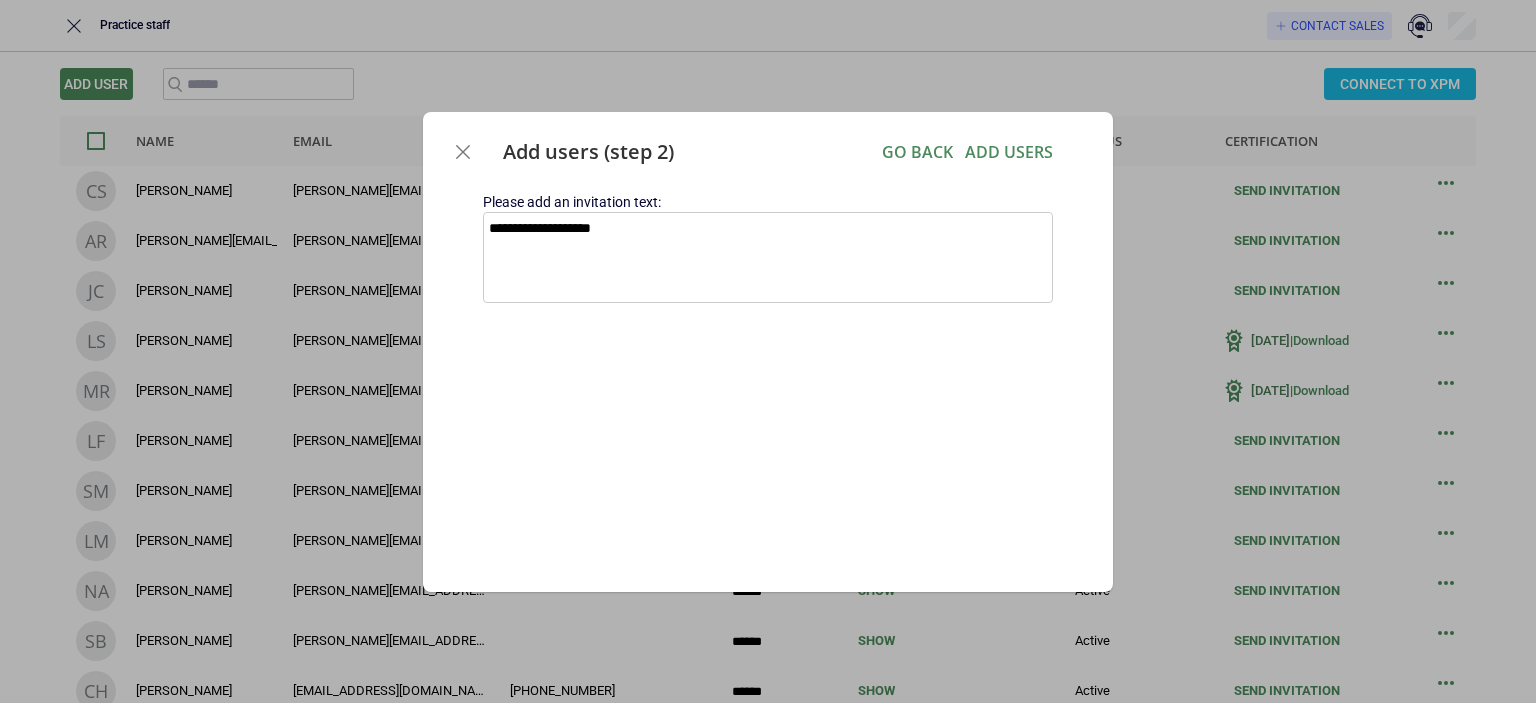 type on "*" 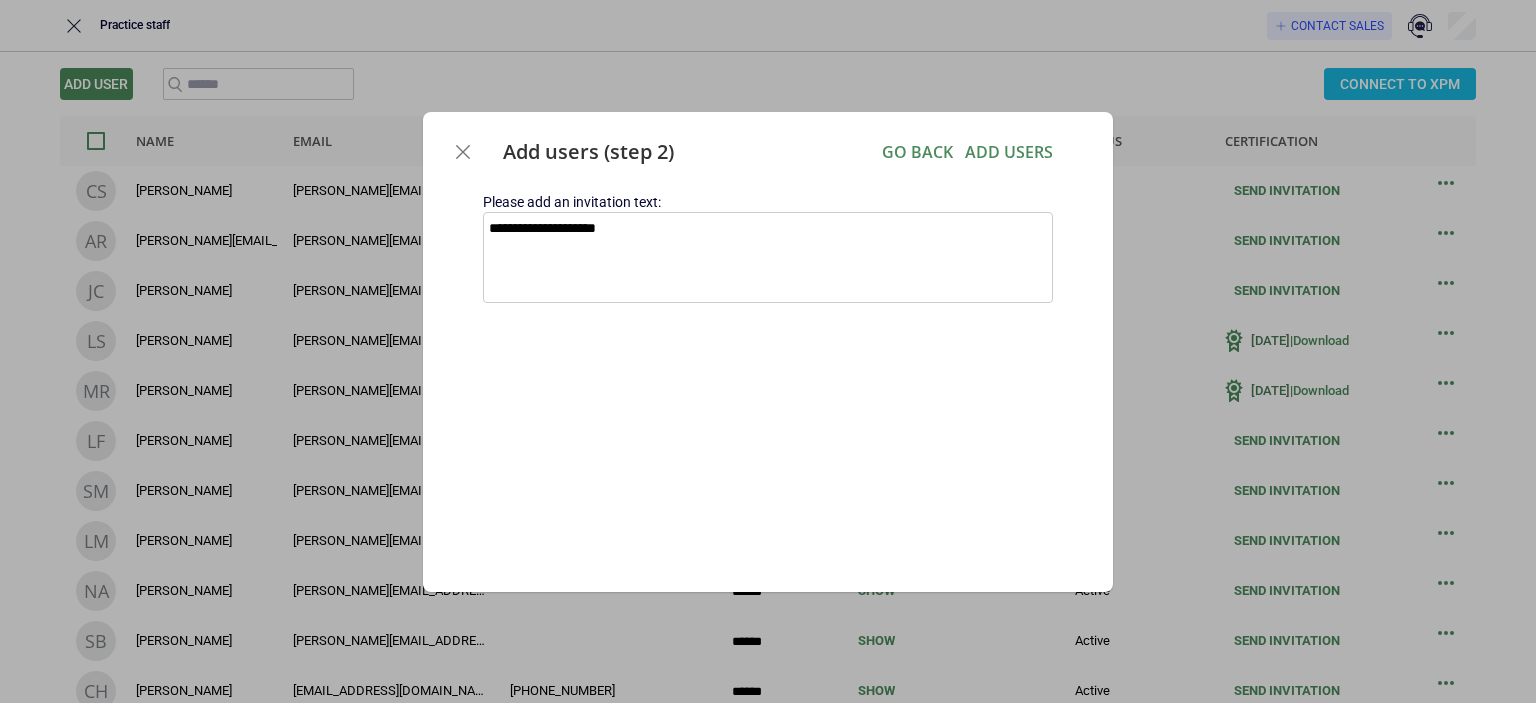 type on "**********" 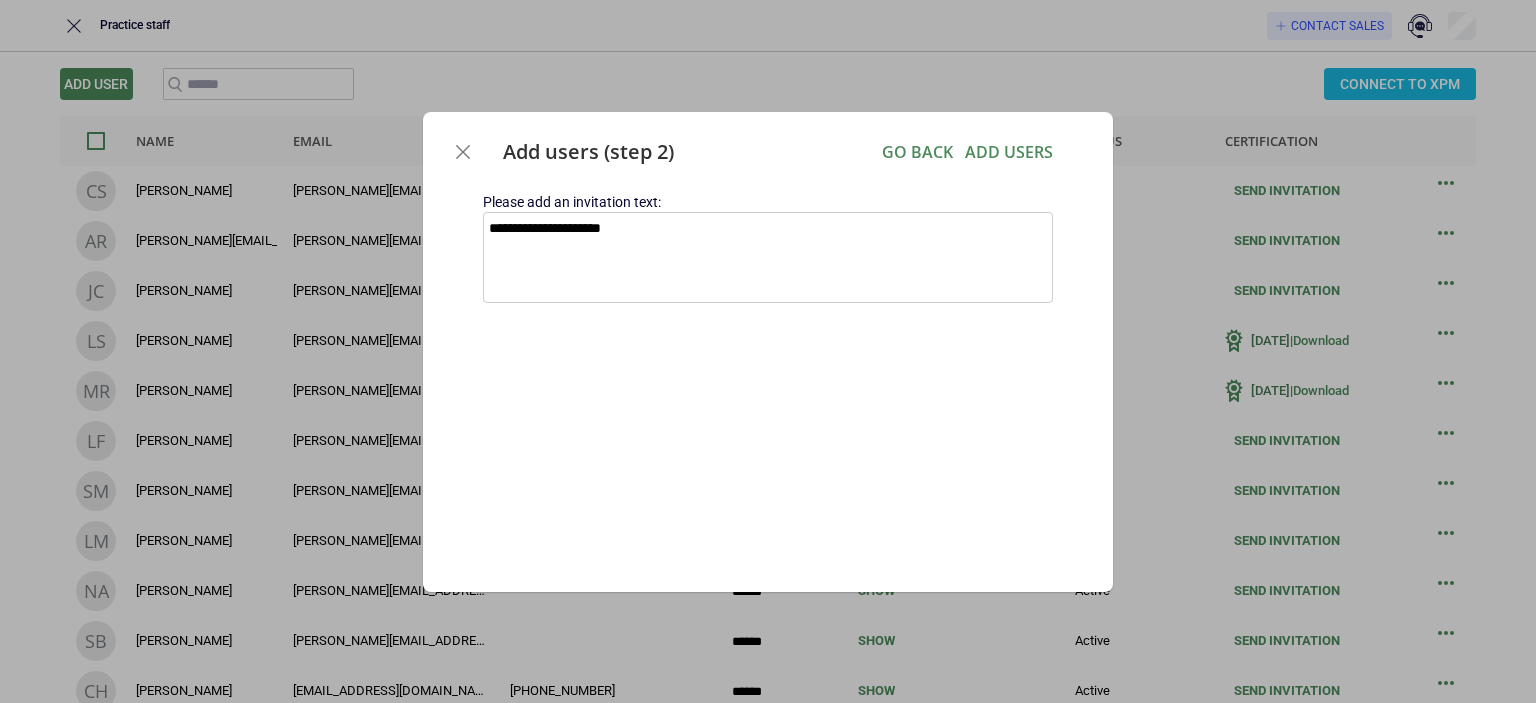 type on "*" 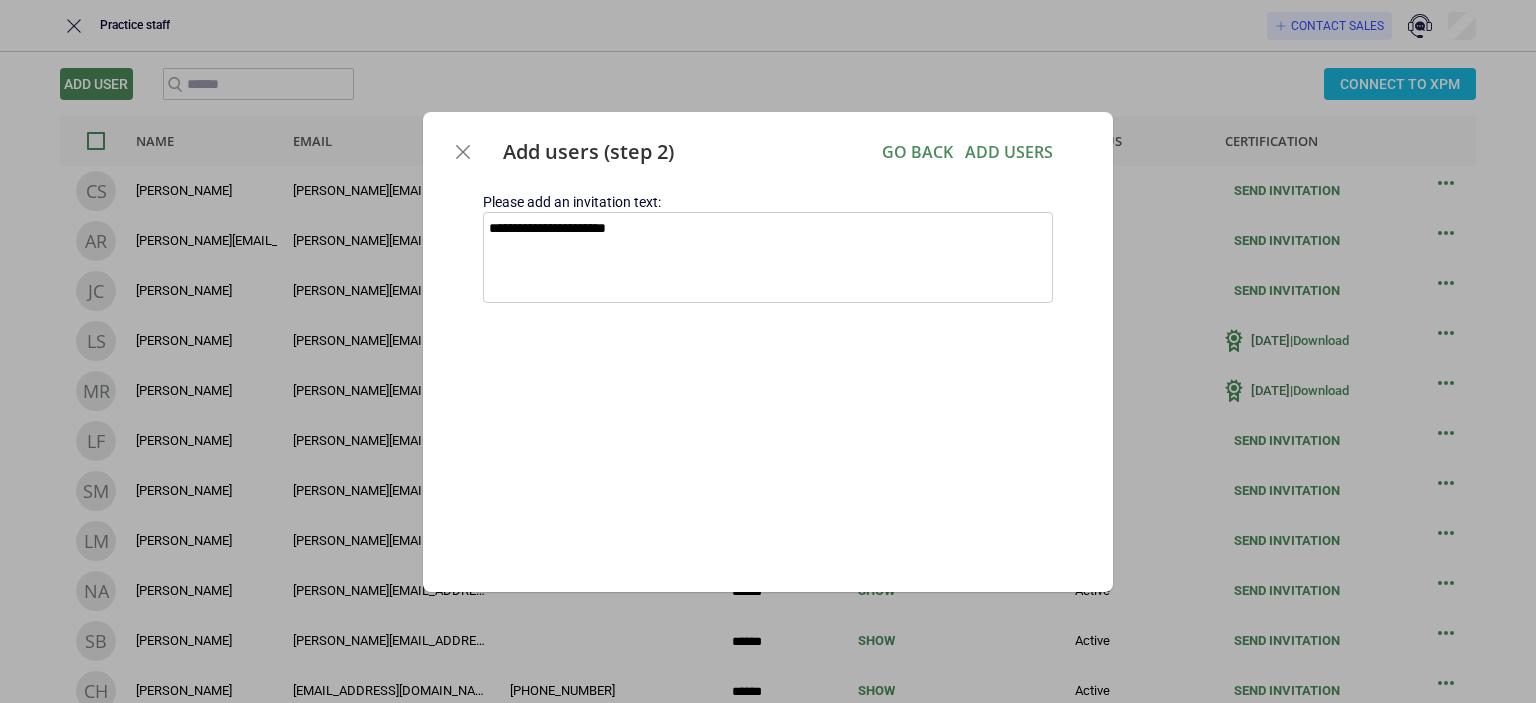 type on "*" 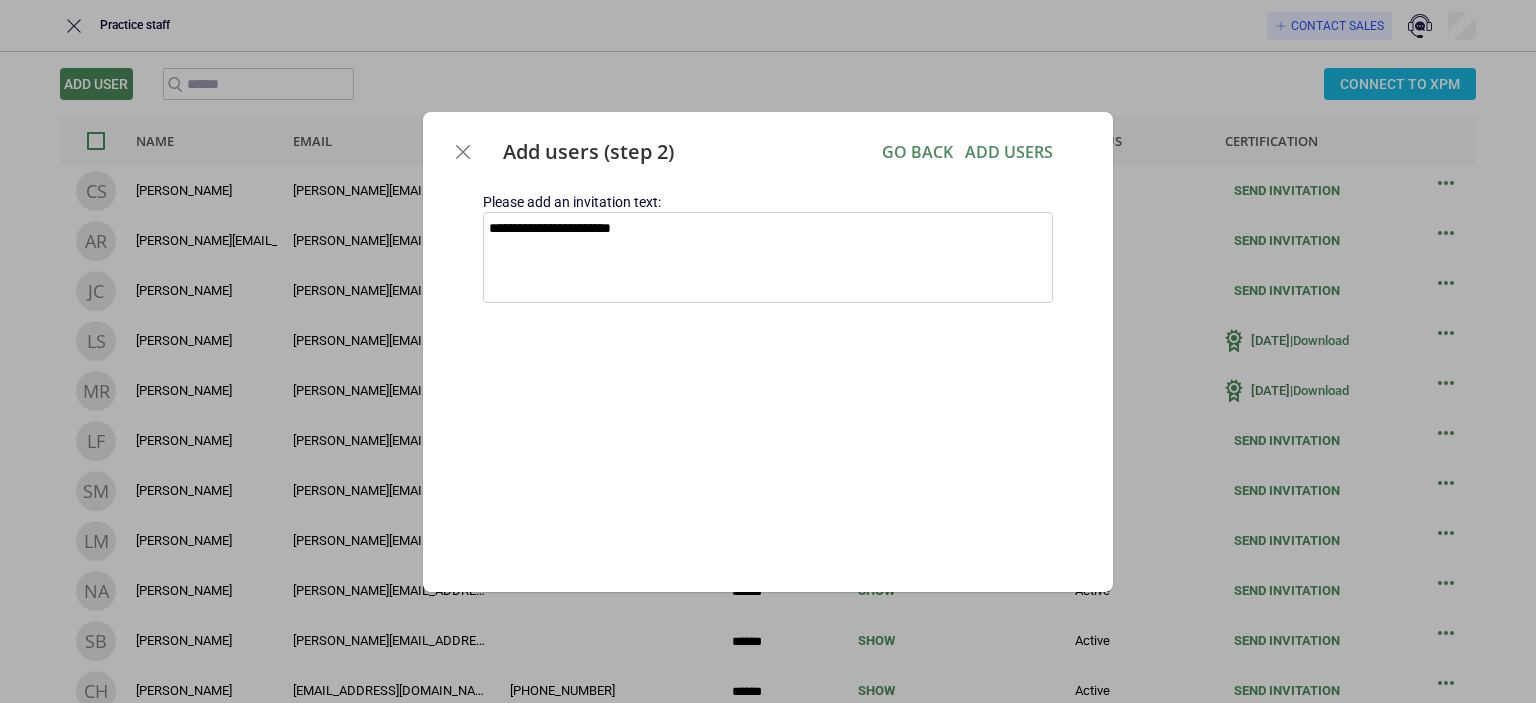 type on "*" 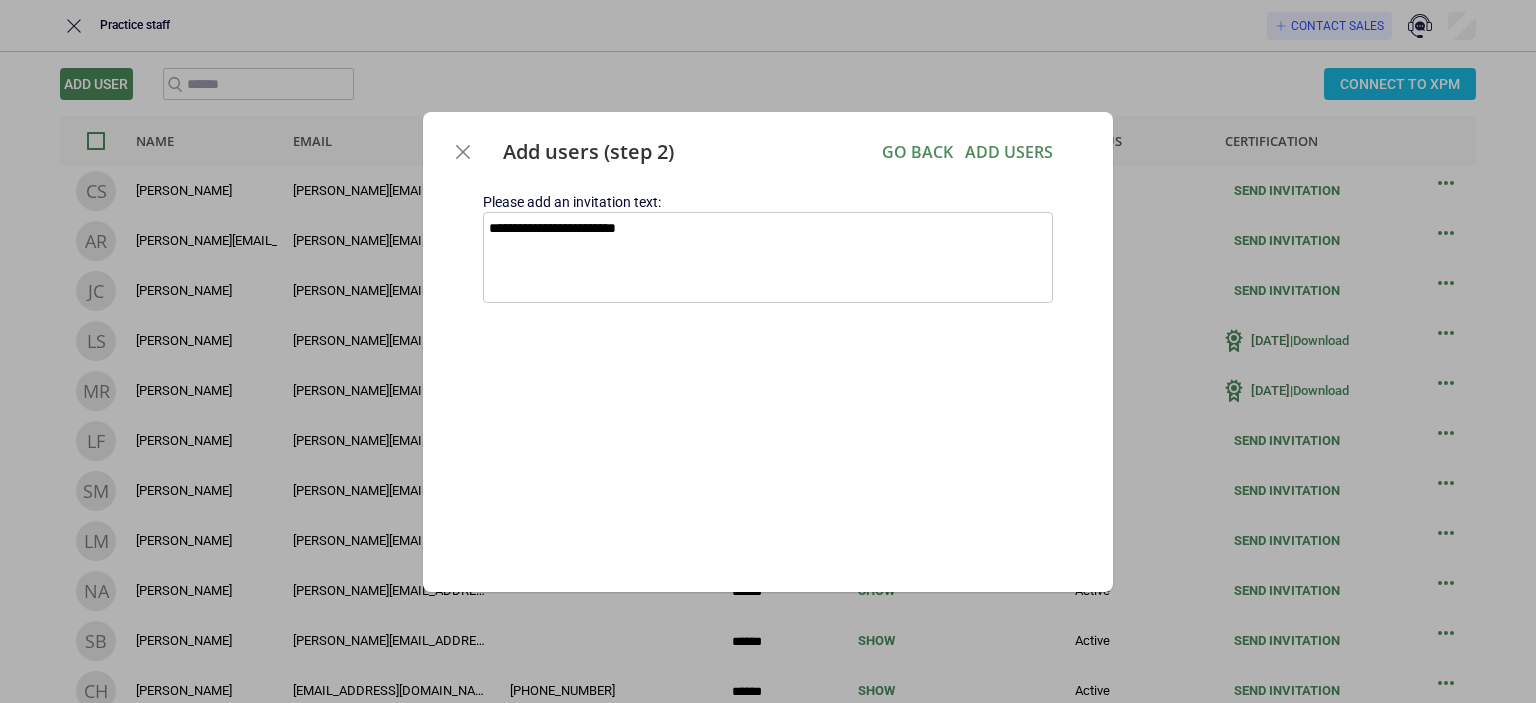 type on "*" 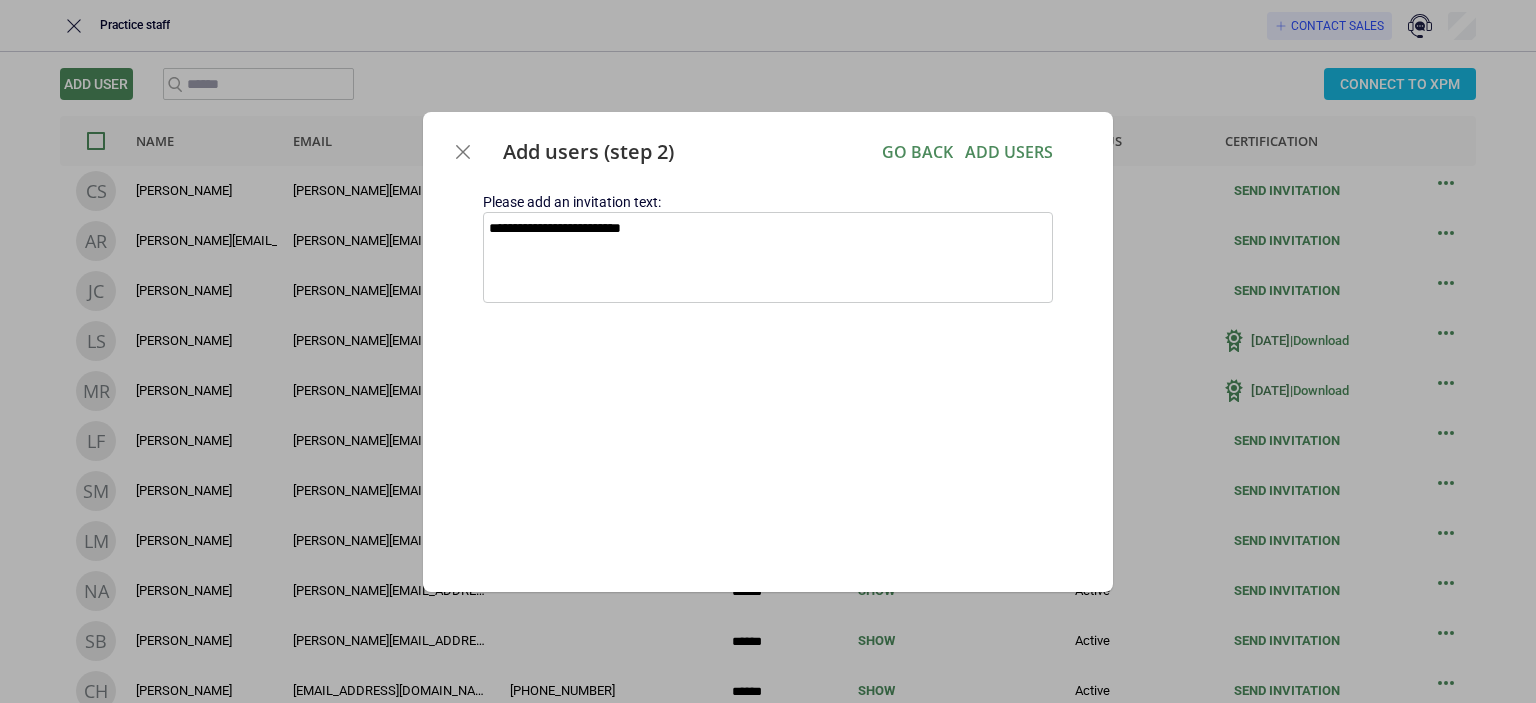 type on "*" 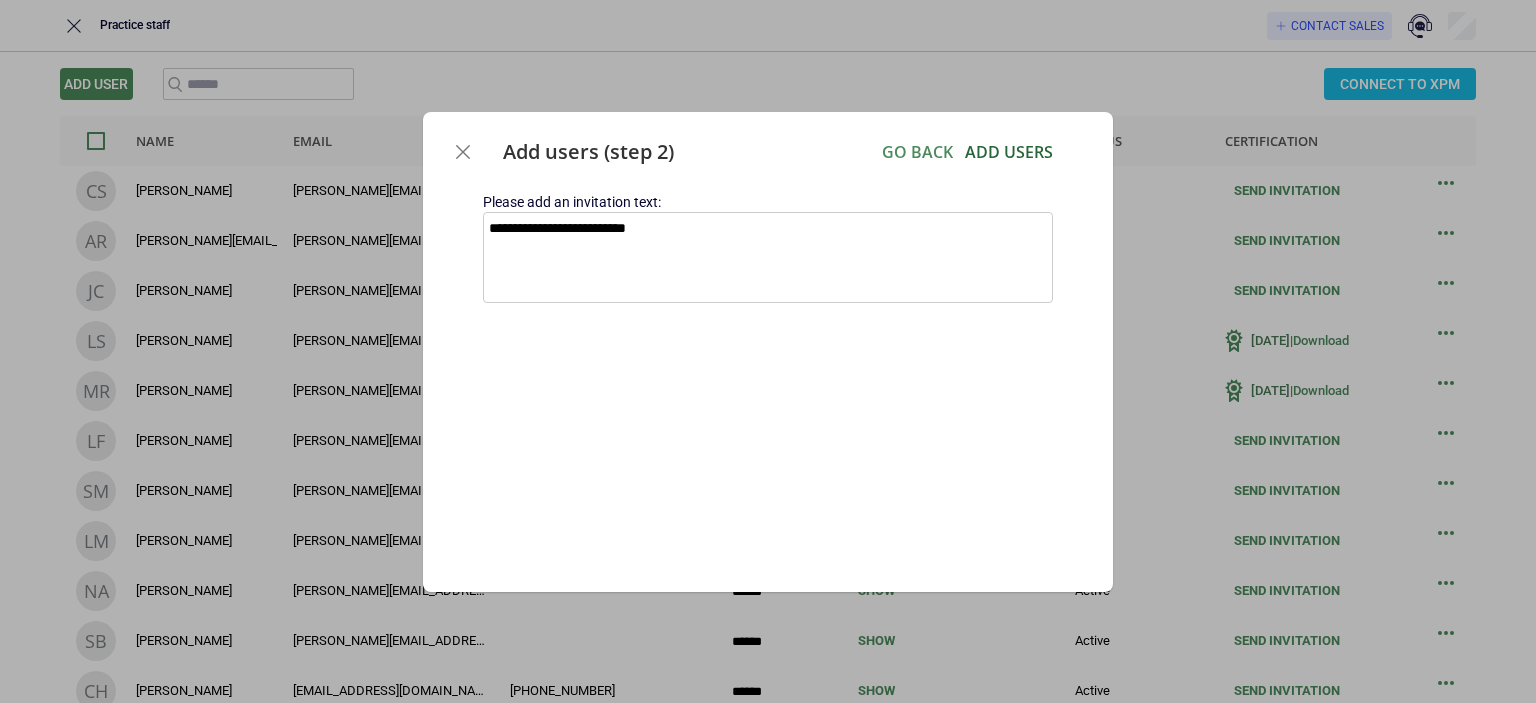 type on "**********" 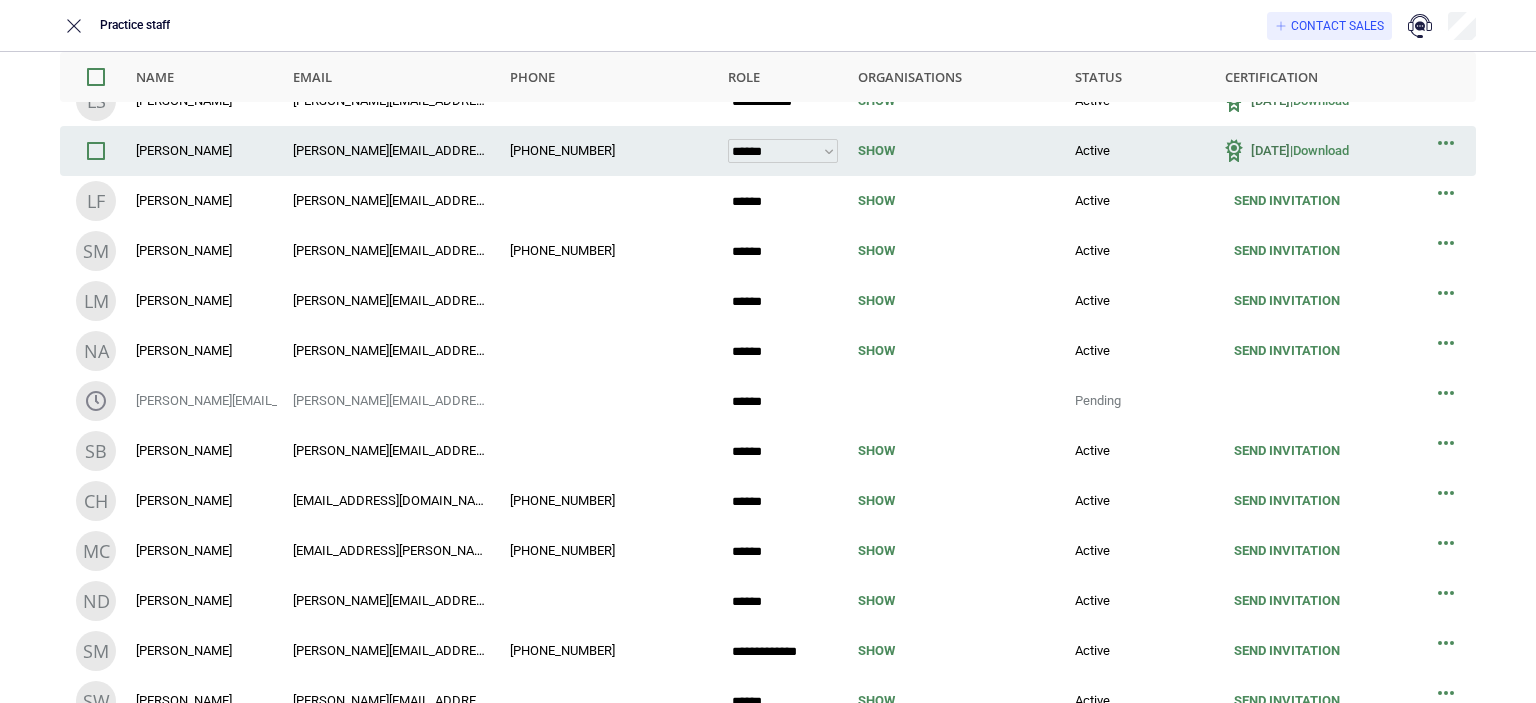 scroll, scrollTop: 0, scrollLeft: 0, axis: both 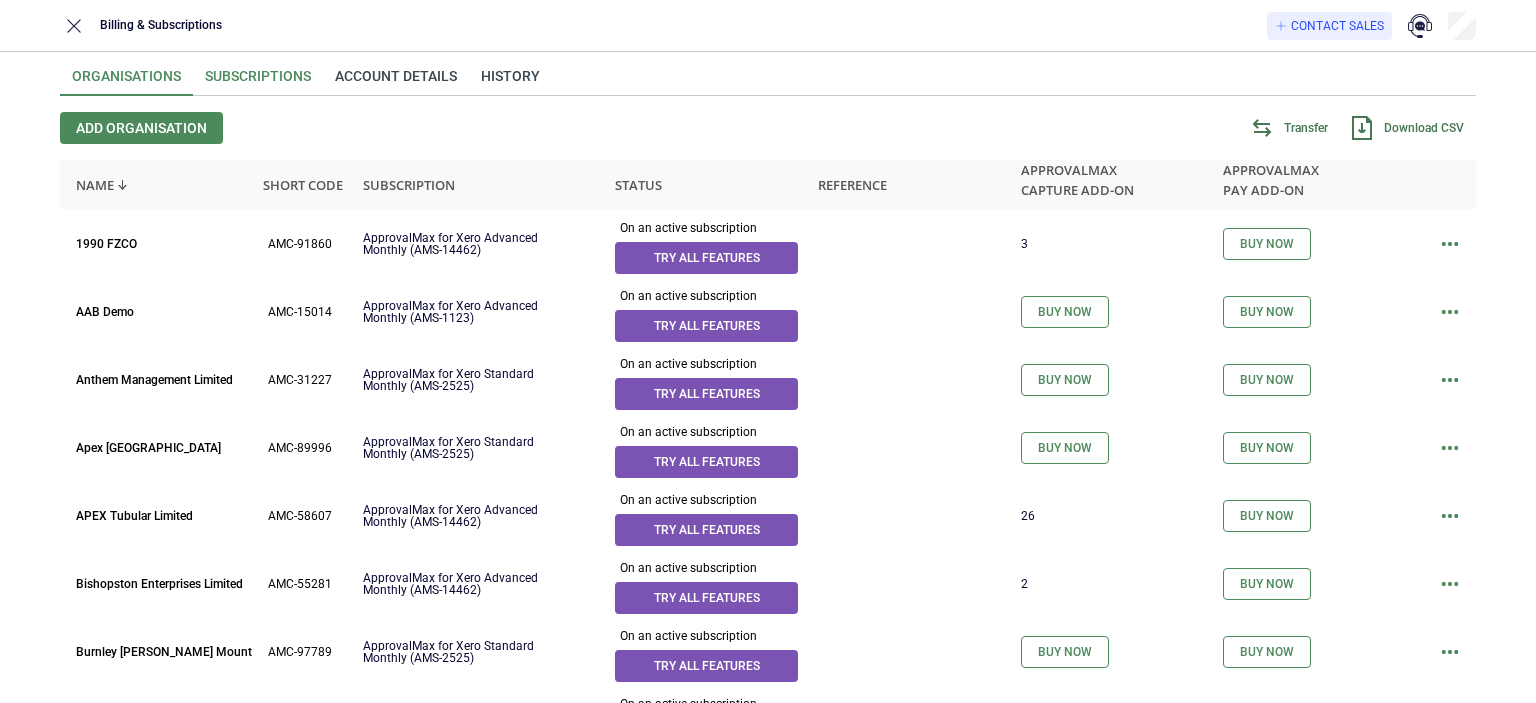 click on "Subscriptions" at bounding box center [258, 82] 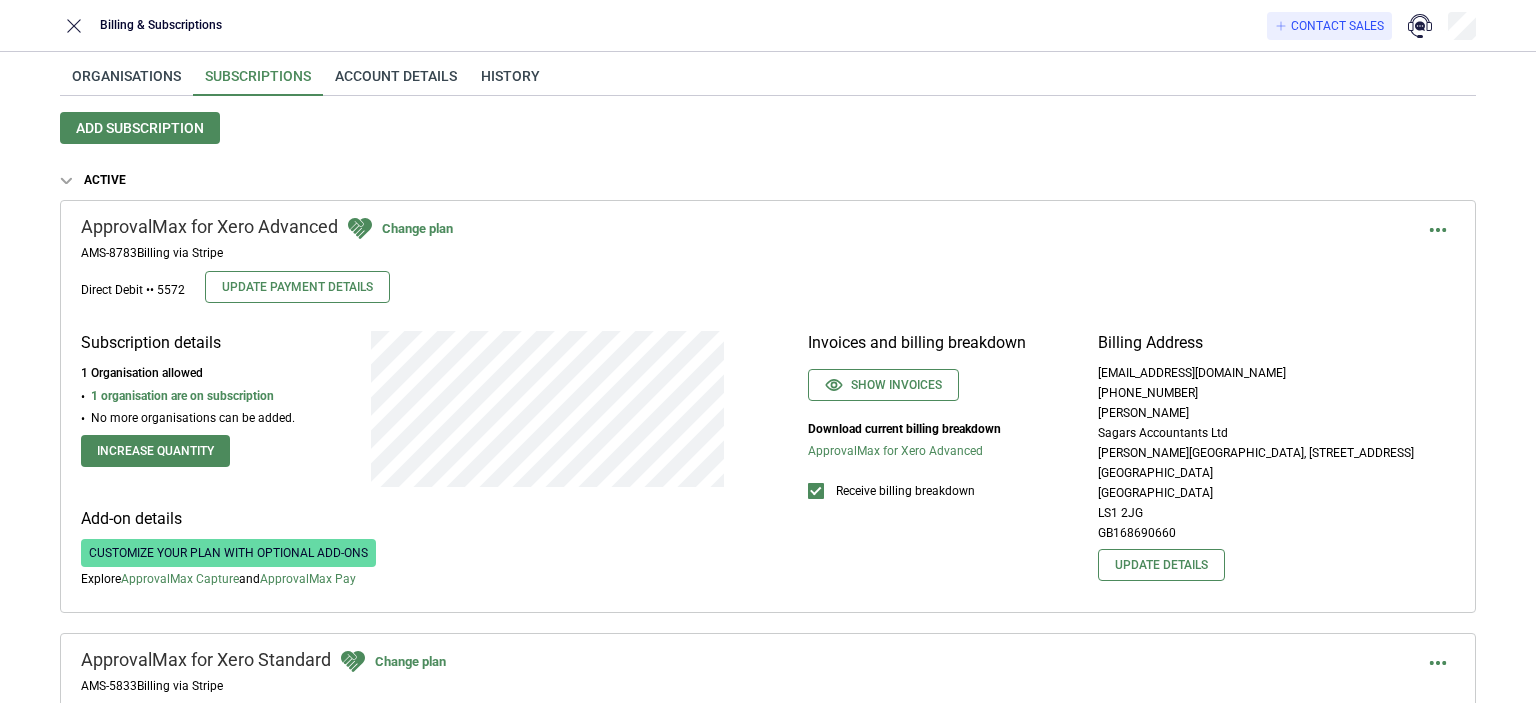 click on "Show invoices" at bounding box center [933, 392] 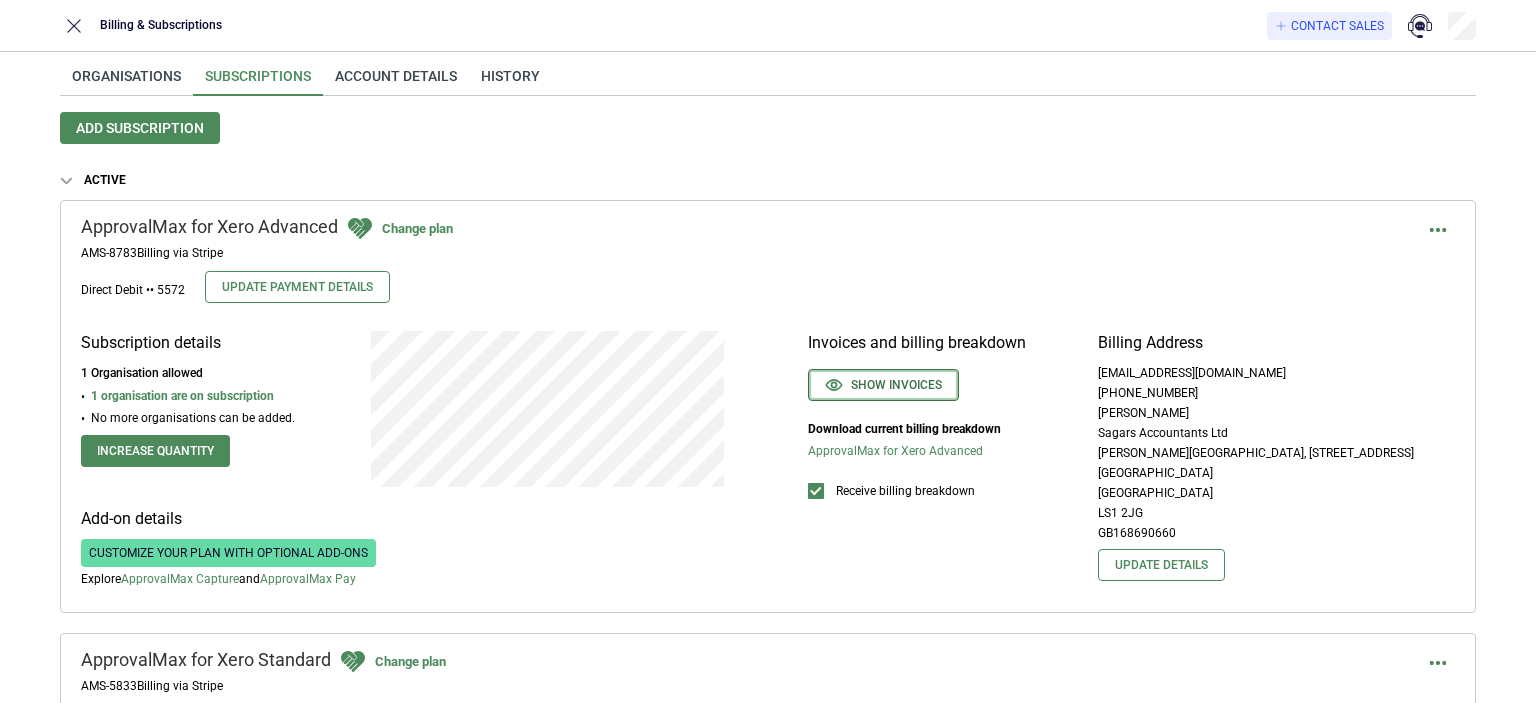 click on "Show invoices" at bounding box center [883, 385] 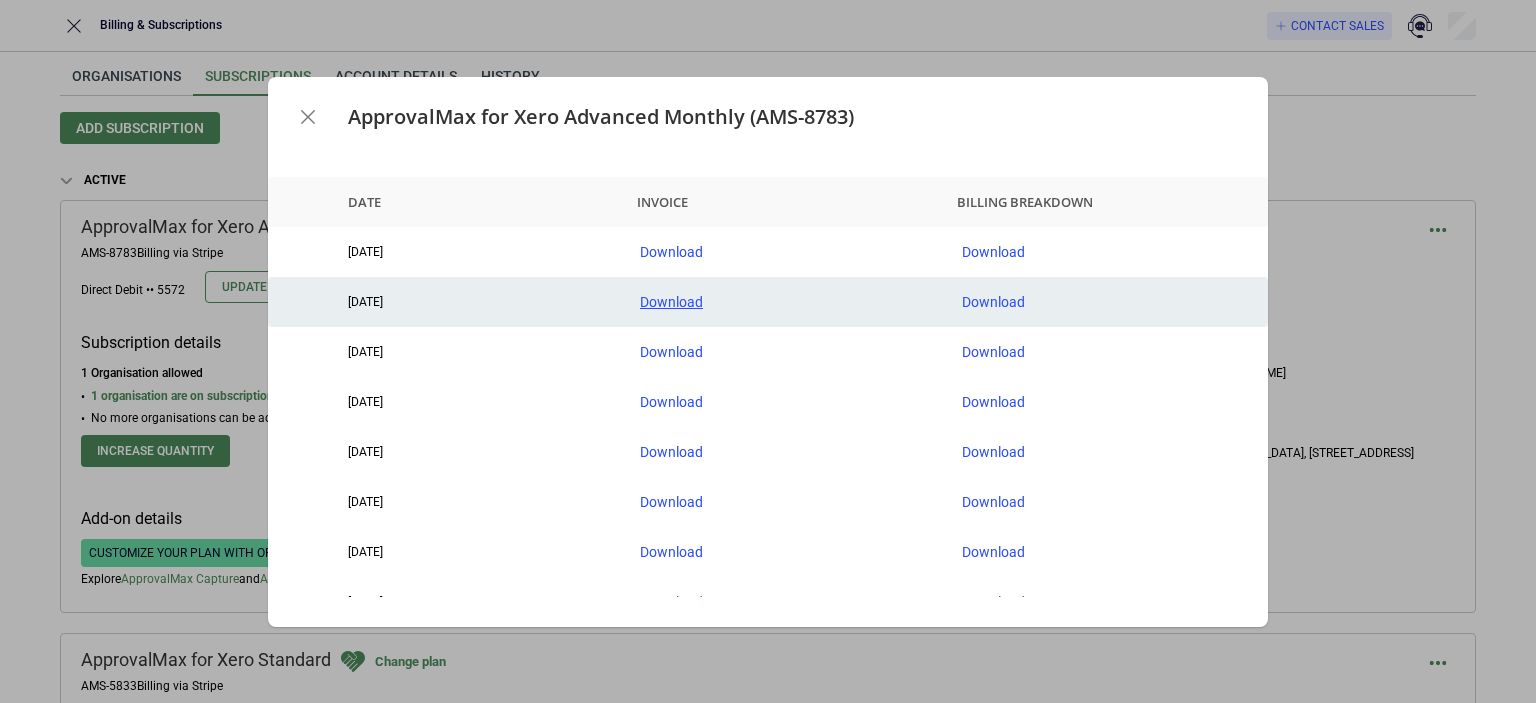 click on "Download" at bounding box center [785, 302] 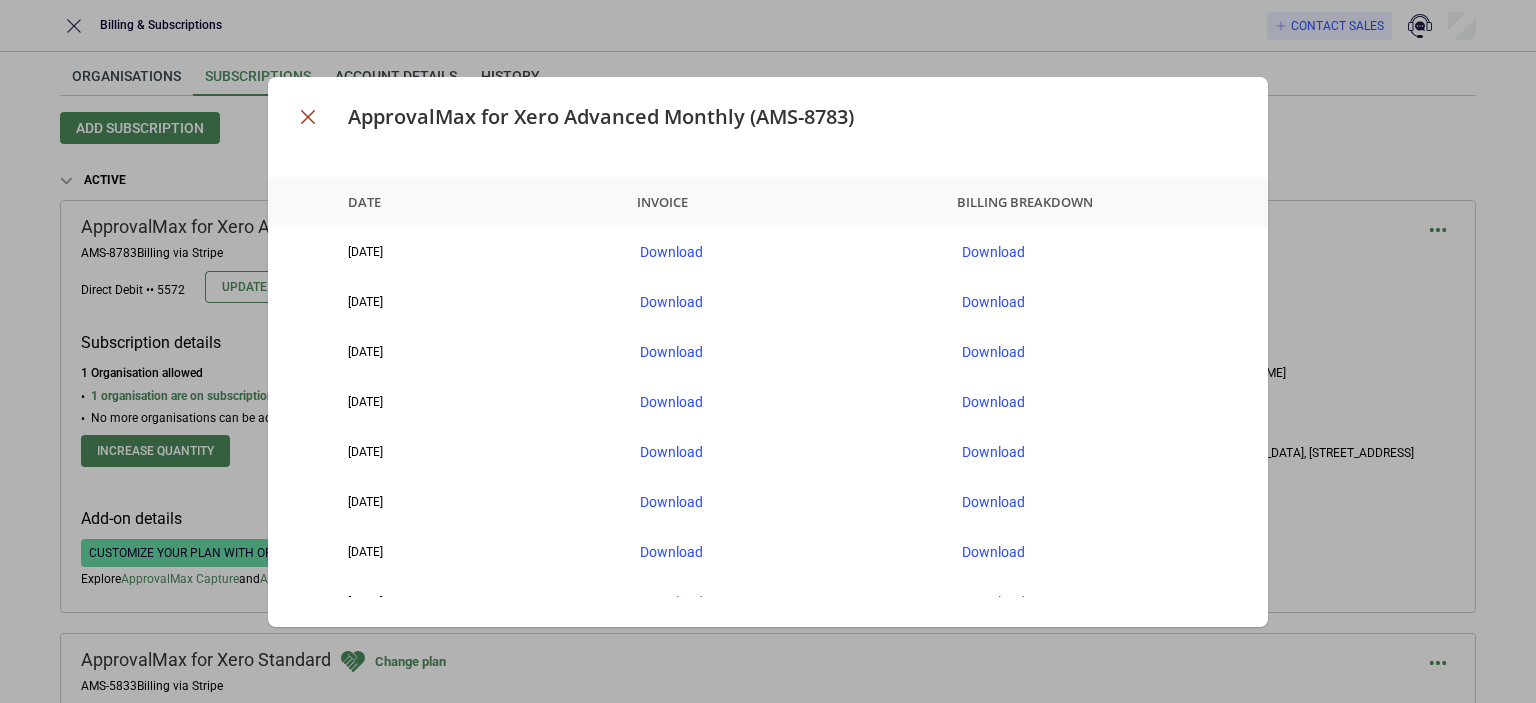 click 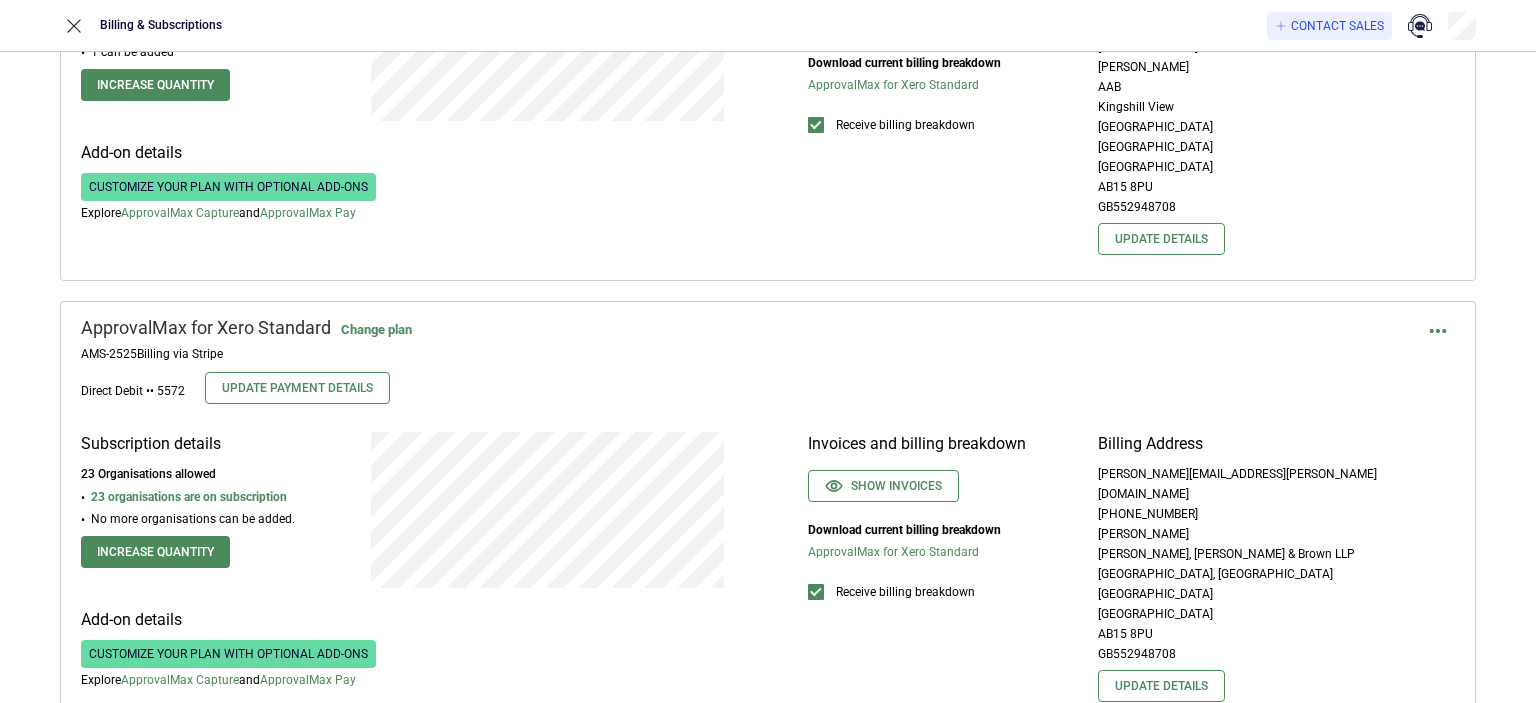 scroll, scrollTop: 800, scrollLeft: 0, axis: vertical 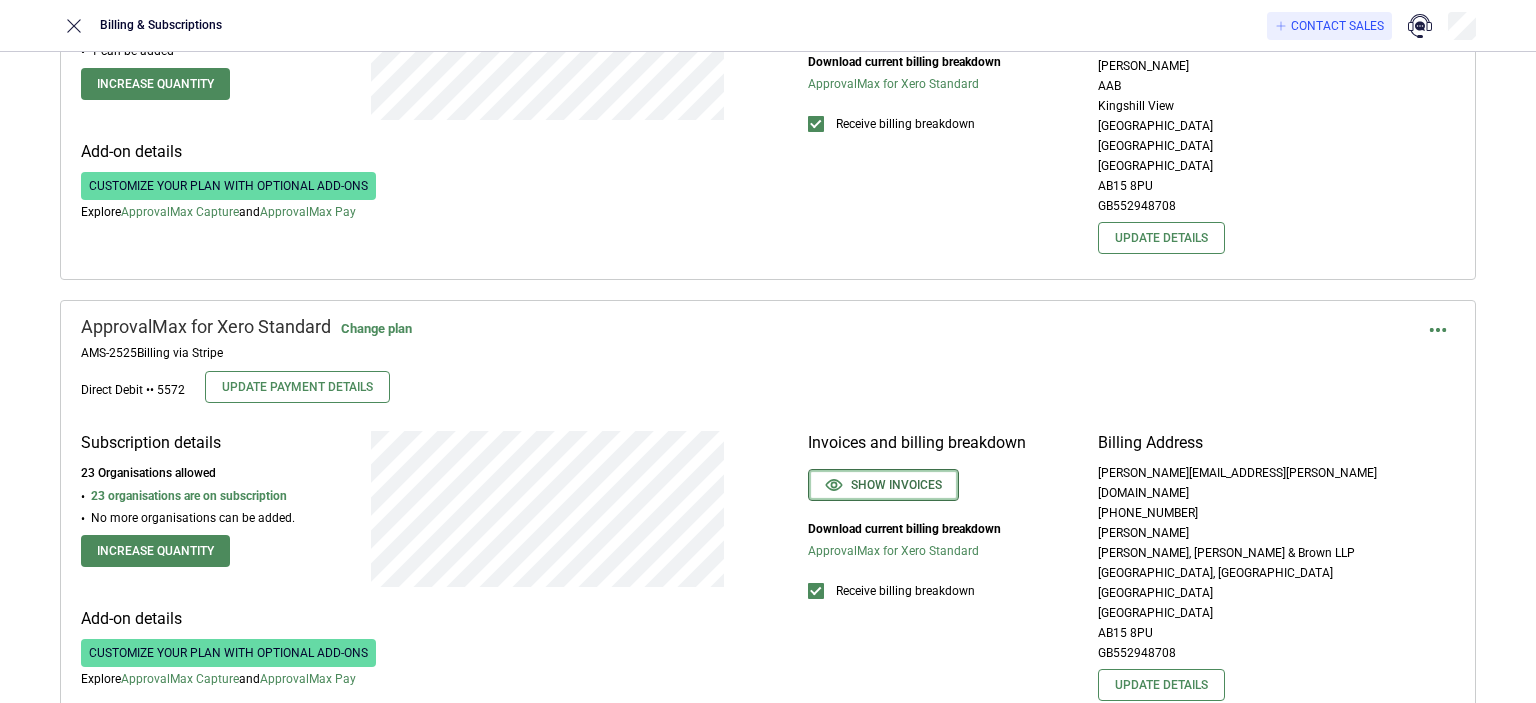 click on "Show invoices" at bounding box center [883, 485] 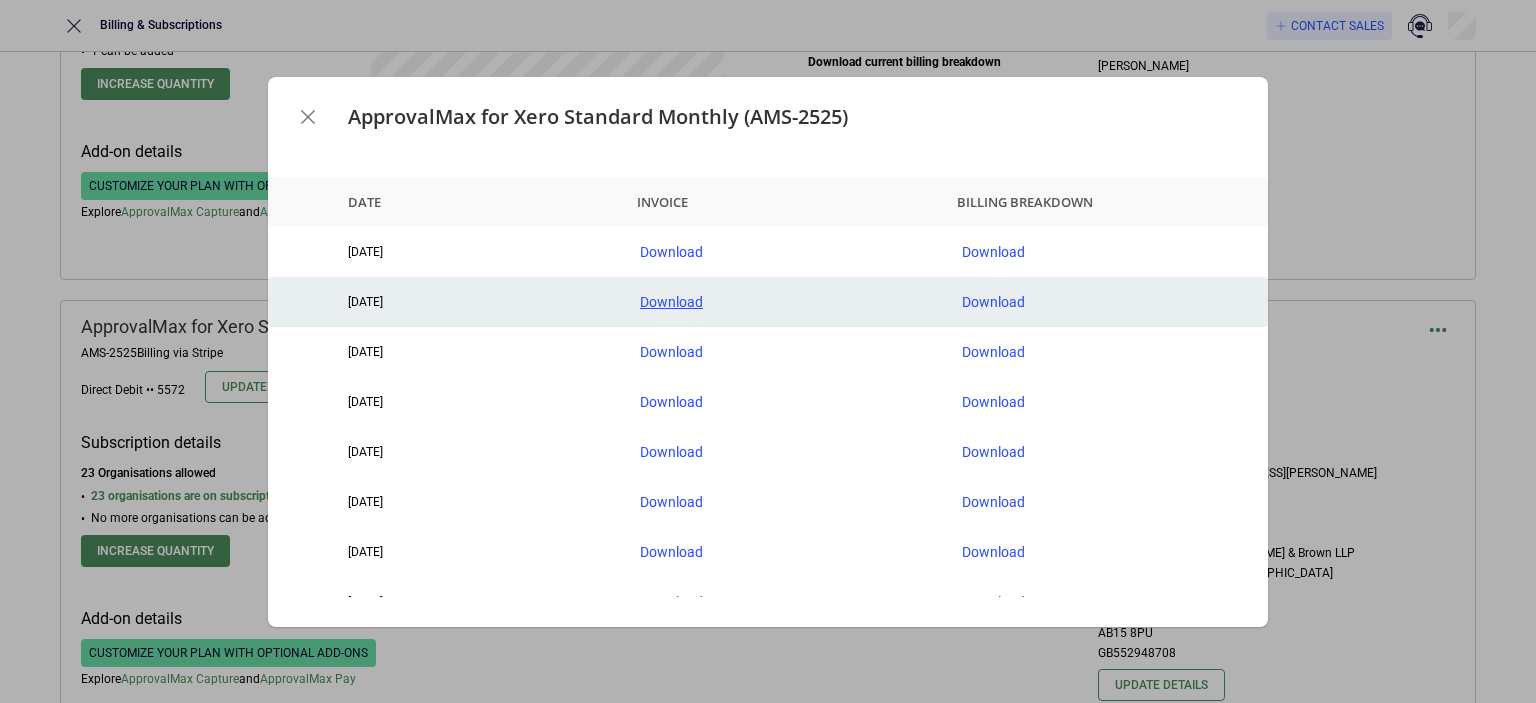 click on "Download" at bounding box center (785, 302) 